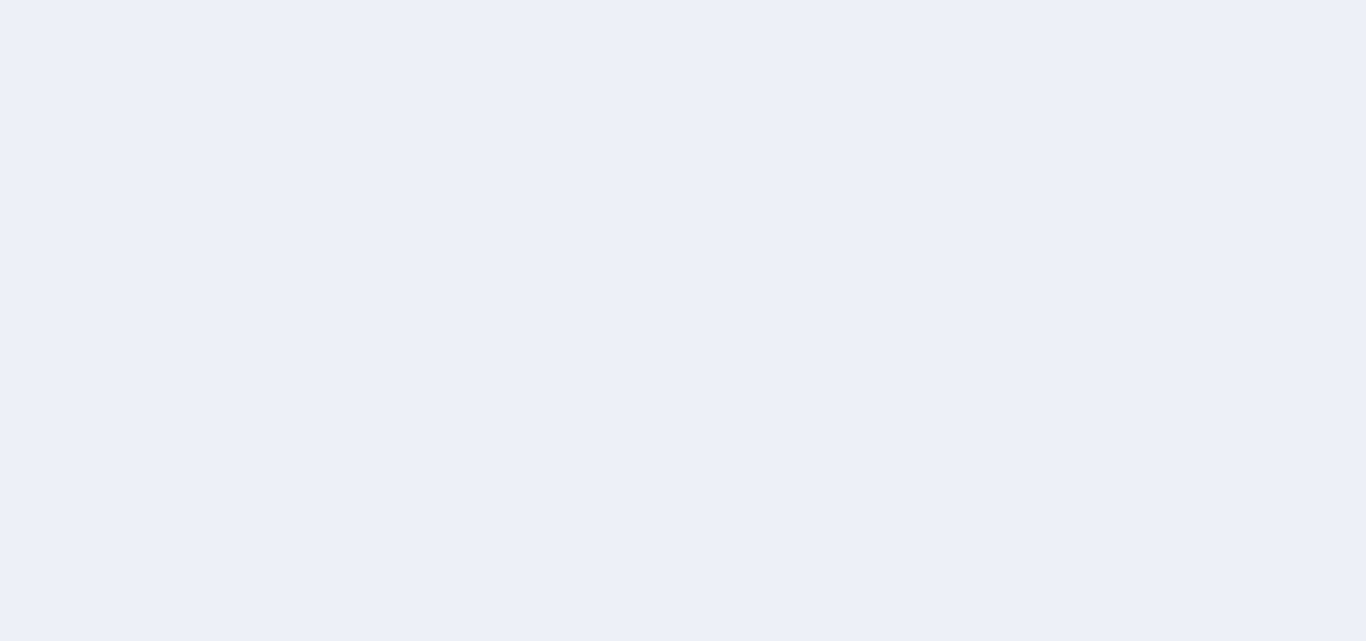scroll, scrollTop: 0, scrollLeft: 0, axis: both 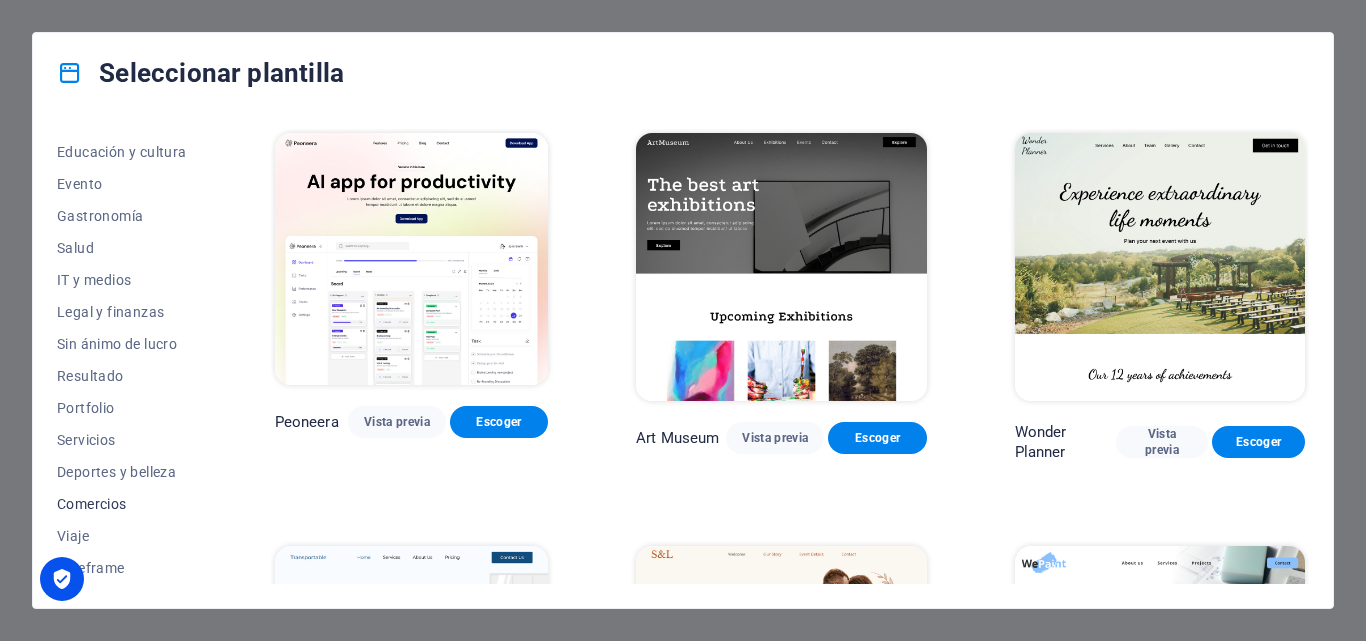 click on "Comercios" at bounding box center (122, 504) 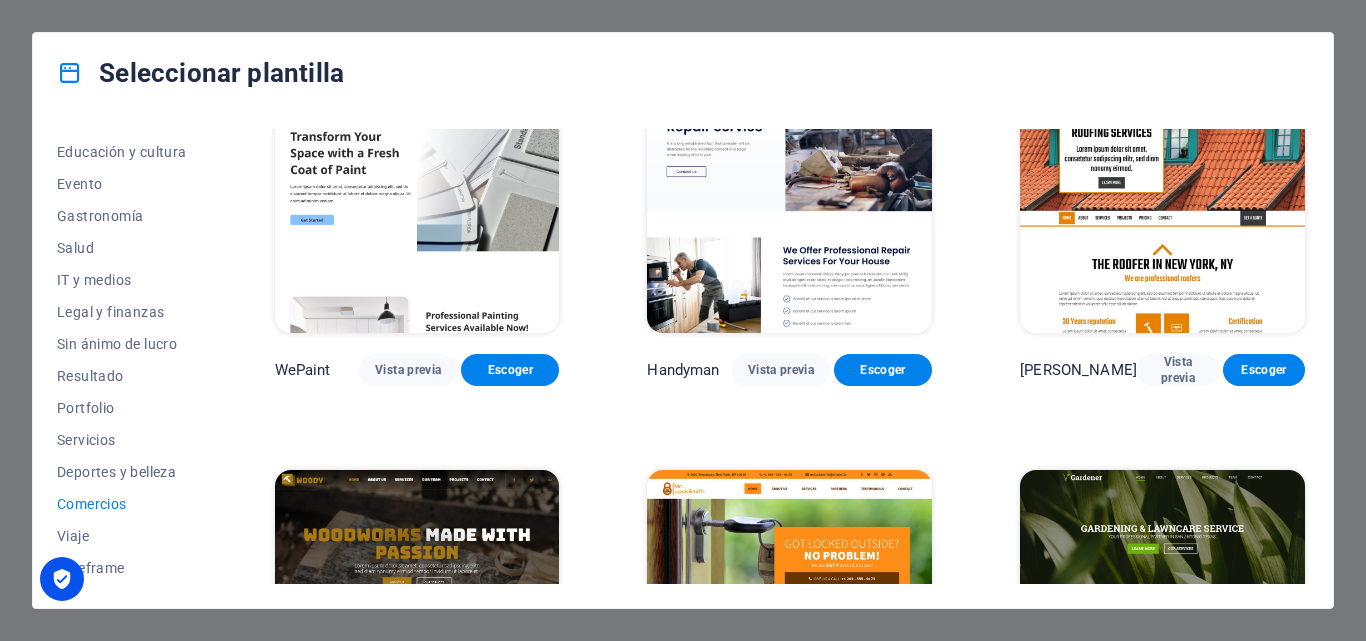 scroll, scrollTop: 0, scrollLeft: 0, axis: both 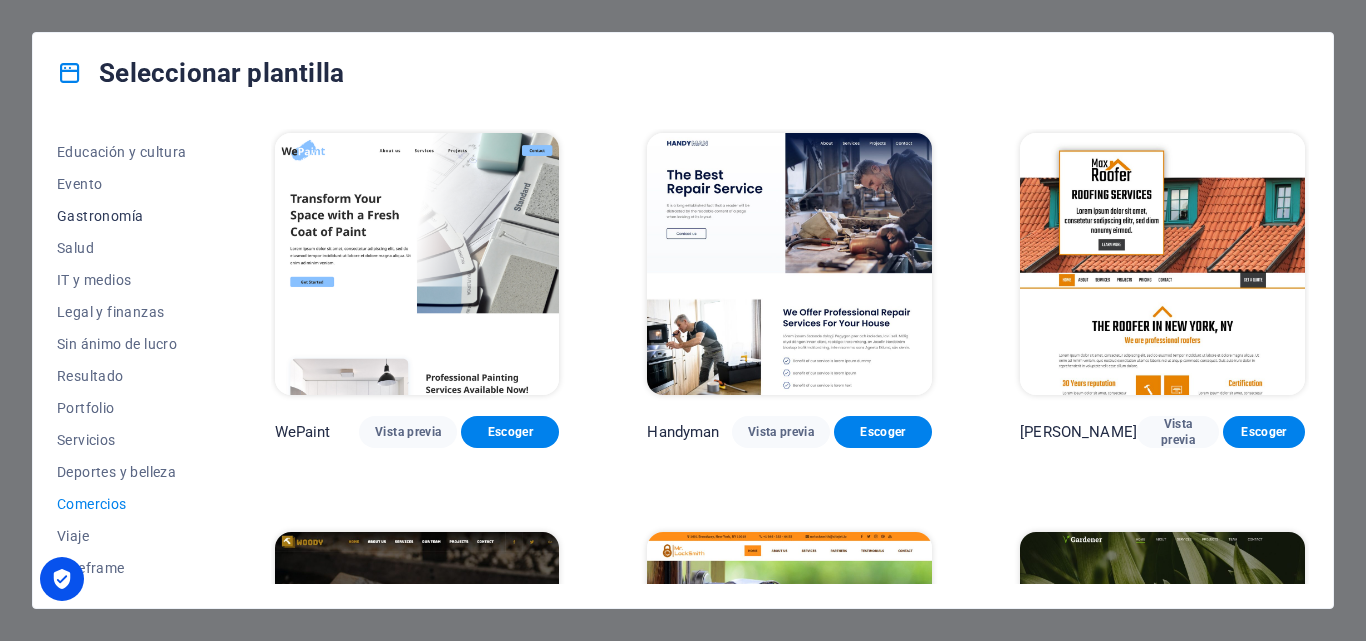 click on "Gastronomía" at bounding box center [122, 216] 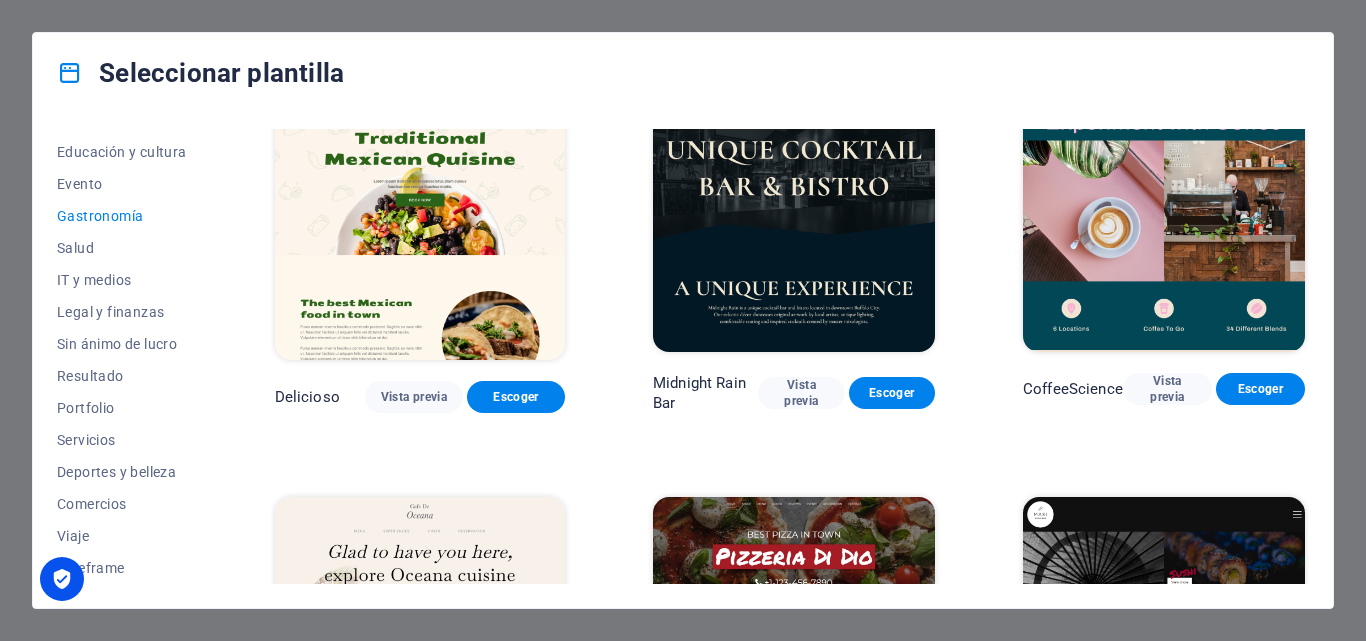 scroll, scrollTop: 0, scrollLeft: 0, axis: both 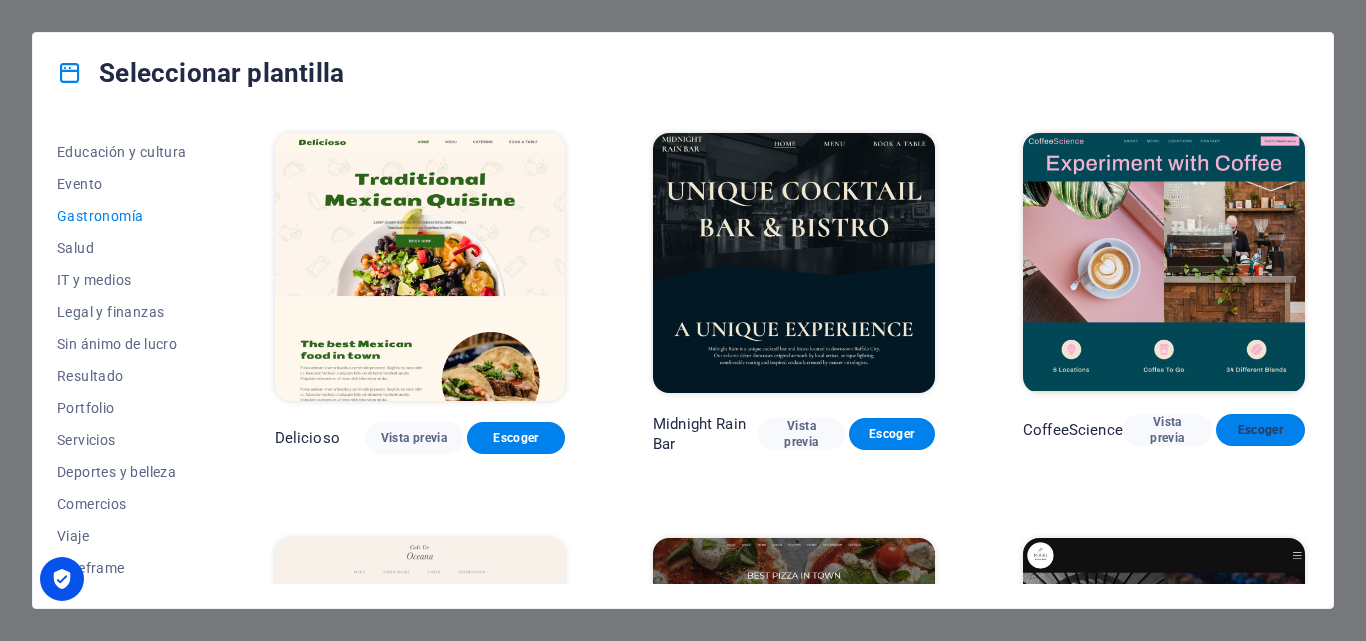 click on "Escoger" at bounding box center (1260, 430) 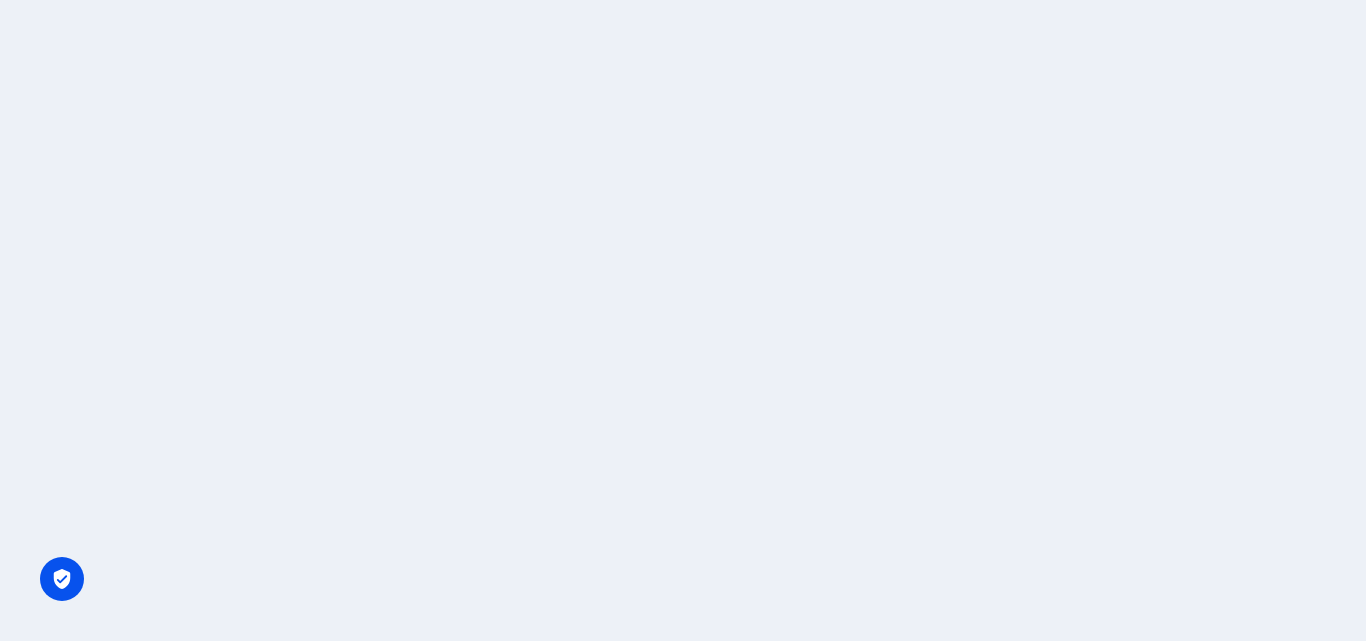 scroll, scrollTop: 0, scrollLeft: 0, axis: both 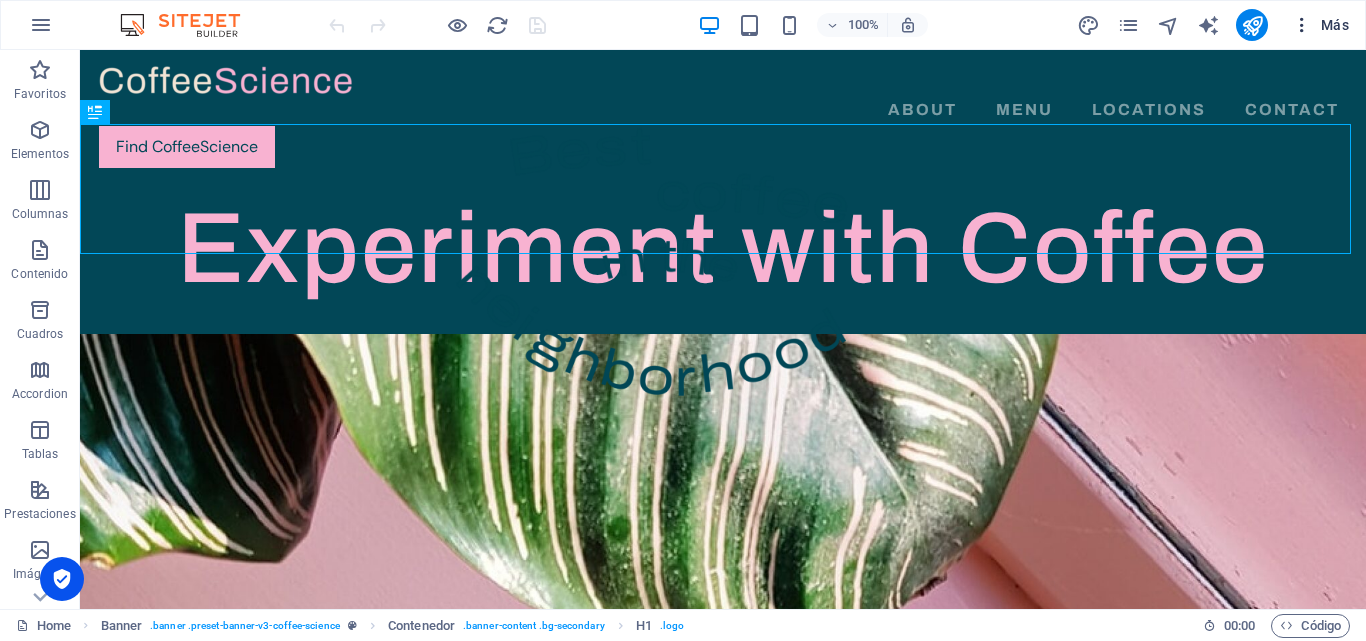 click on "Más" at bounding box center (1320, 25) 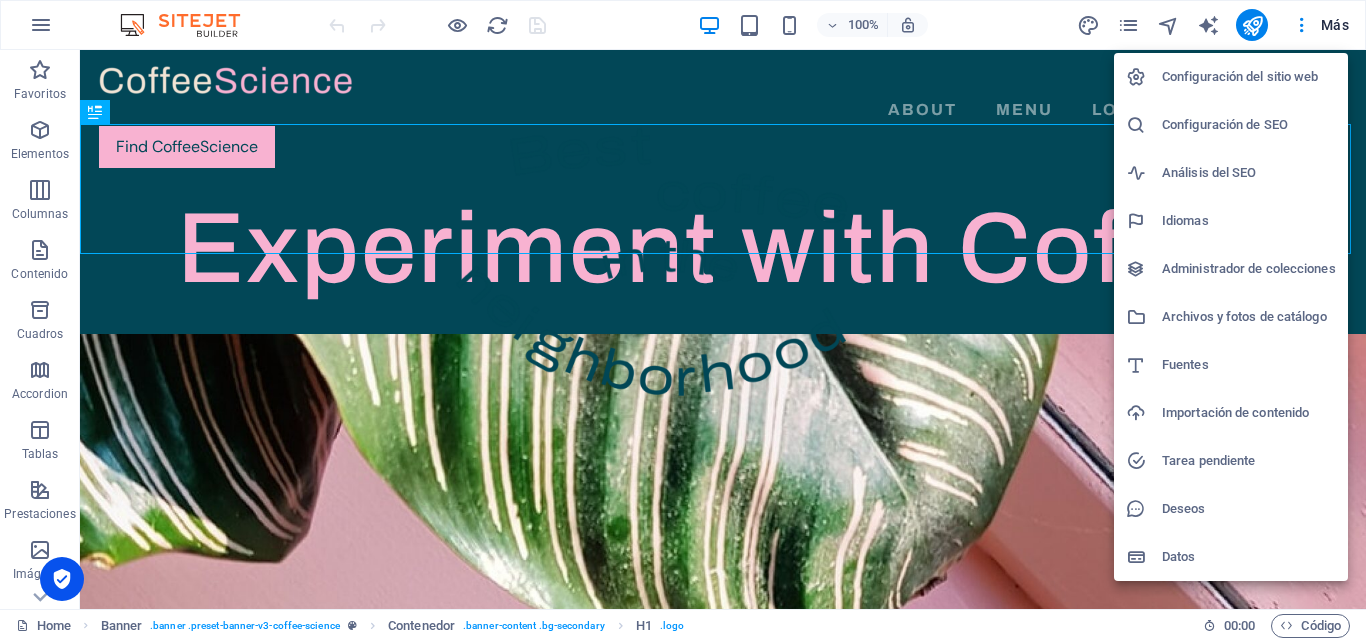 click on "Configuración del sitio web" at bounding box center (1249, 77) 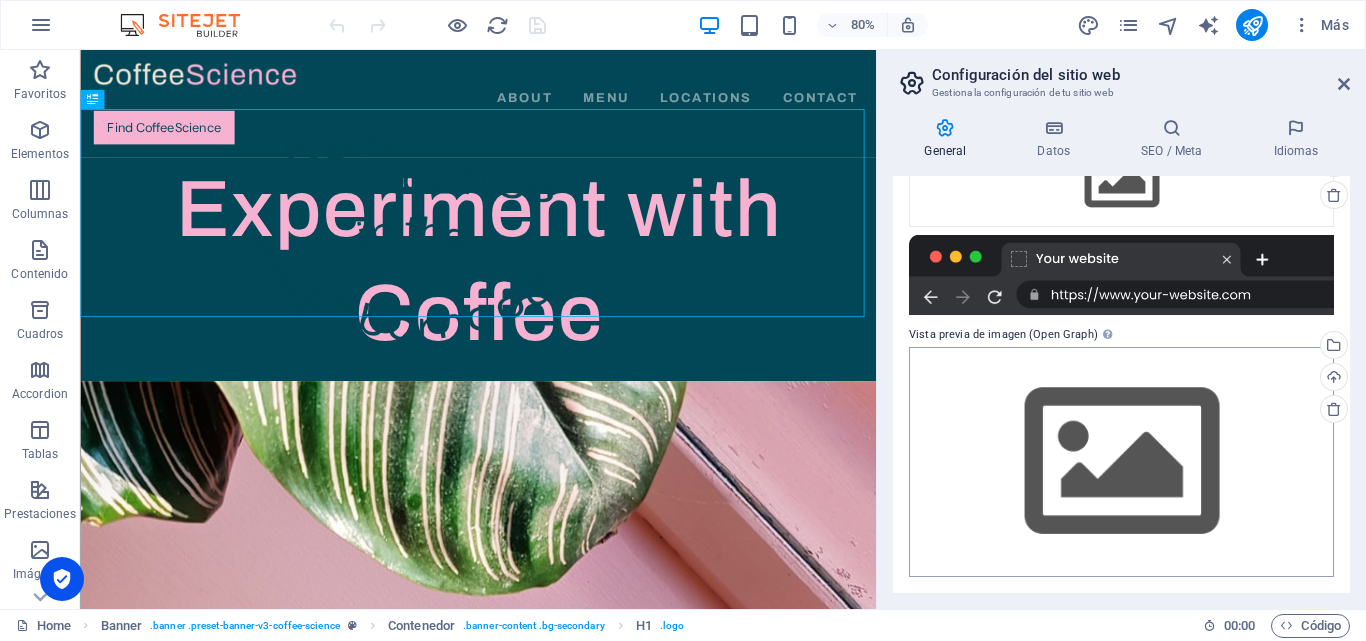scroll, scrollTop: 0, scrollLeft: 0, axis: both 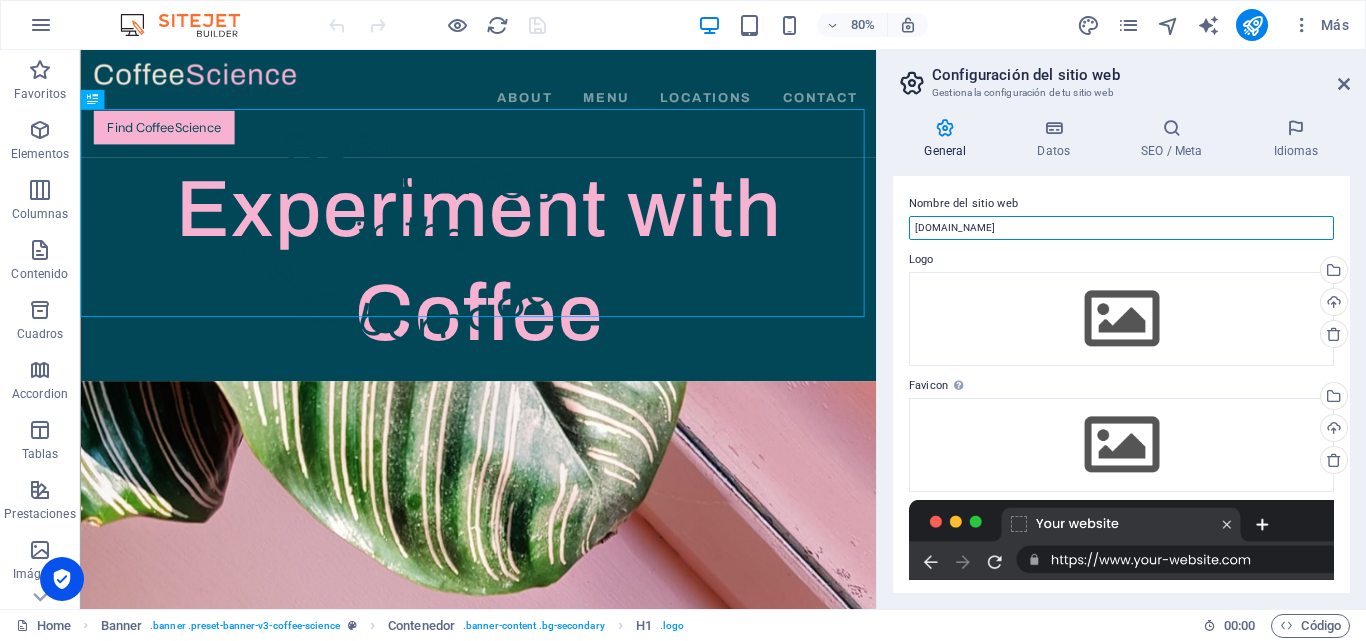 click on "[DOMAIN_NAME]" at bounding box center [1121, 228] 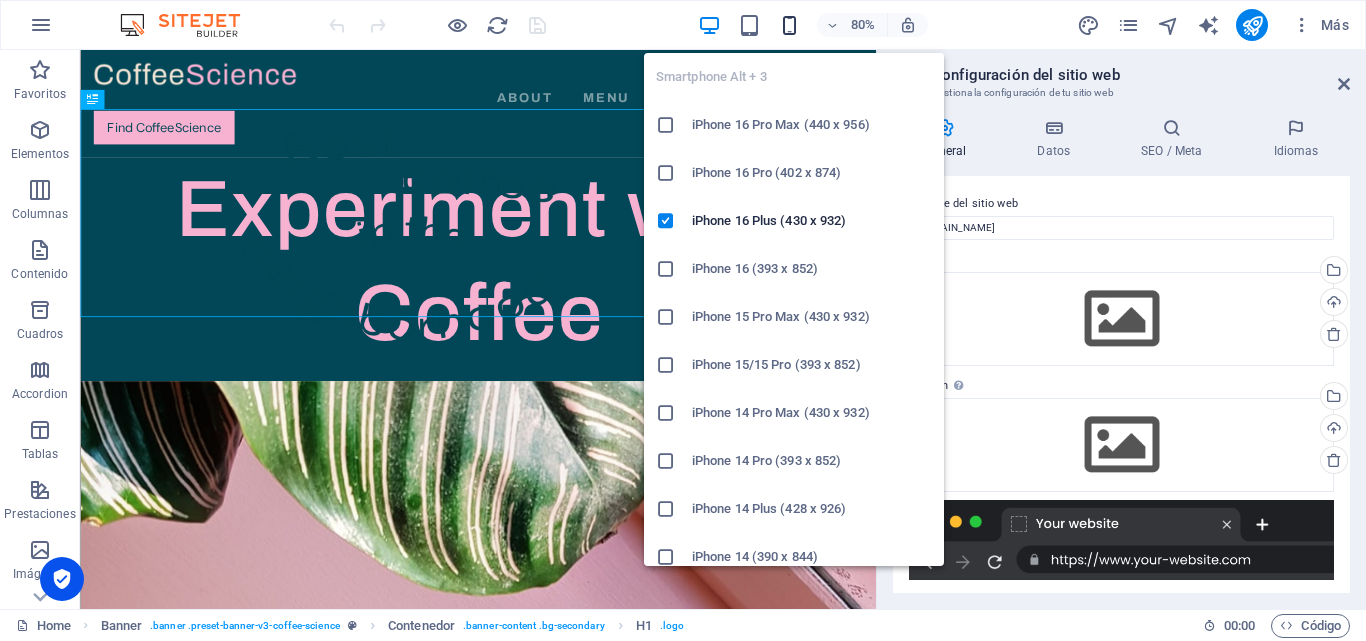 click at bounding box center [789, 25] 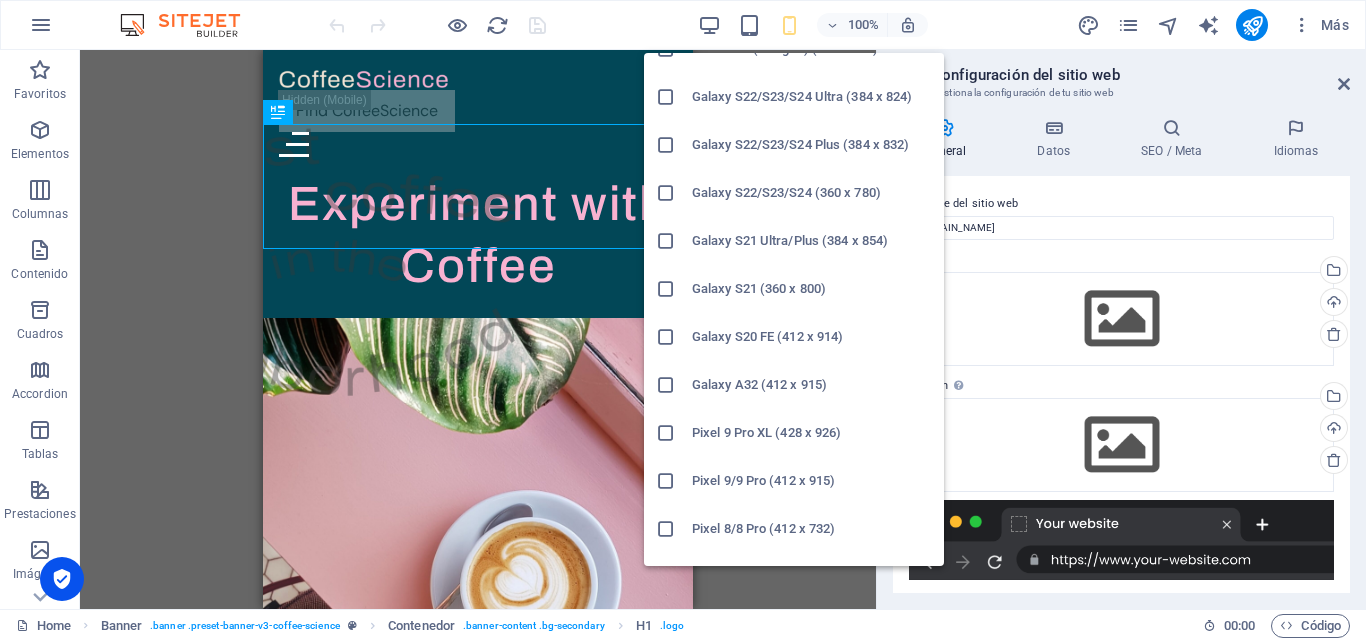 scroll, scrollTop: 467, scrollLeft: 0, axis: vertical 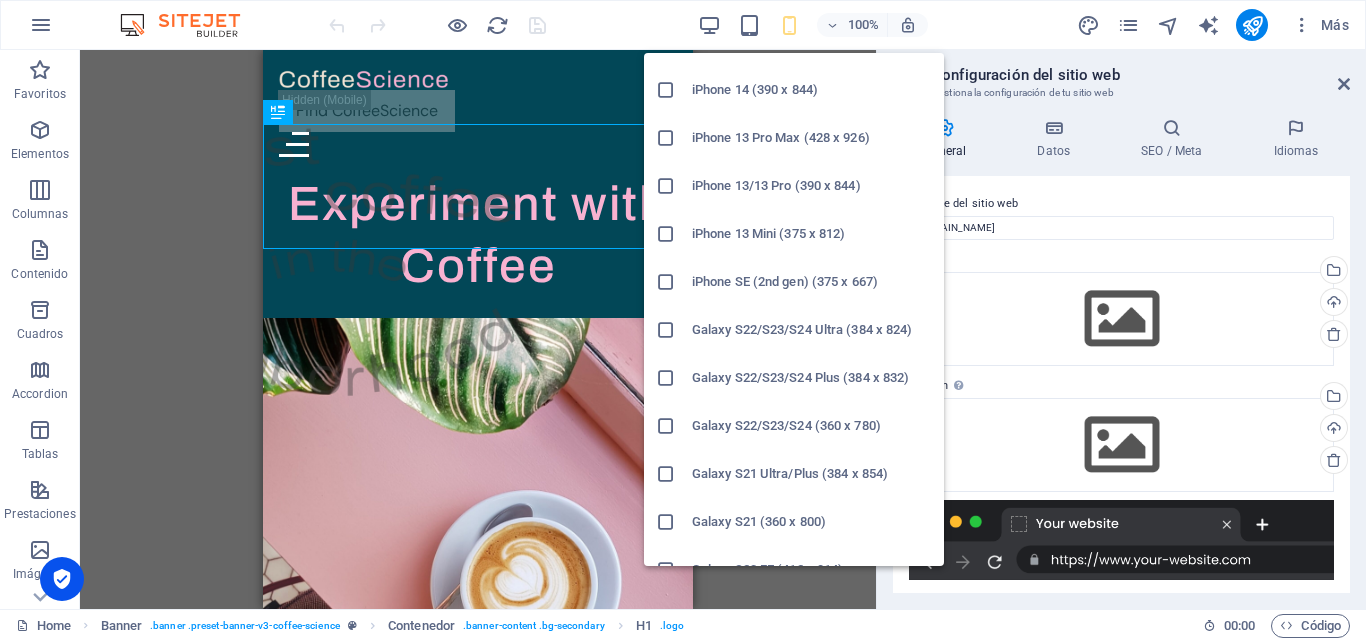 click on "Galaxy S22/S23/S24 (360 x 780)" at bounding box center [812, 426] 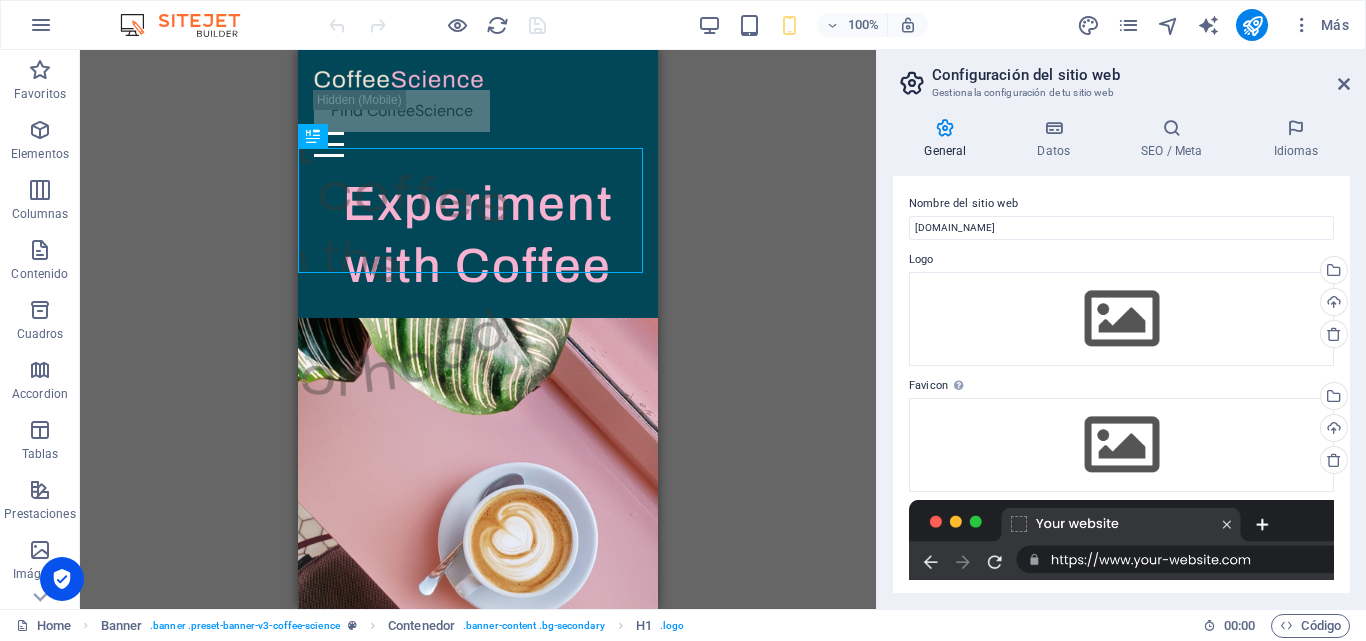 click on "Arrastra aquí para reemplazar el contenido existente. Si quieres crear un elemento nuevo, pulsa “Ctrl”.
Contenedor   Banner   H1   Banner   Contenedor   Imagen   Contenedor   Separador   Barra de menús   Botón   Contenedor   Imagen" at bounding box center (478, 329) 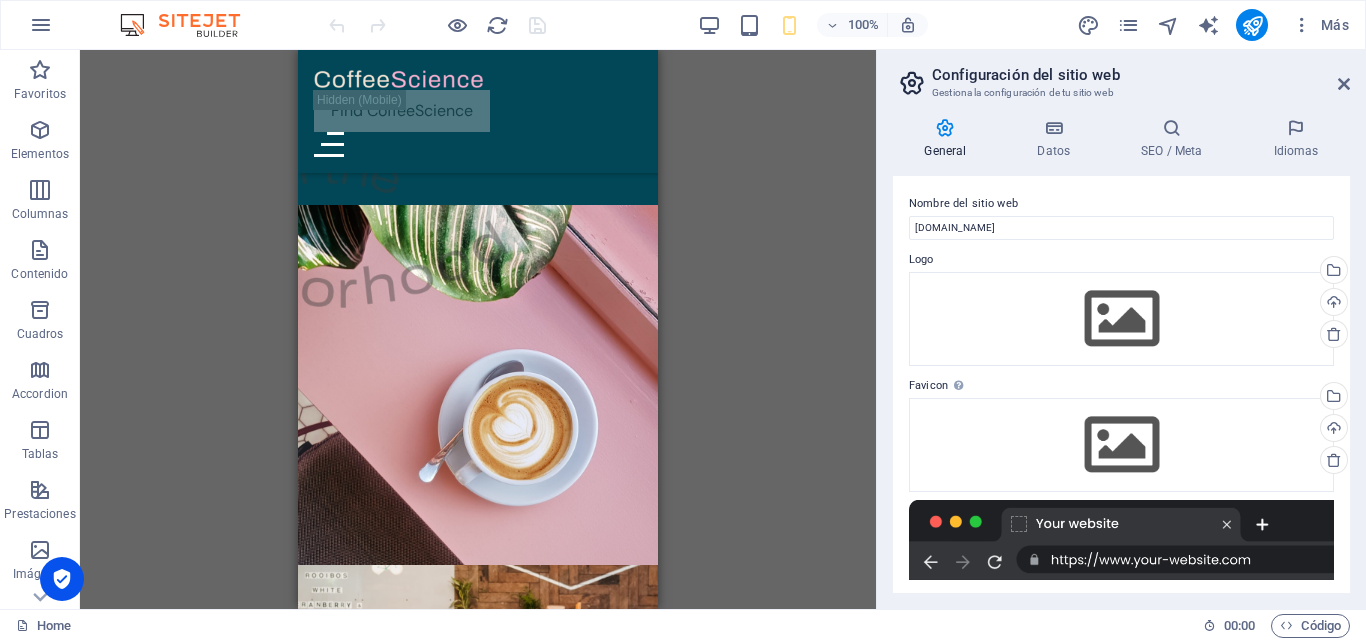 scroll, scrollTop: 0, scrollLeft: 0, axis: both 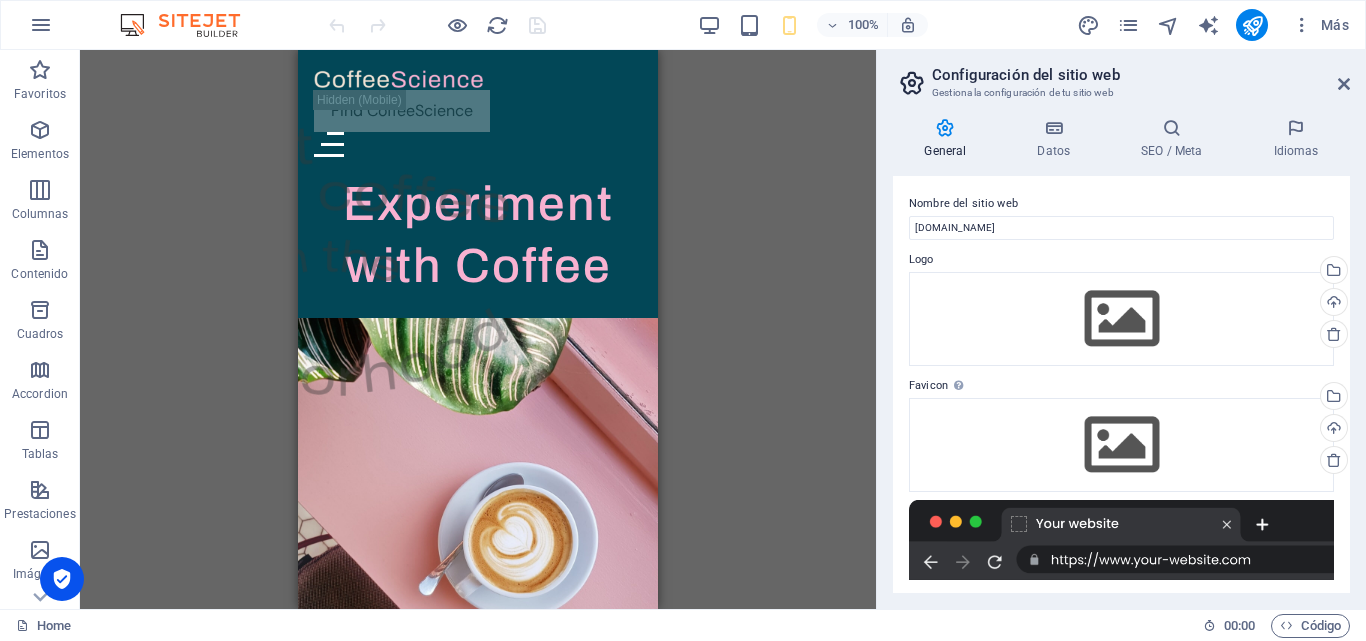 drag, startPoint x: 652, startPoint y: 83, endPoint x: 978, endPoint y: 124, distance: 328.5681 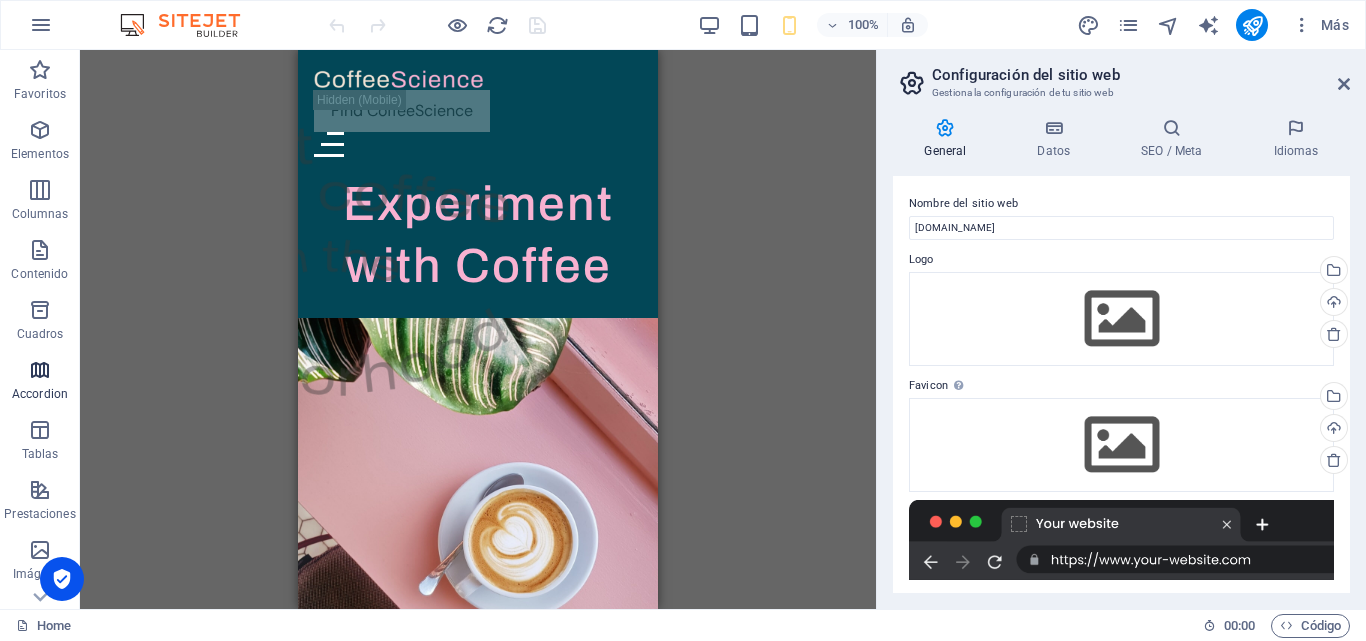 scroll, scrollTop: 341, scrollLeft: 0, axis: vertical 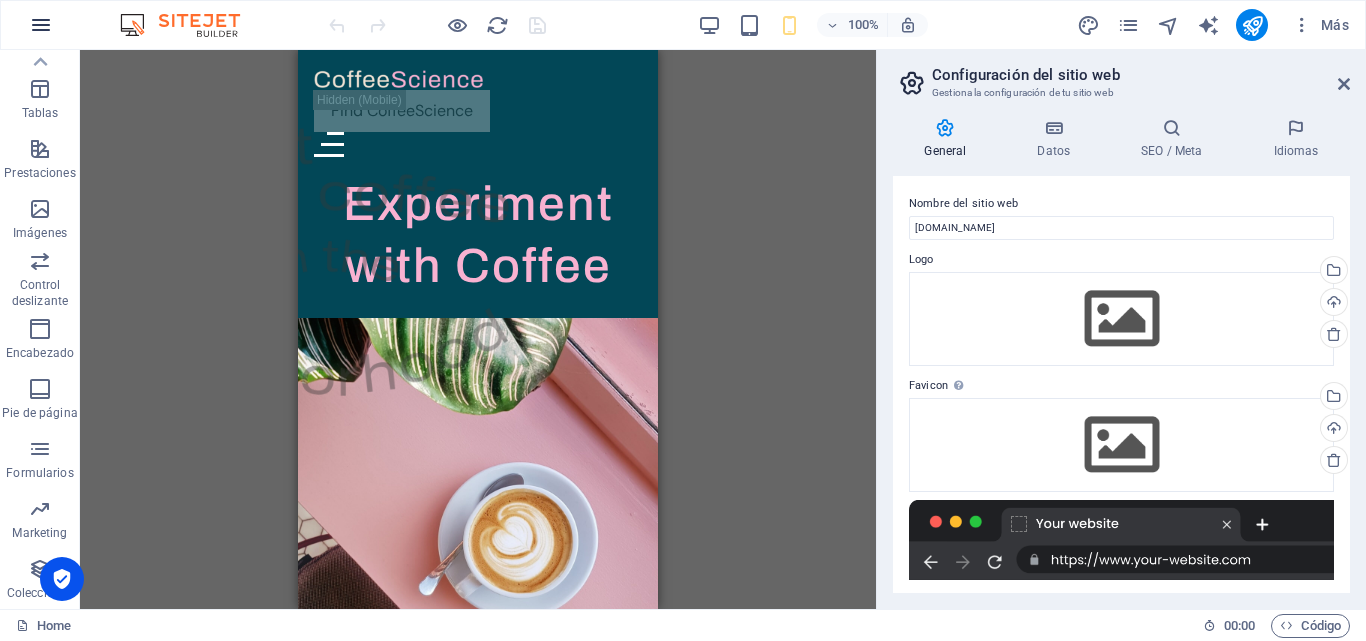 click at bounding box center [41, 25] 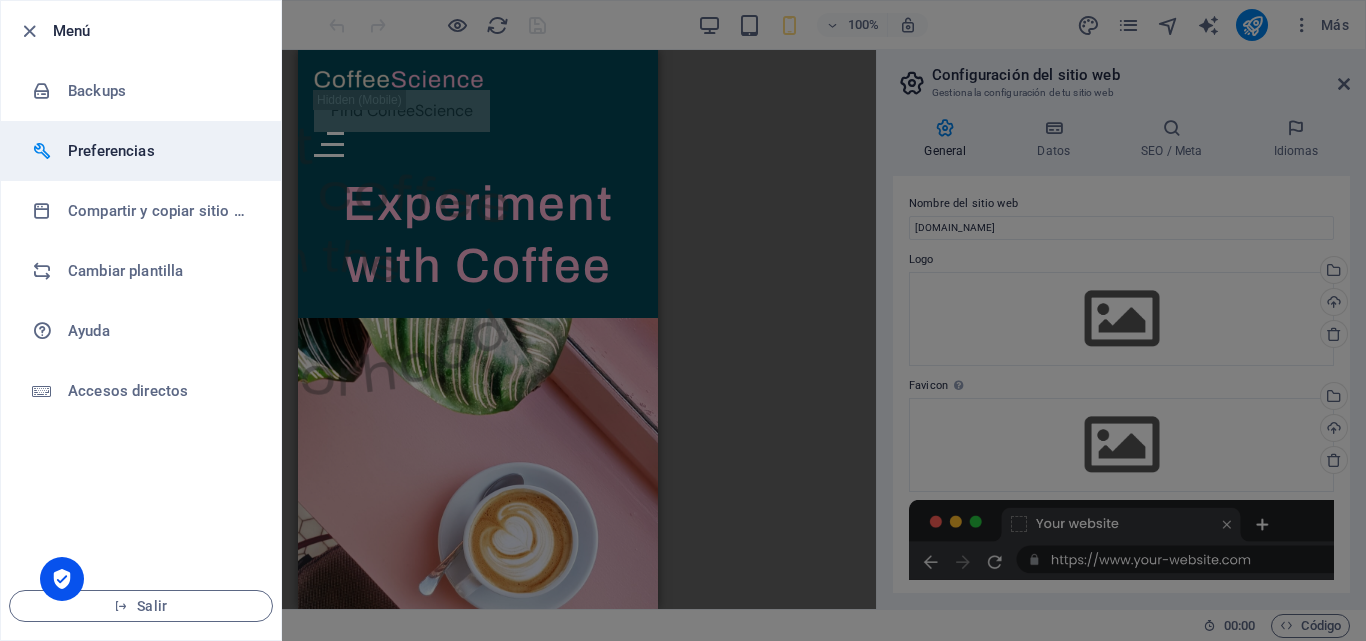 click on "Preferencias" at bounding box center [160, 151] 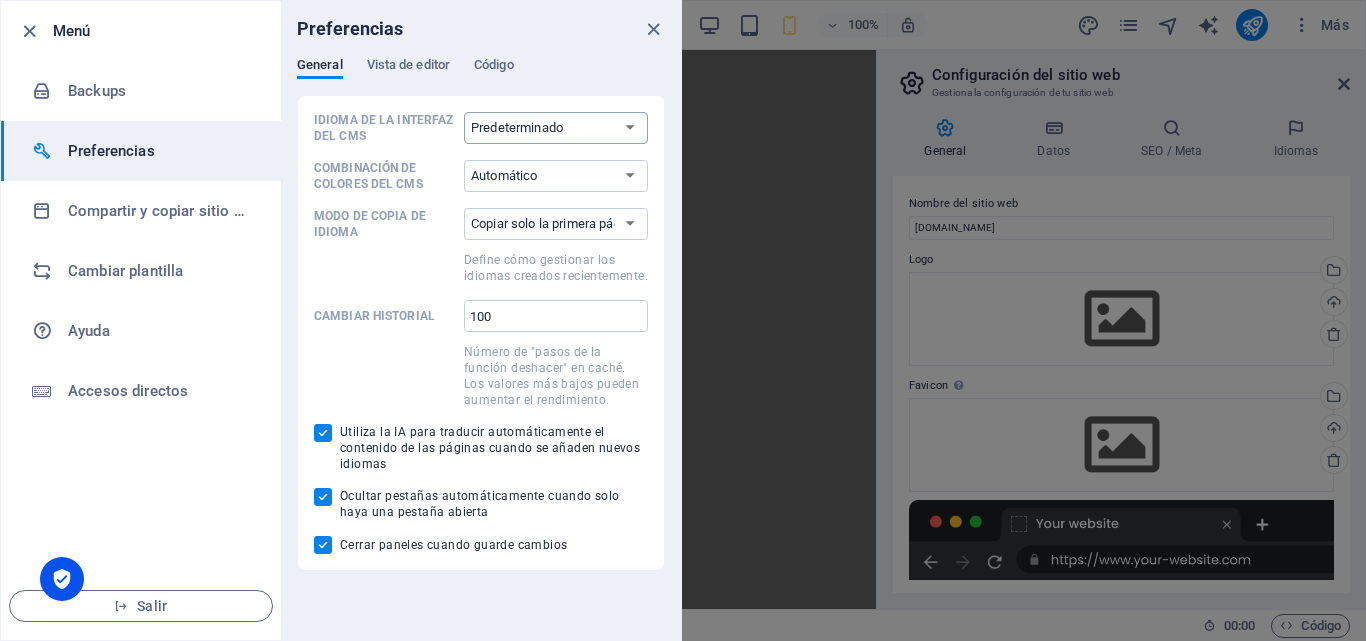 click on "Predeterminado Deutsch English Español Français Magyar Italiano Nederlands Polski Português русский язык Svenska Türkçe 日本語" at bounding box center (556, 128) 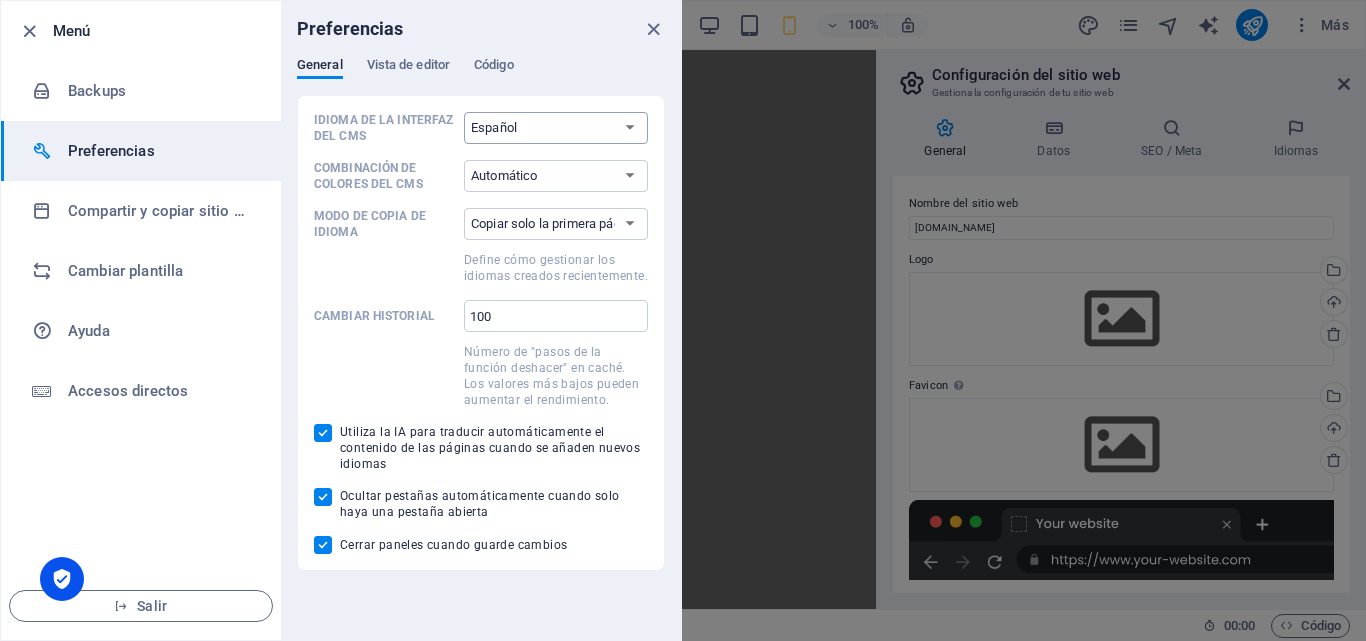 click on "Predeterminado Deutsch English Español Français Magyar Italiano Nederlands Polski Português русский язык Svenska Türkçe 日本語" at bounding box center [556, 128] 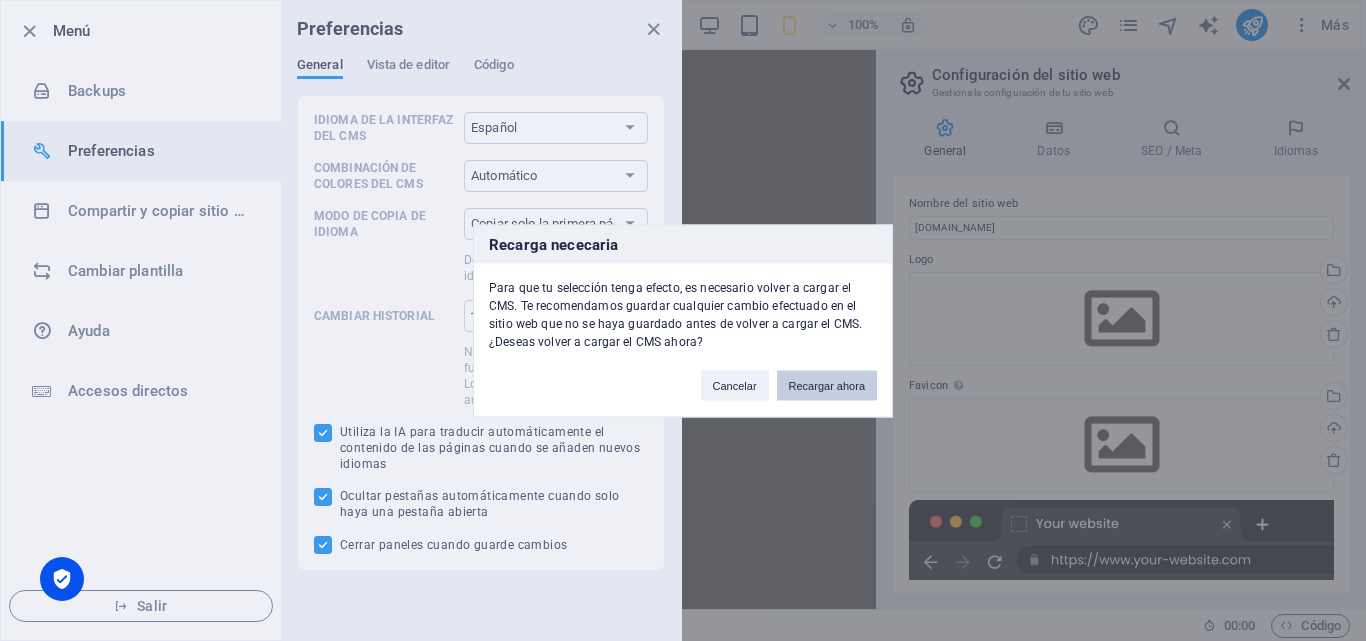 click on "Recargar ahora" at bounding box center [827, 385] 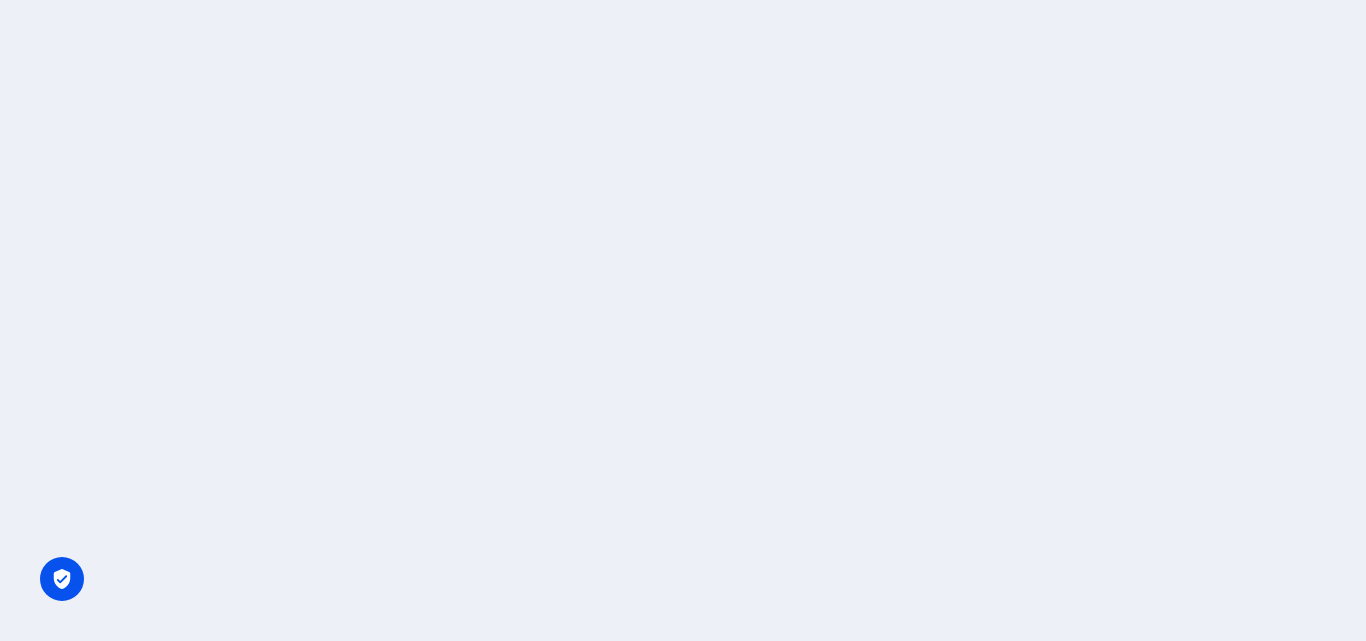 scroll, scrollTop: 0, scrollLeft: 0, axis: both 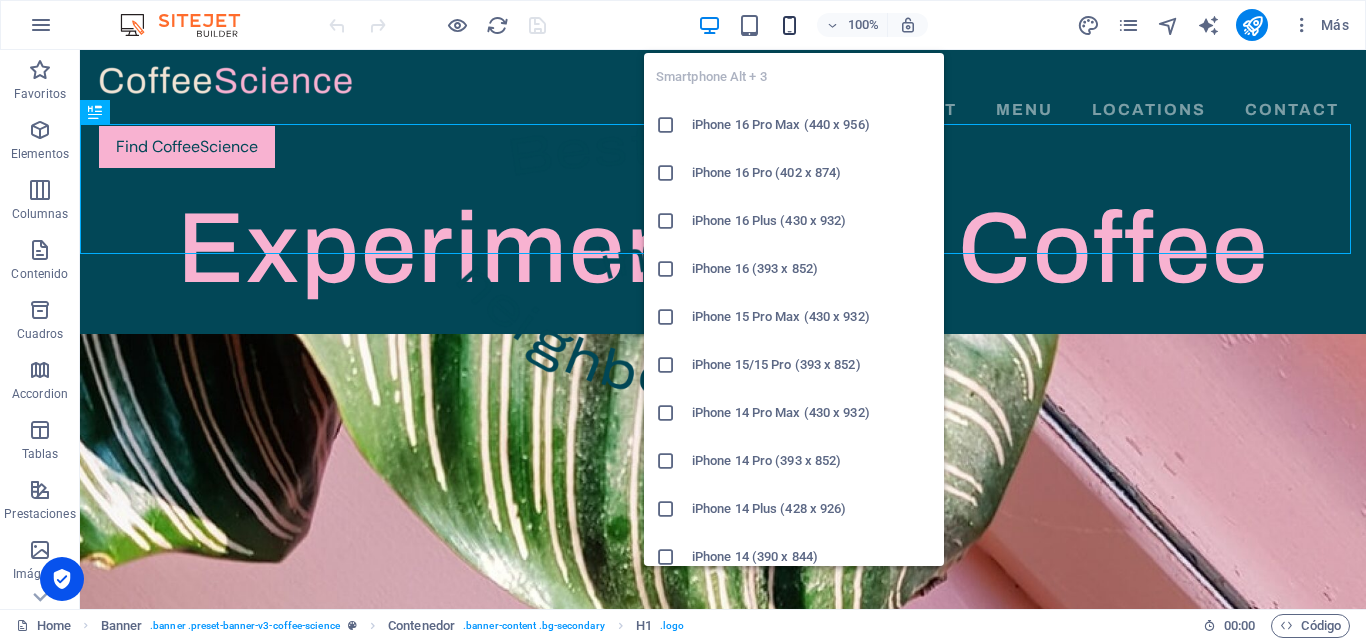 click at bounding box center [789, 25] 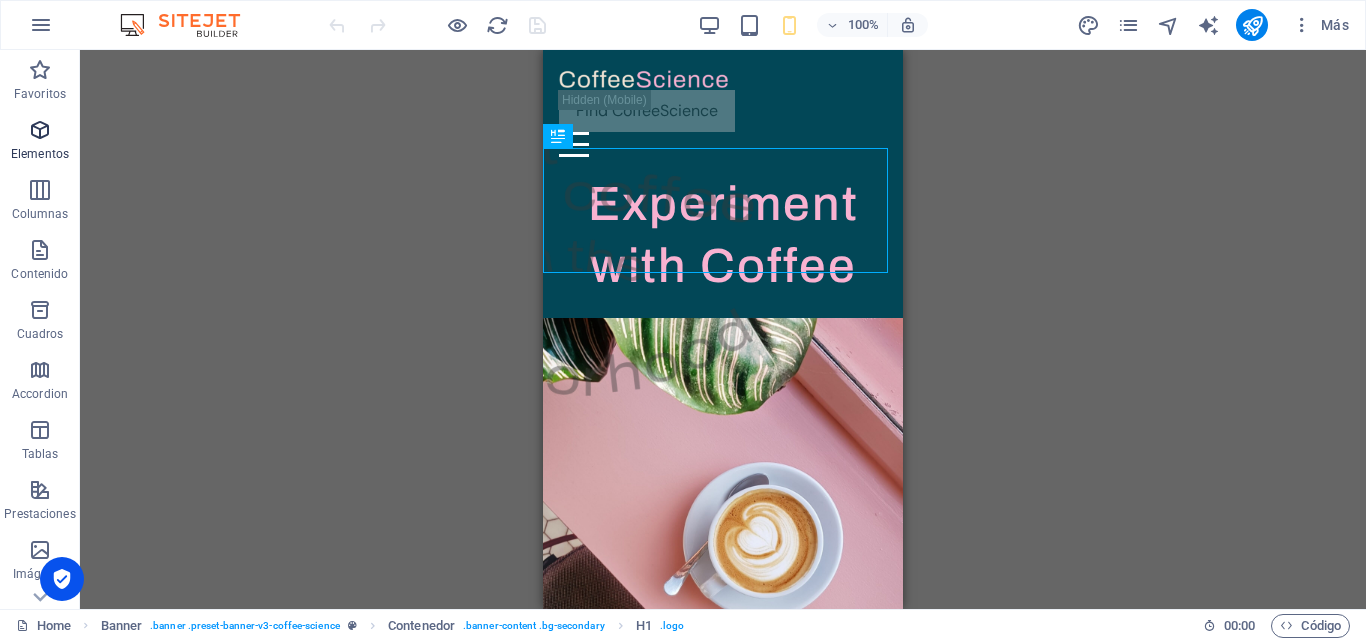 click on "Elementos" at bounding box center (40, 154) 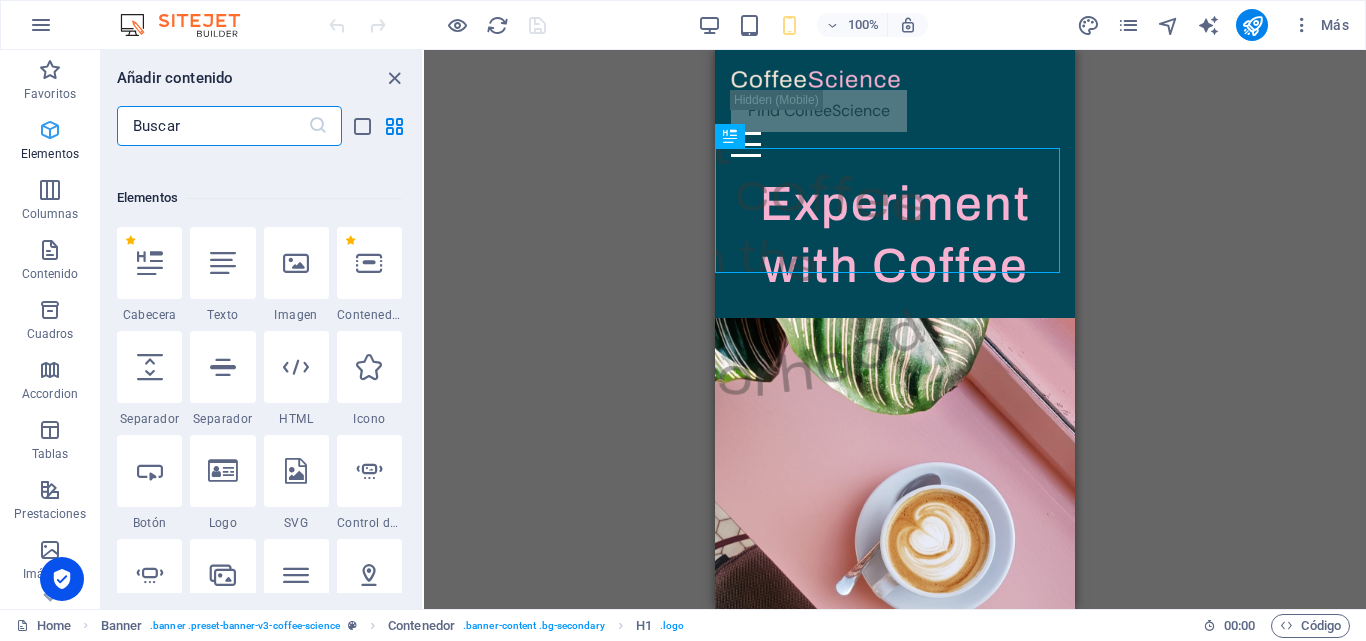 scroll, scrollTop: 377, scrollLeft: 0, axis: vertical 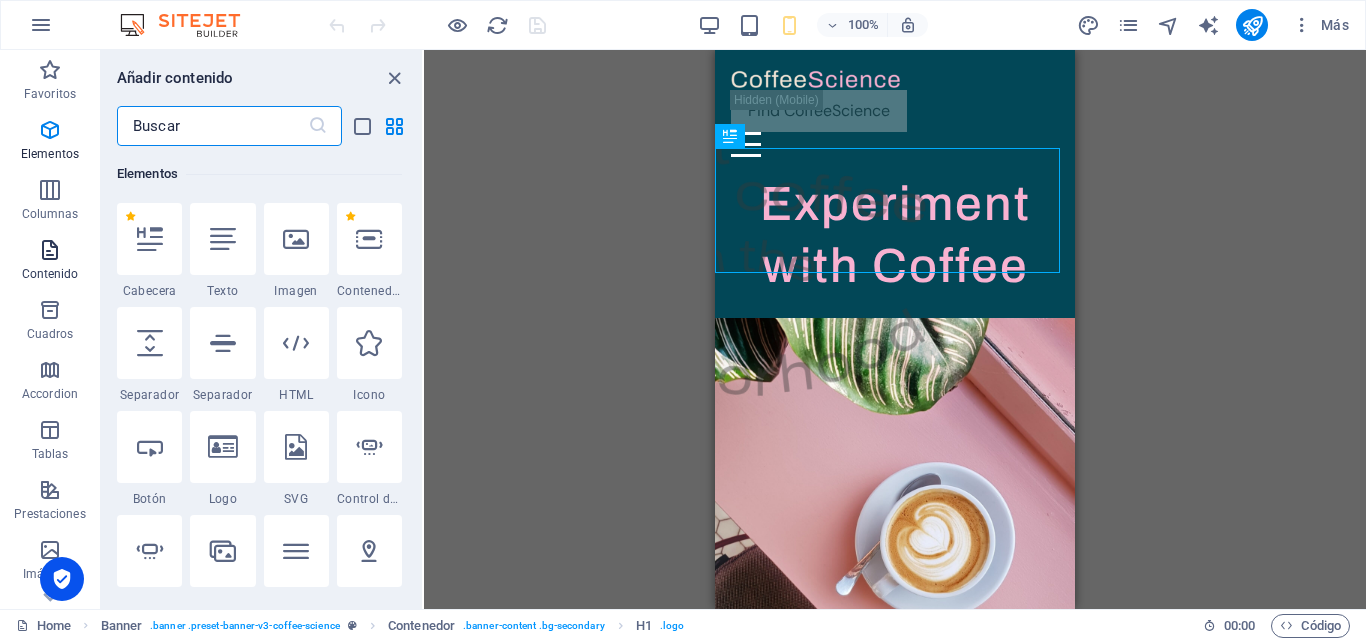 click at bounding box center [50, 250] 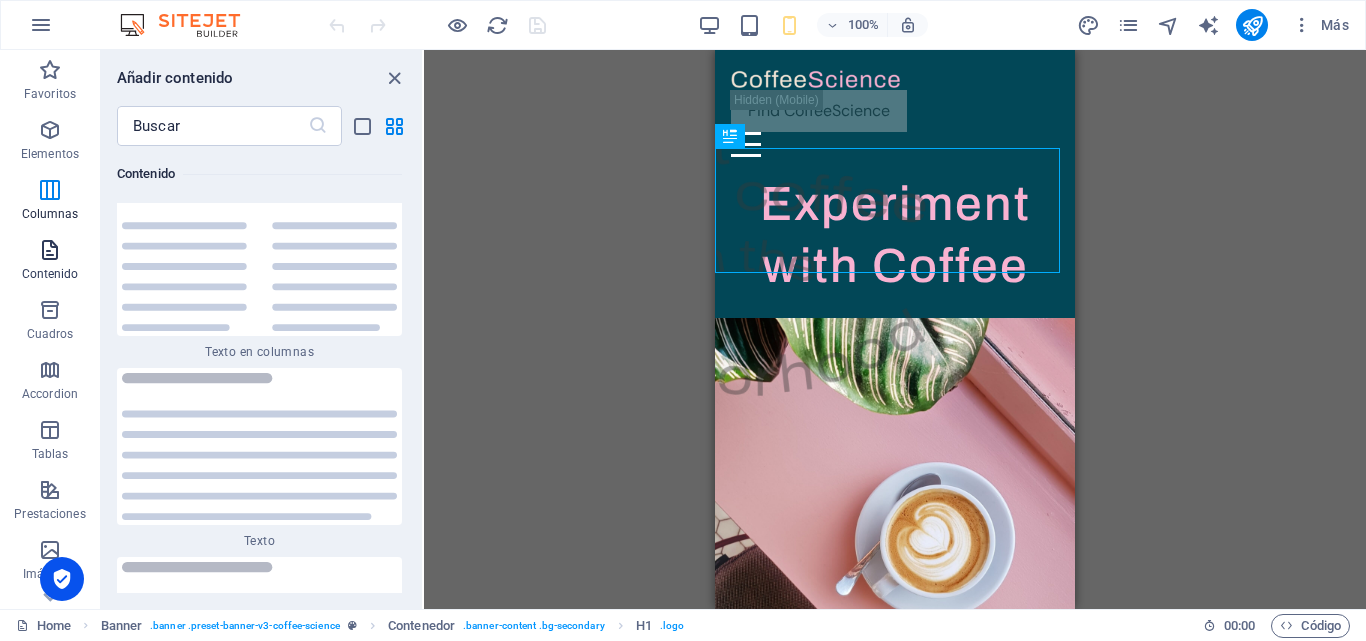 scroll, scrollTop: 6808, scrollLeft: 0, axis: vertical 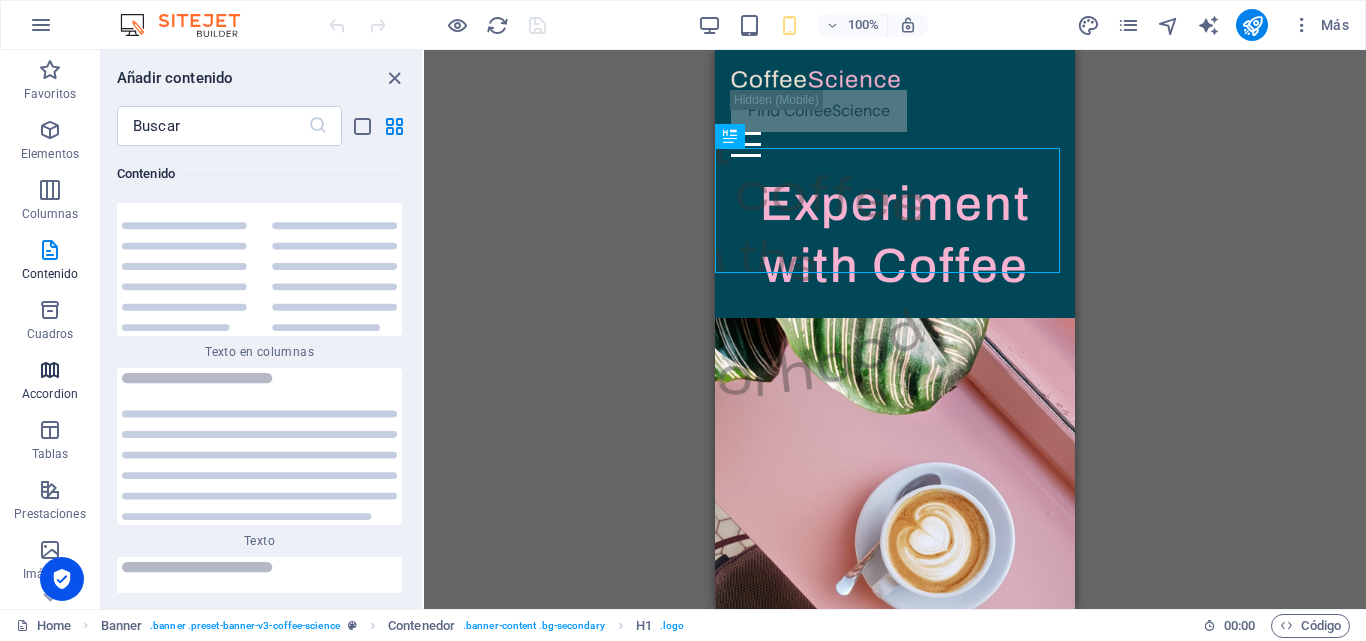 click on "Accordion" at bounding box center [50, 382] 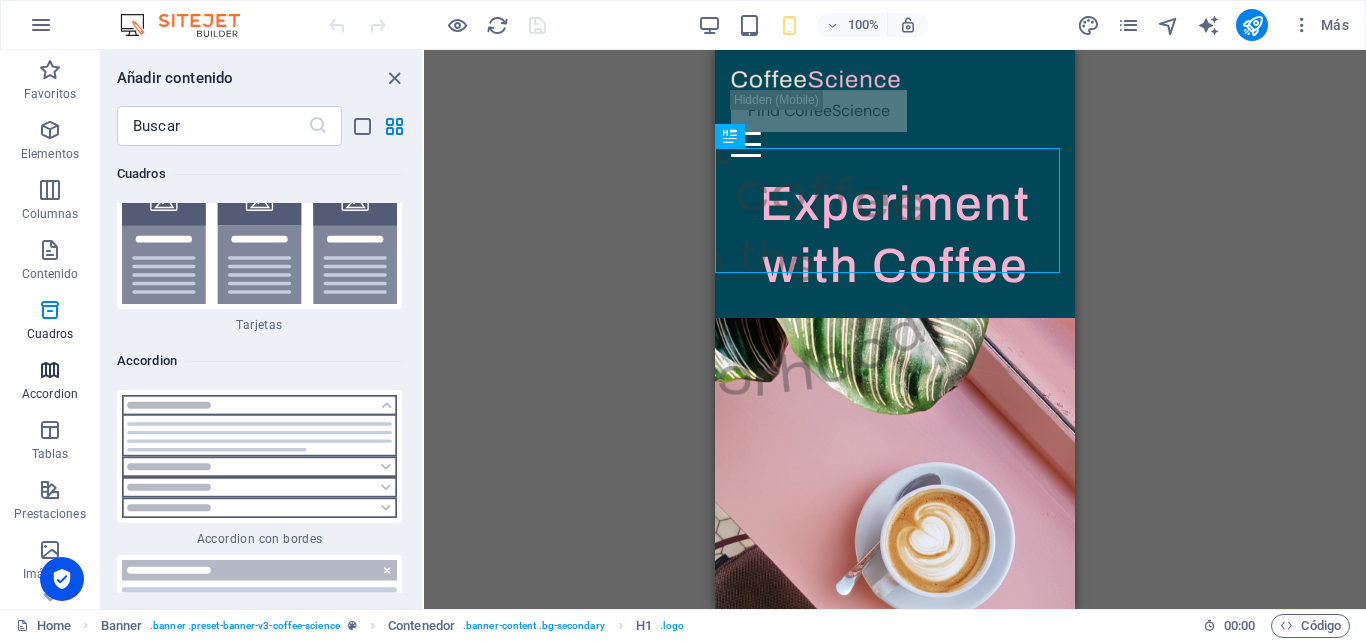 scroll, scrollTop: 12262, scrollLeft: 0, axis: vertical 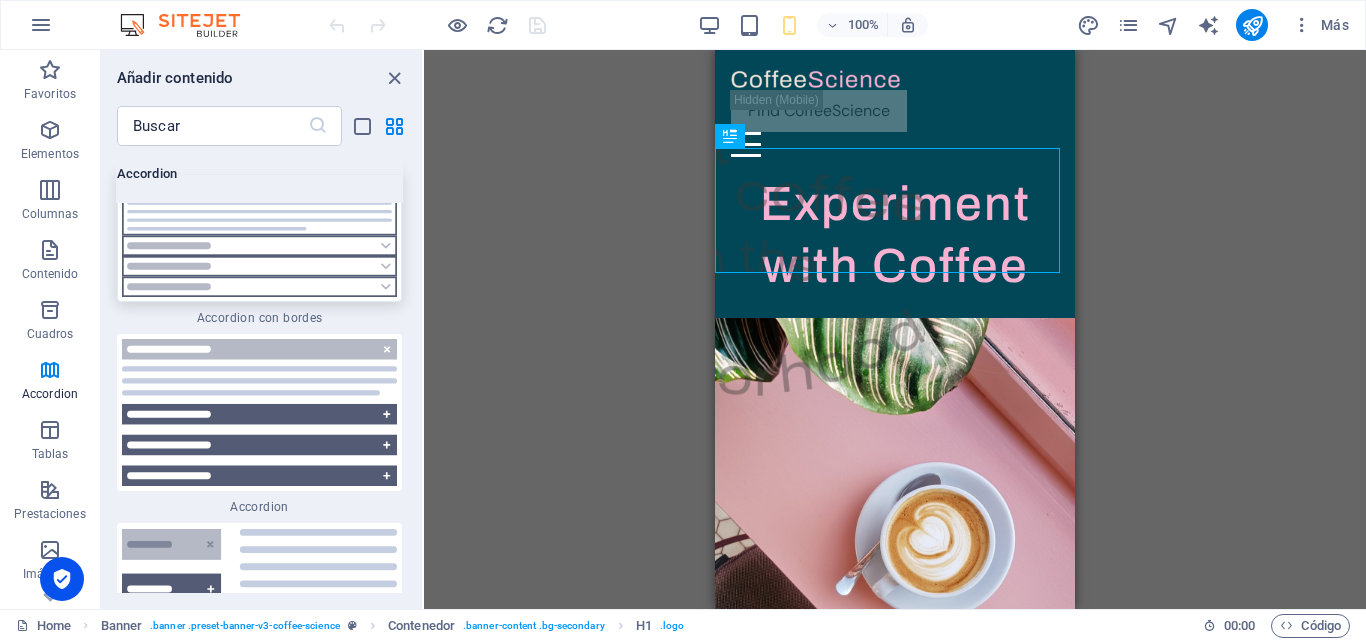 click at bounding box center [259, 235] 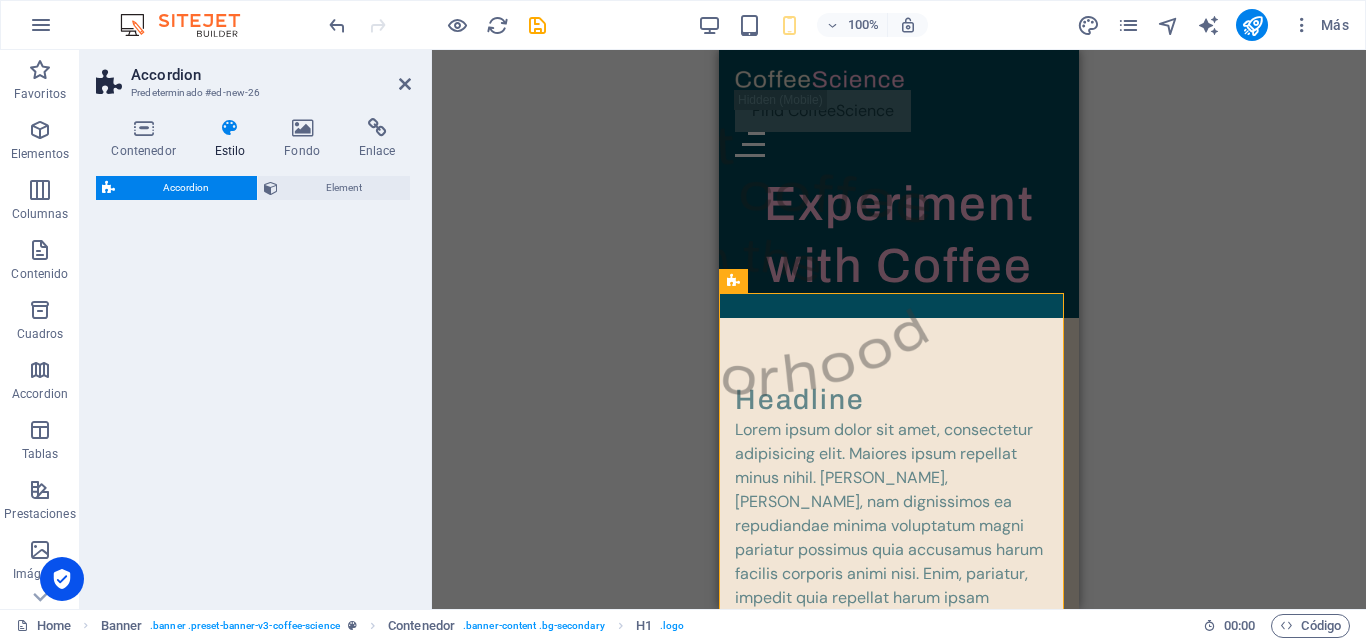 select on "rem" 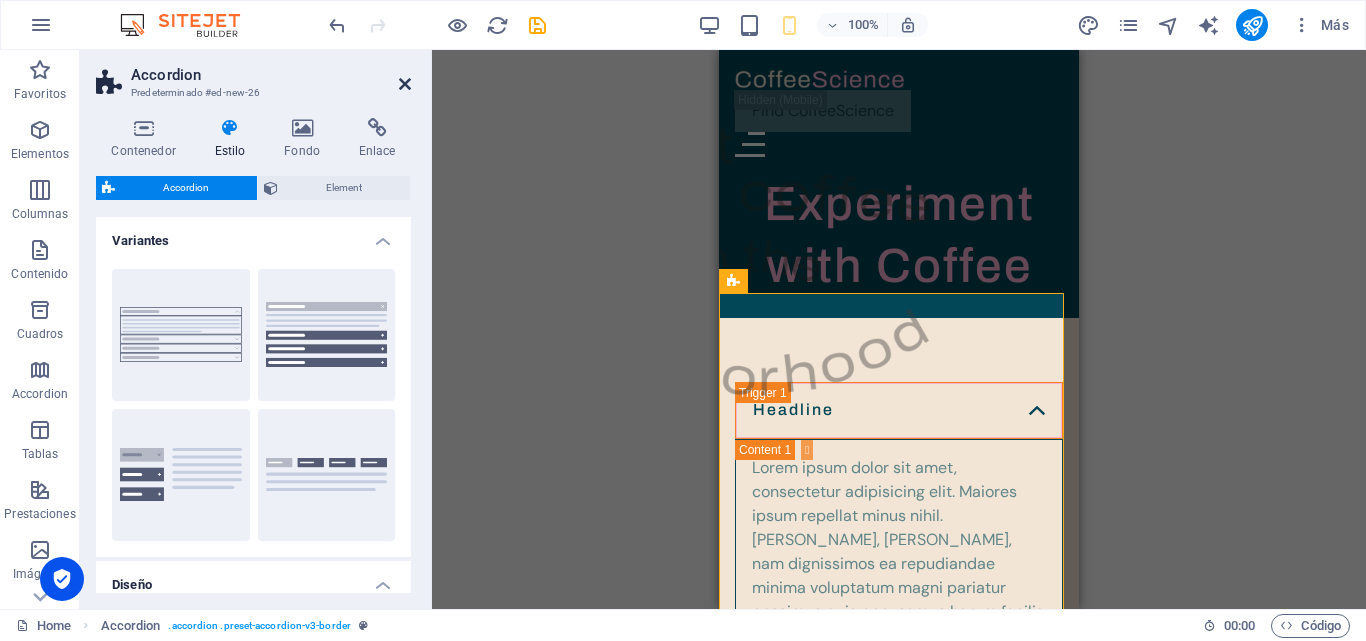 click at bounding box center (405, 84) 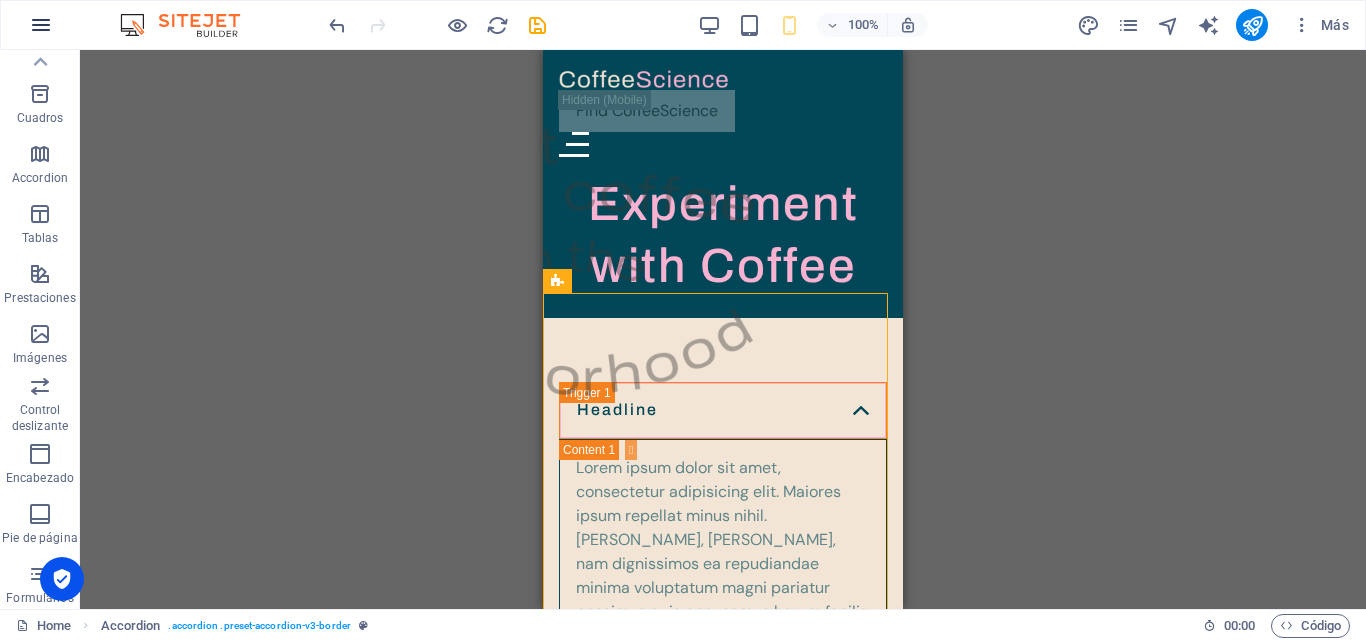 scroll, scrollTop: 108, scrollLeft: 0, axis: vertical 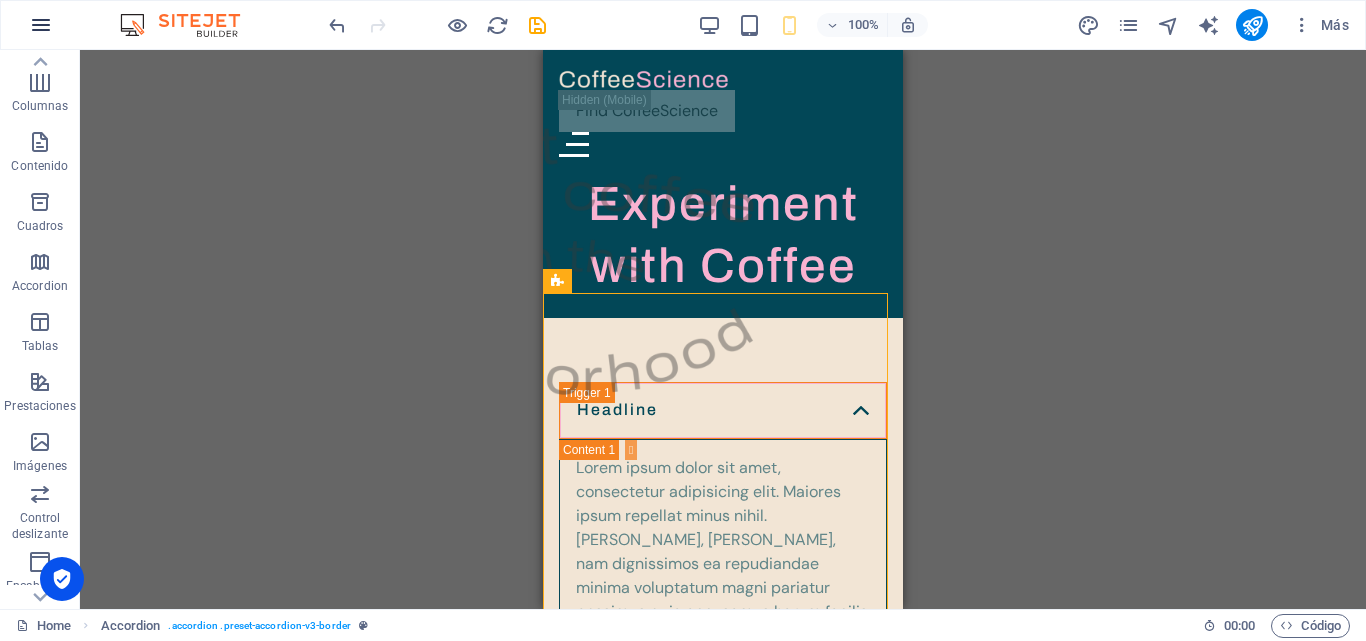 click at bounding box center (41, 25) 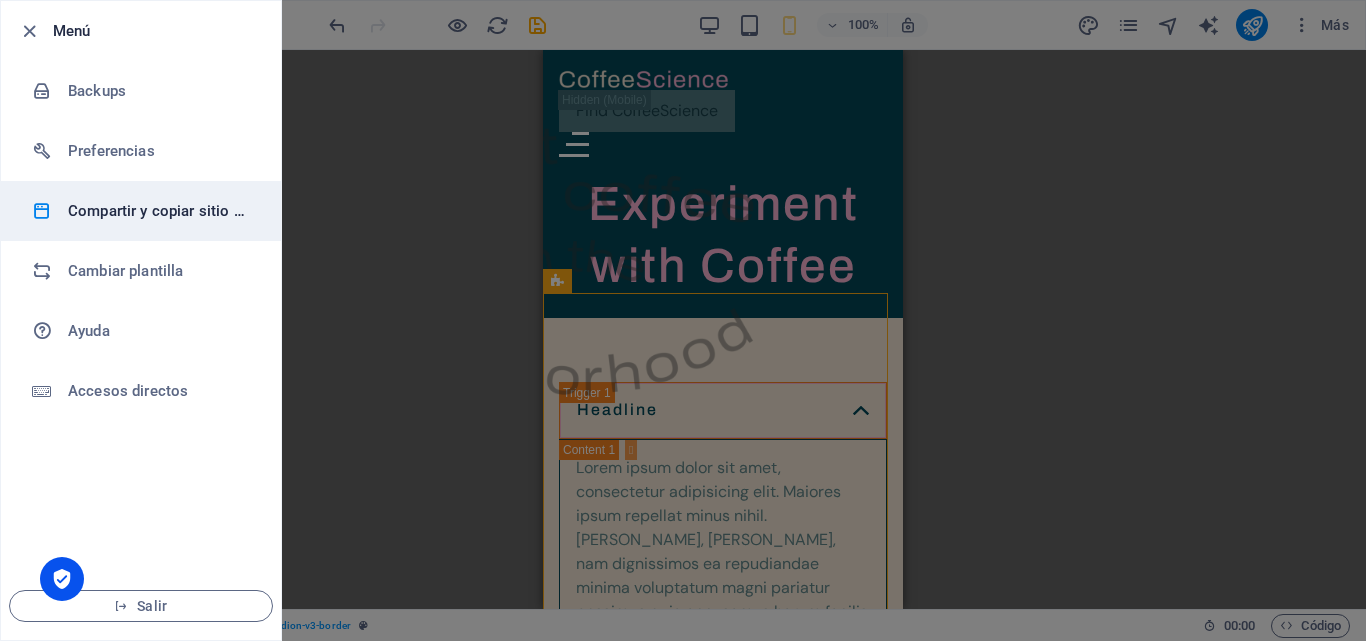 click on "Compartir y copiar sitio web" at bounding box center (160, 211) 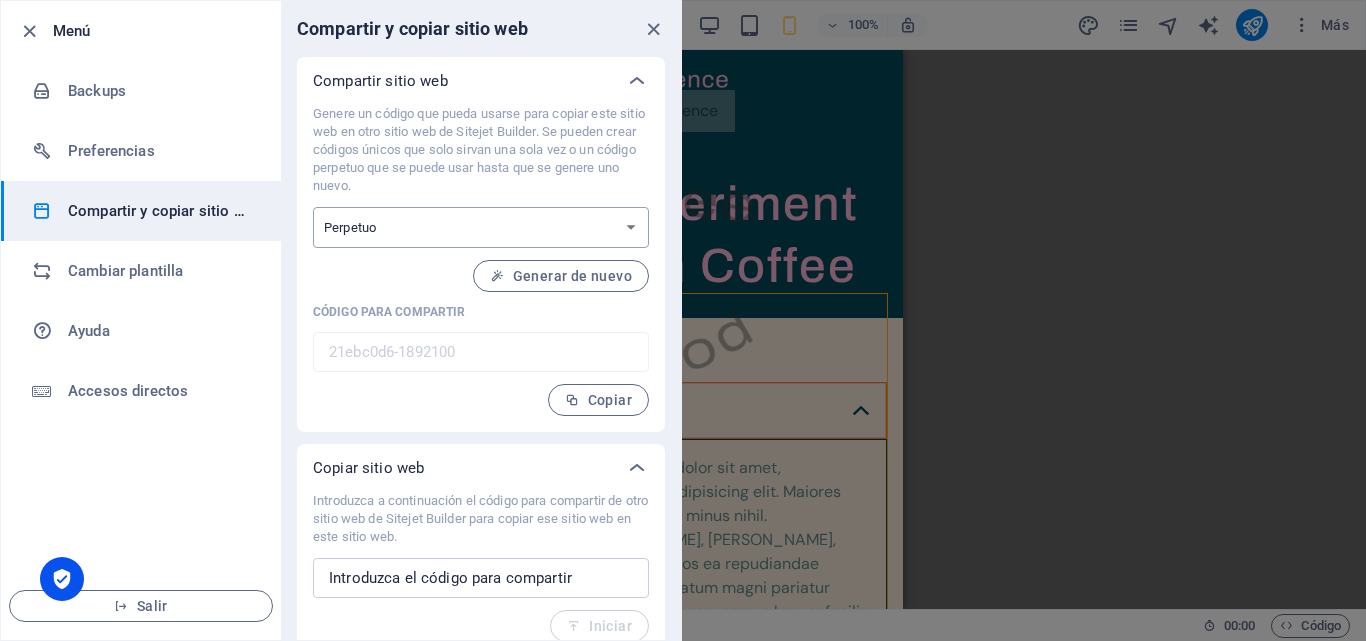 click on "Único Perpetuo" at bounding box center (481, 227) 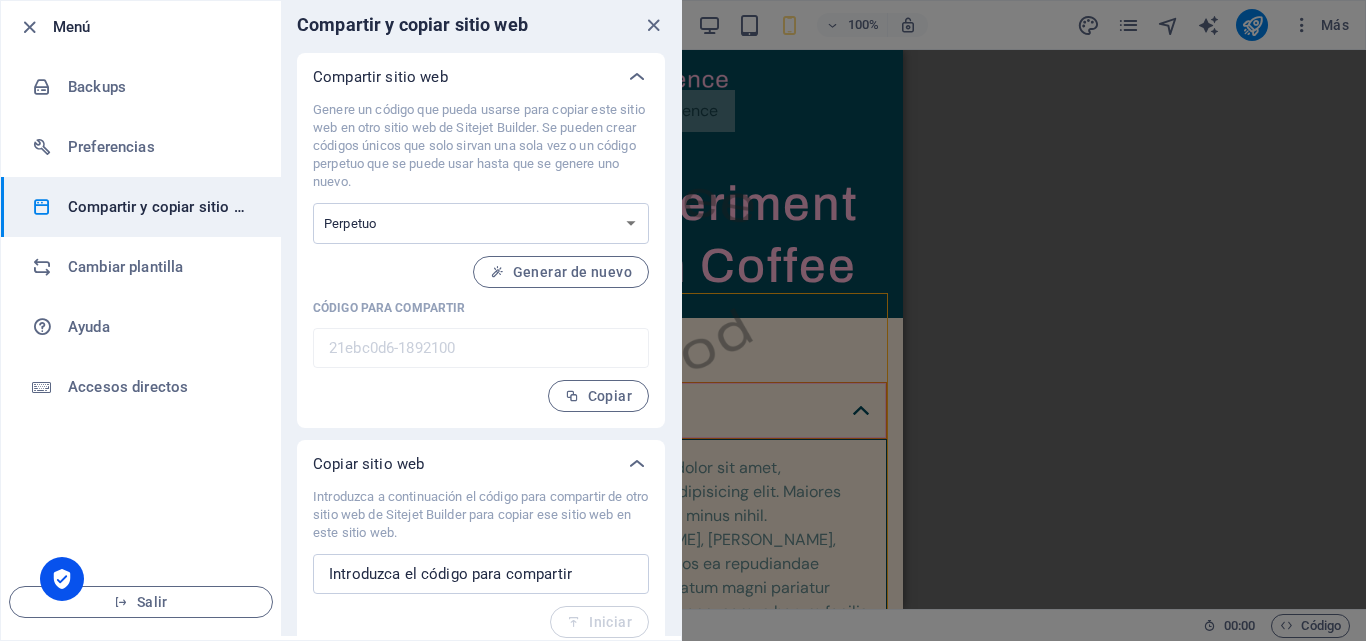 scroll, scrollTop: 0, scrollLeft: 0, axis: both 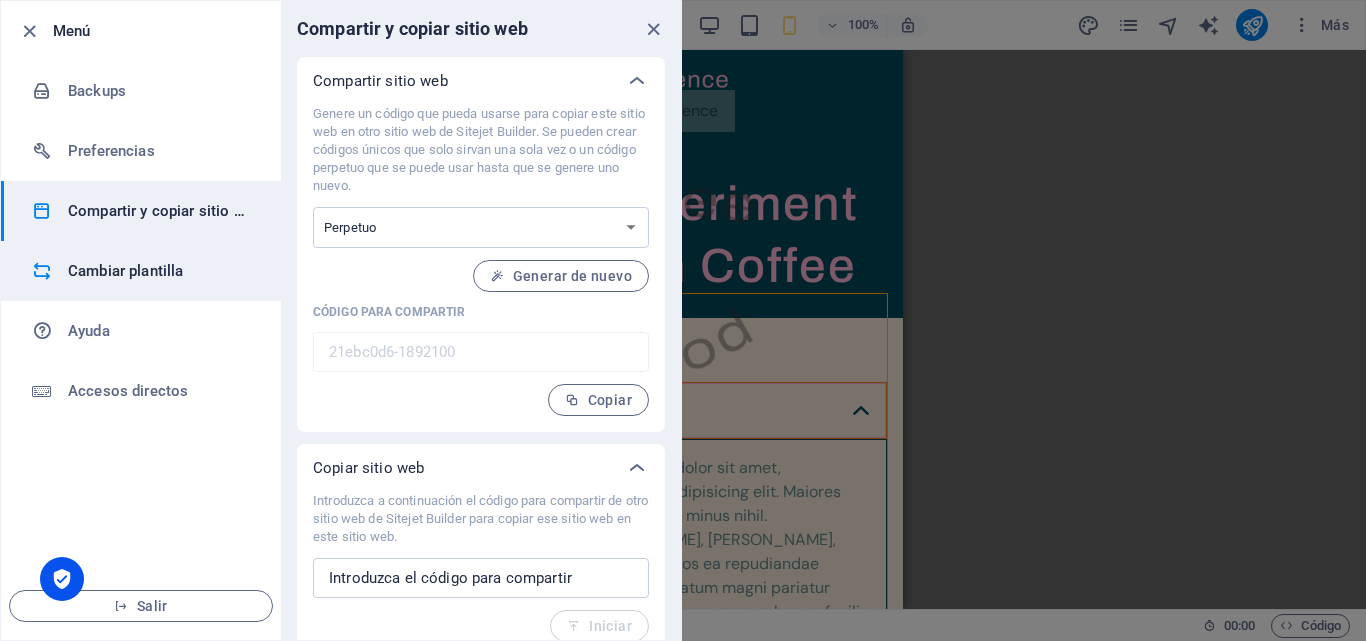 click on "Cambiar plantilla" at bounding box center (160, 271) 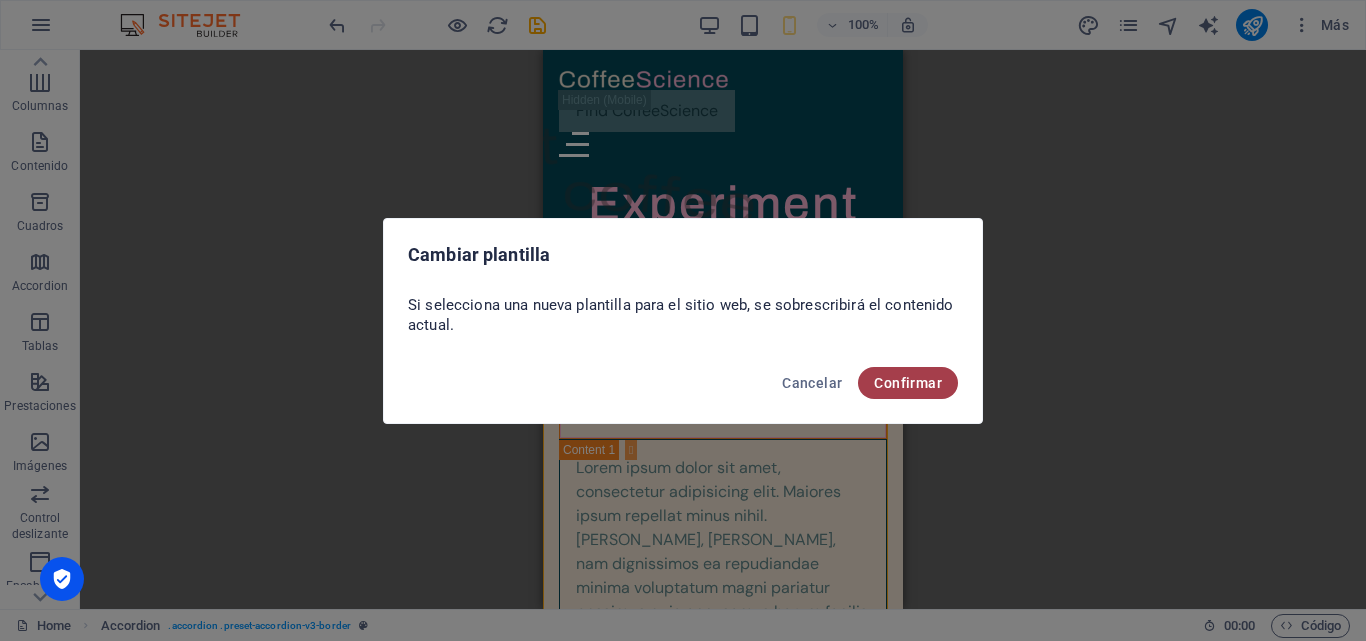 click on "Confirmar" at bounding box center [908, 383] 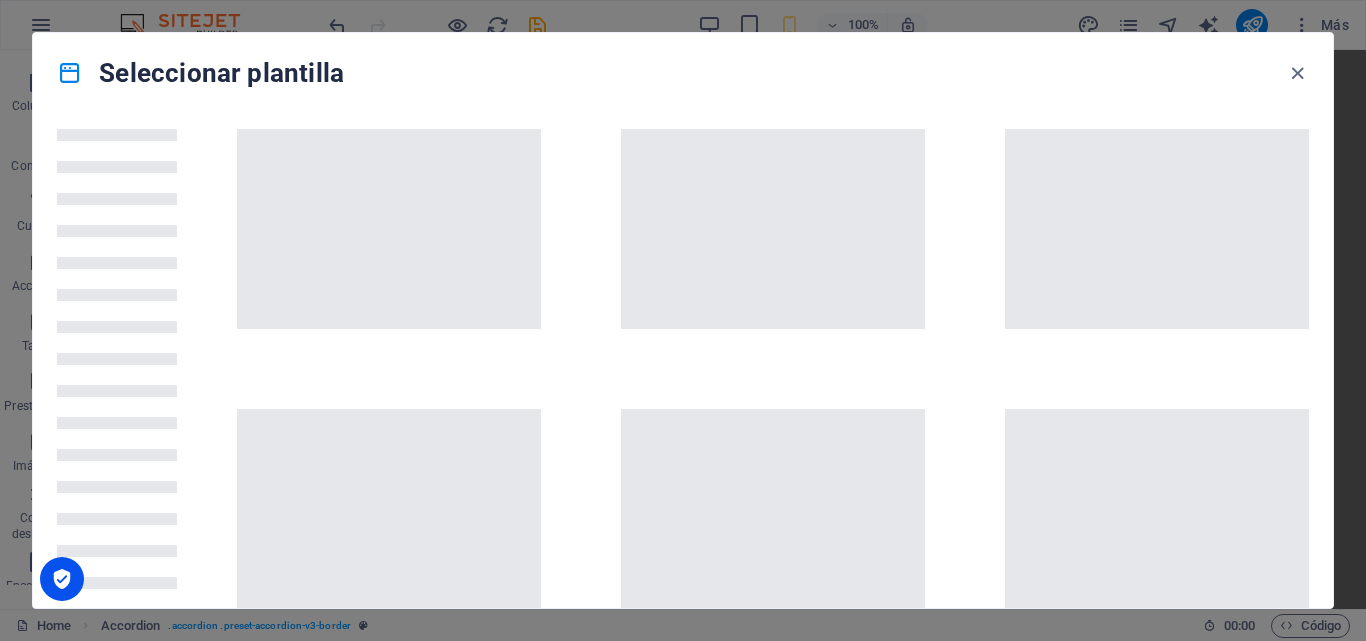 click at bounding box center [1297, 73] 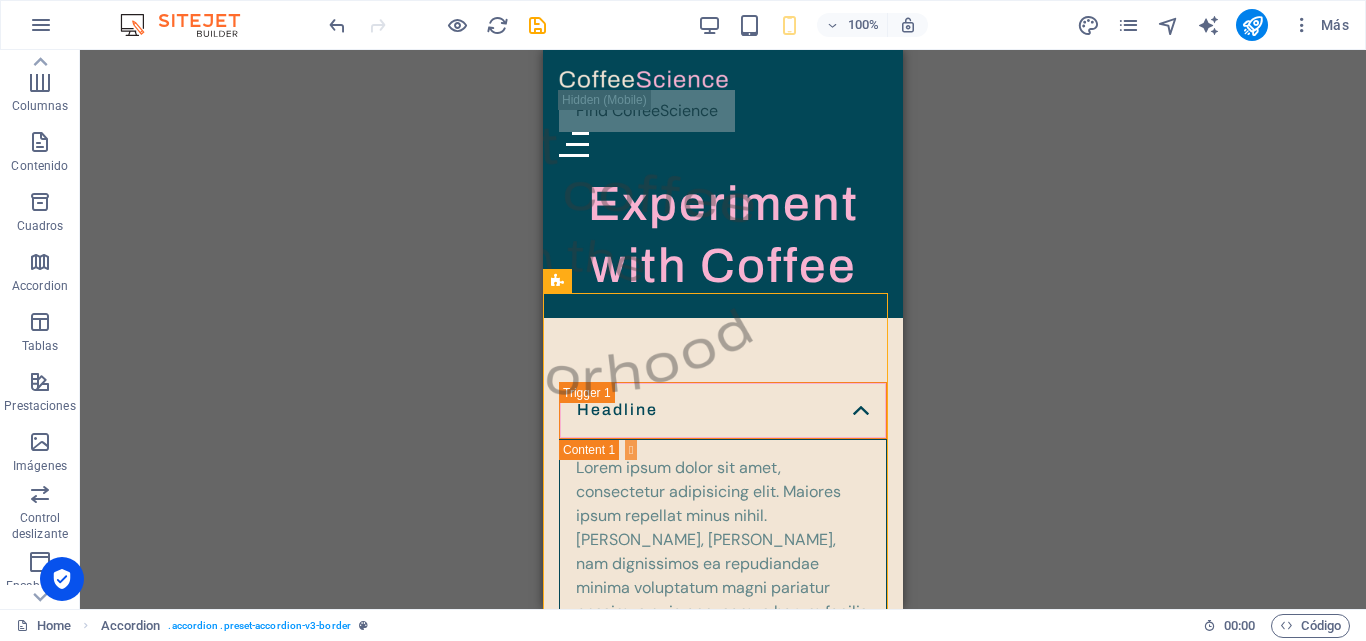 drag, startPoint x: 1207, startPoint y: 30, endPoint x: 1239, endPoint y: 100, distance: 76.96753 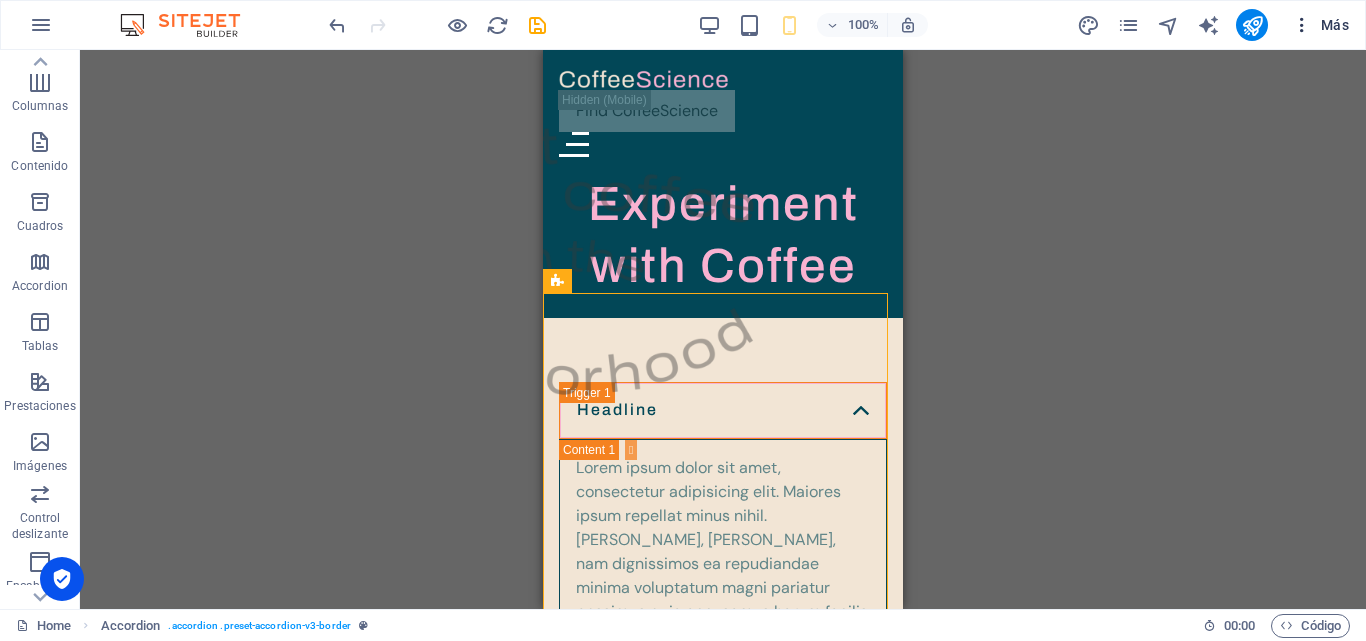 click at bounding box center [1302, 25] 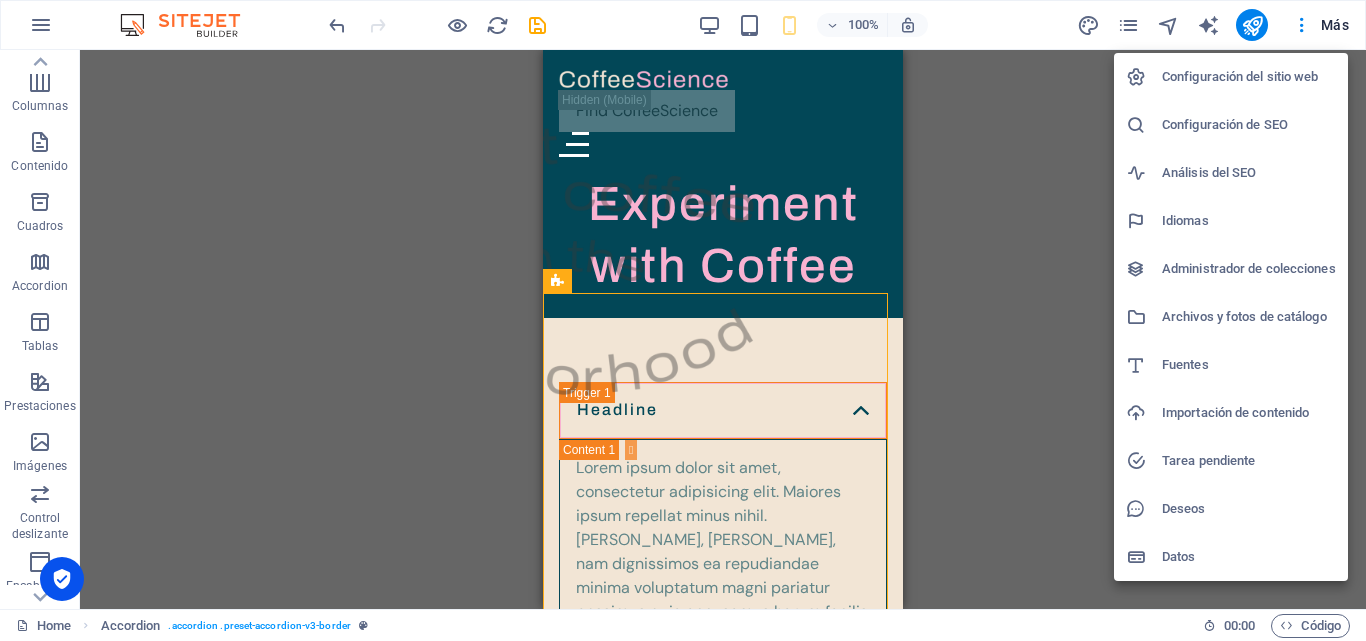 click on "Archivos y fotos de catálogo" at bounding box center [1249, 317] 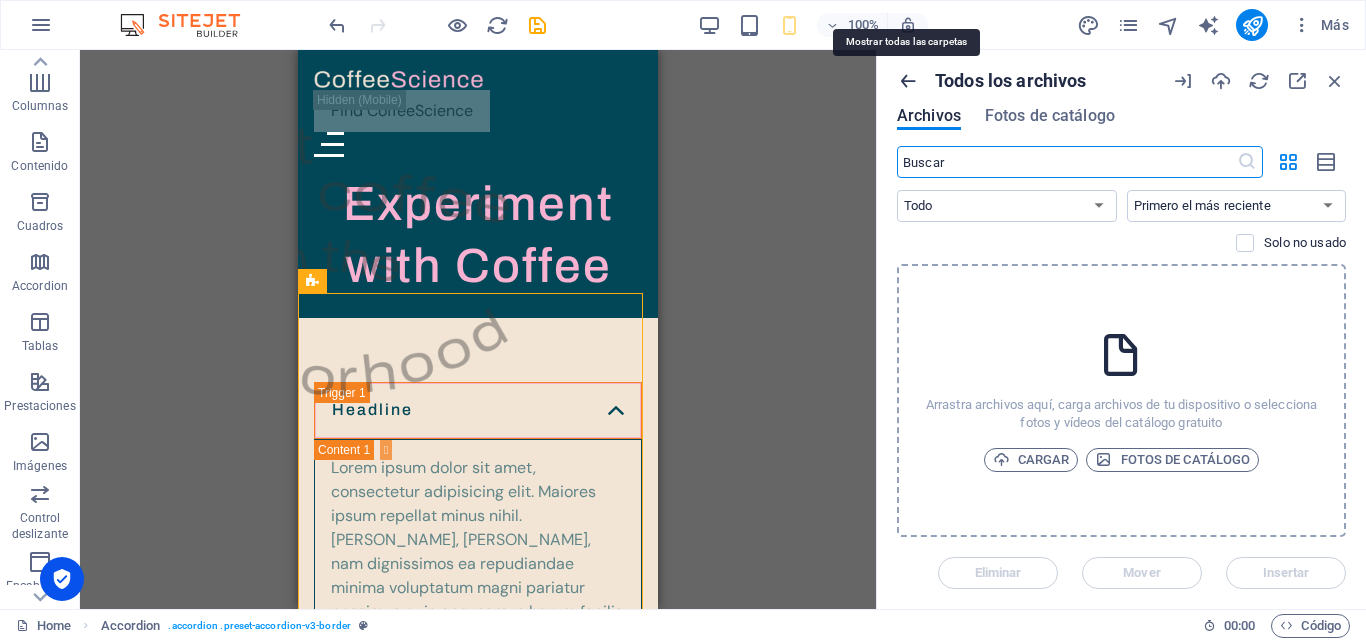 click at bounding box center (908, 81) 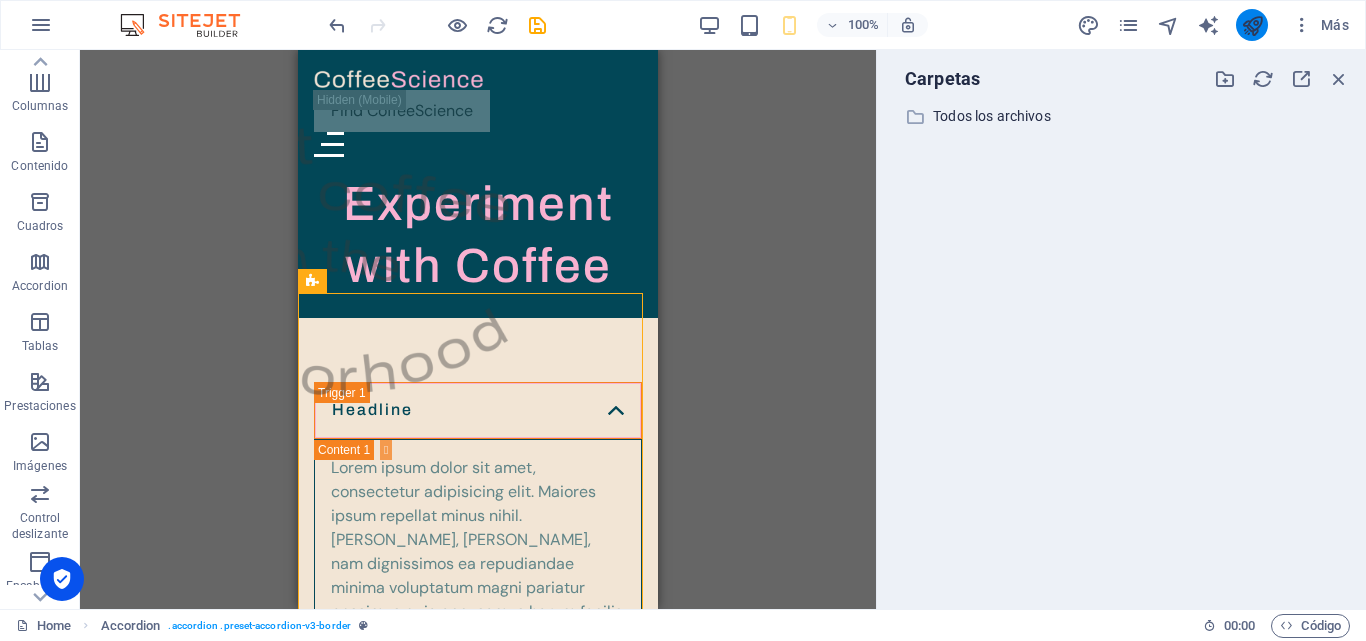 click at bounding box center (1252, 25) 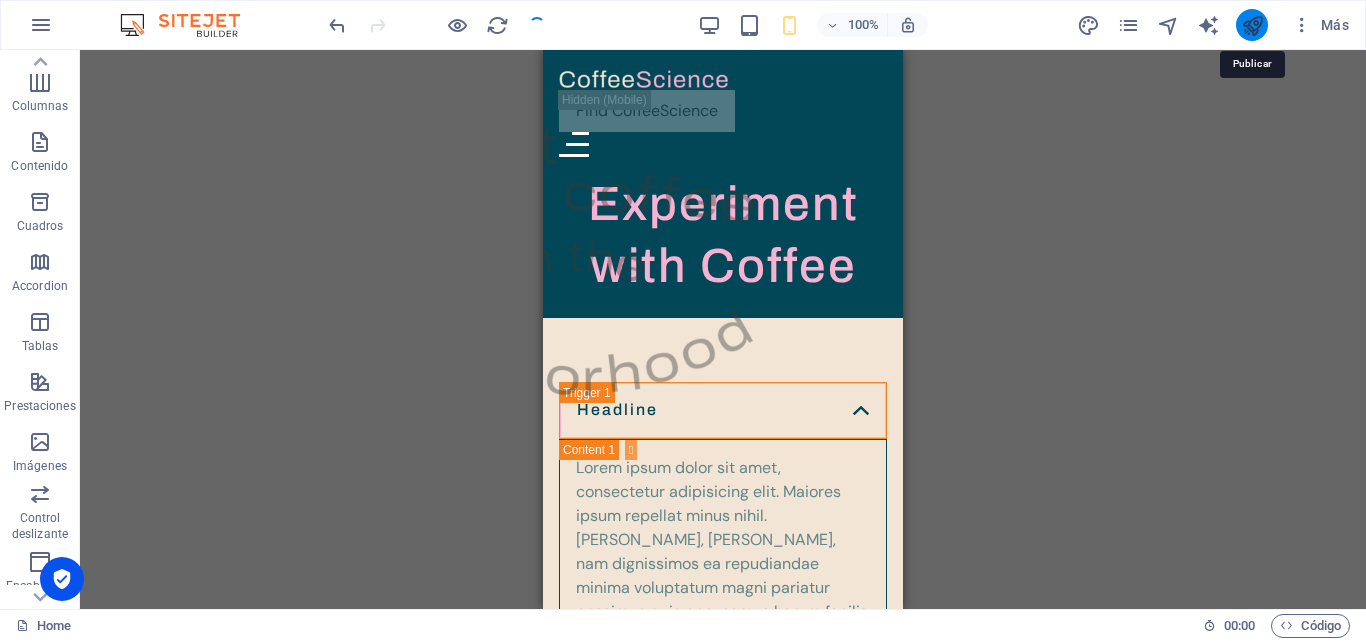 click at bounding box center [1252, 25] 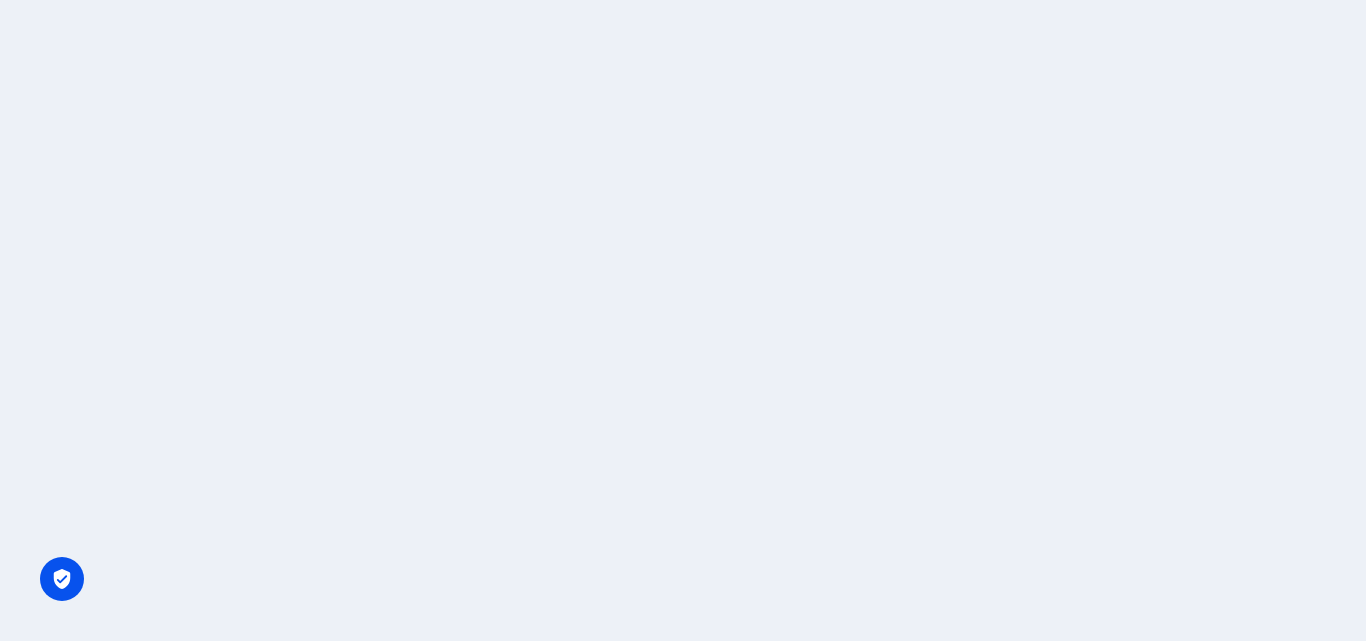 scroll, scrollTop: 0, scrollLeft: 0, axis: both 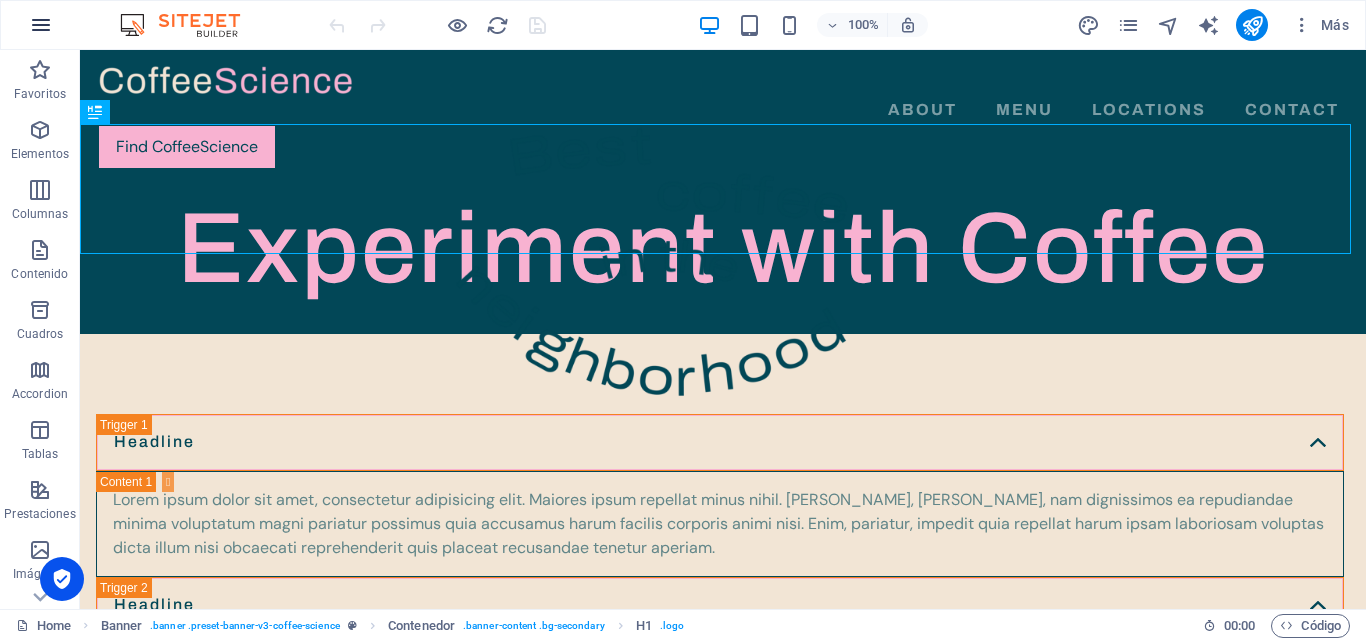 click at bounding box center [41, 25] 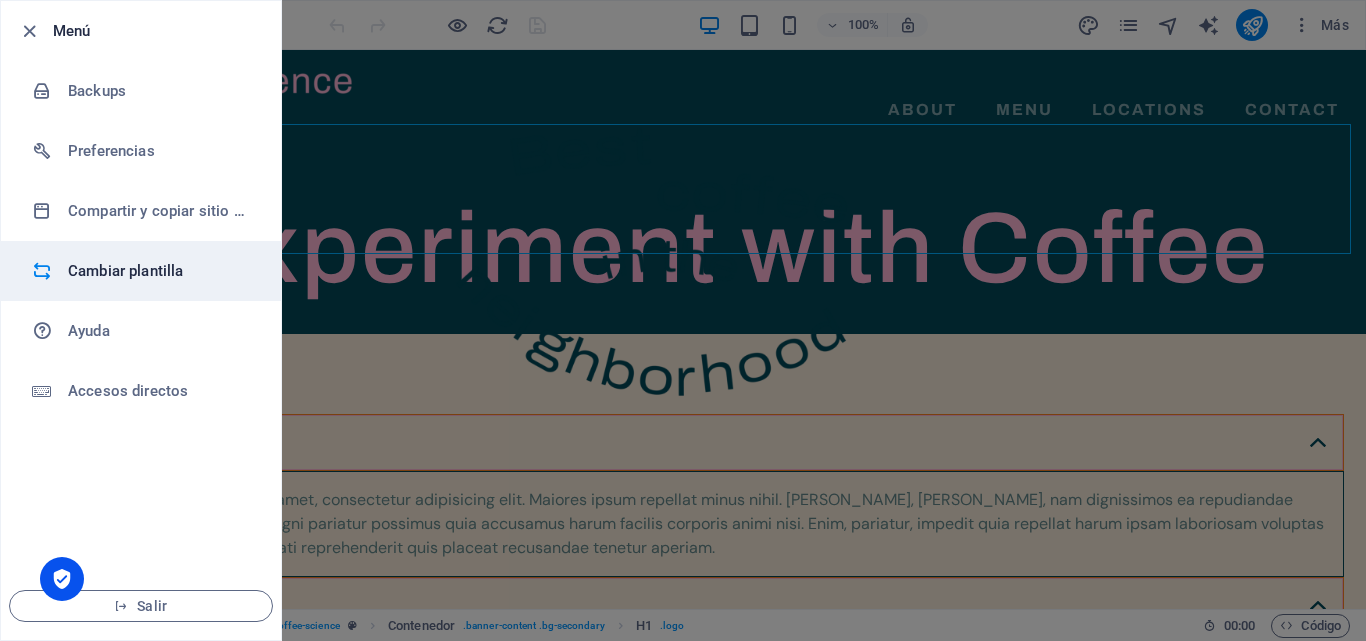 click on "Cambiar plantilla" at bounding box center [141, 271] 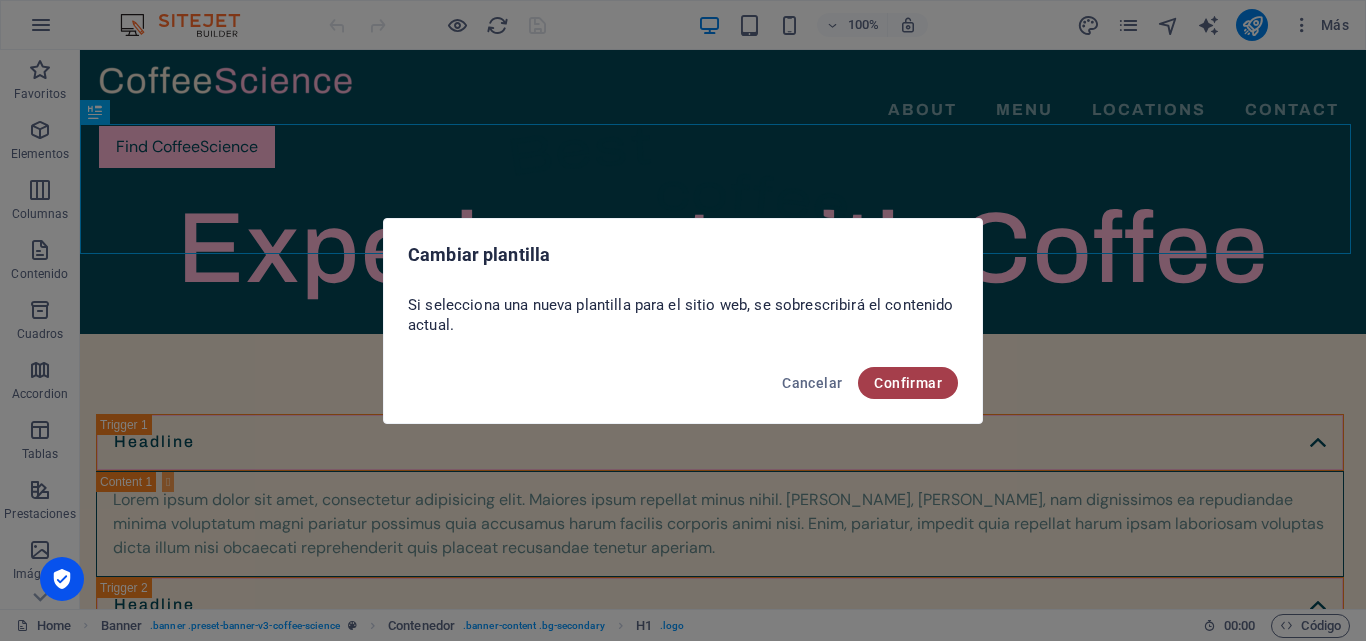 click on "Confirmar" at bounding box center [908, 383] 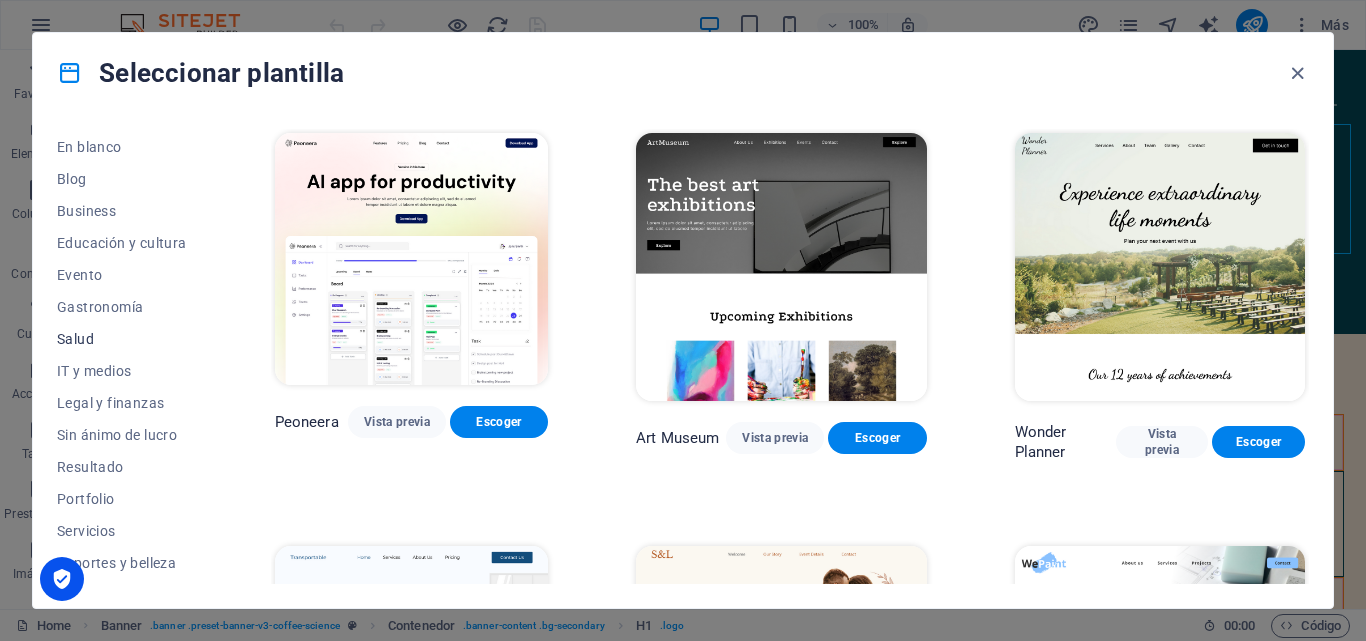 scroll, scrollTop: 345, scrollLeft: 0, axis: vertical 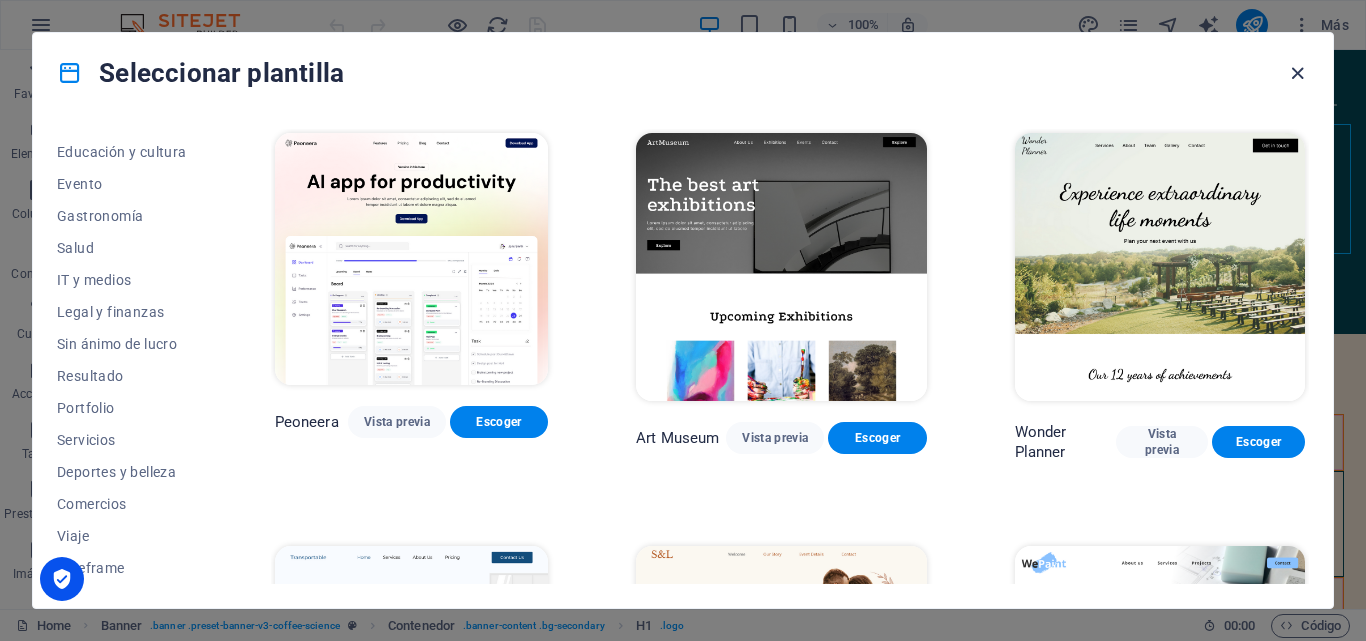 click at bounding box center (1297, 73) 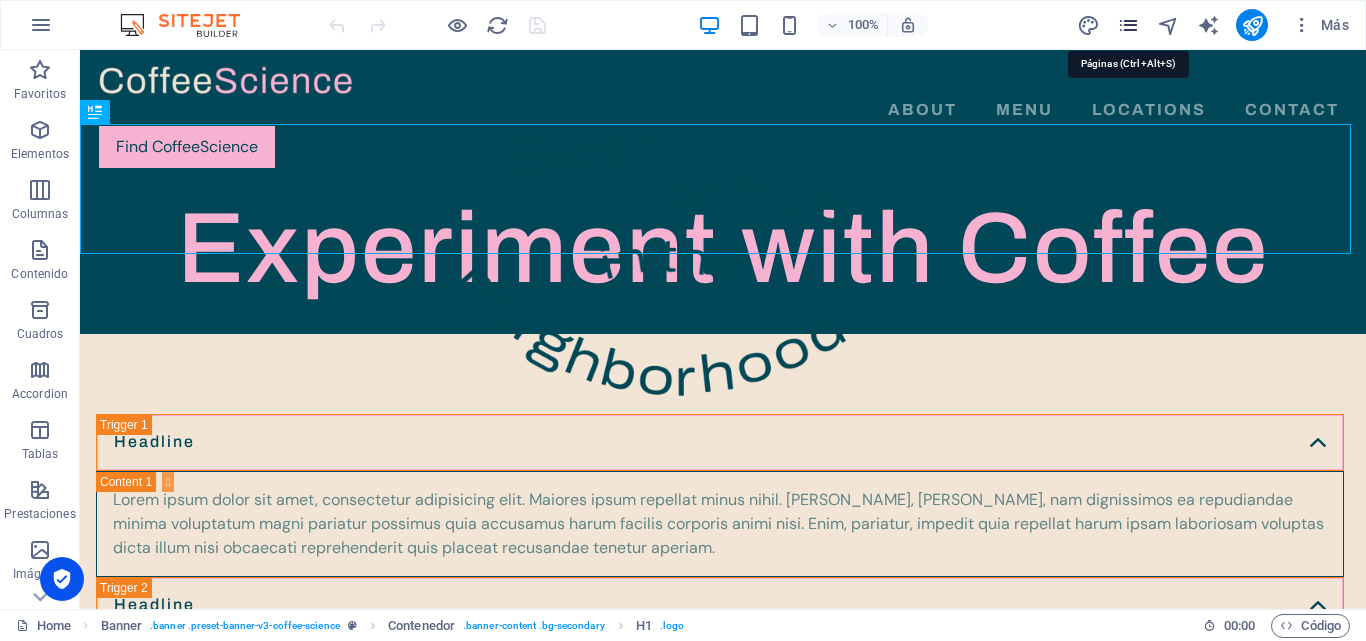 click at bounding box center (1128, 25) 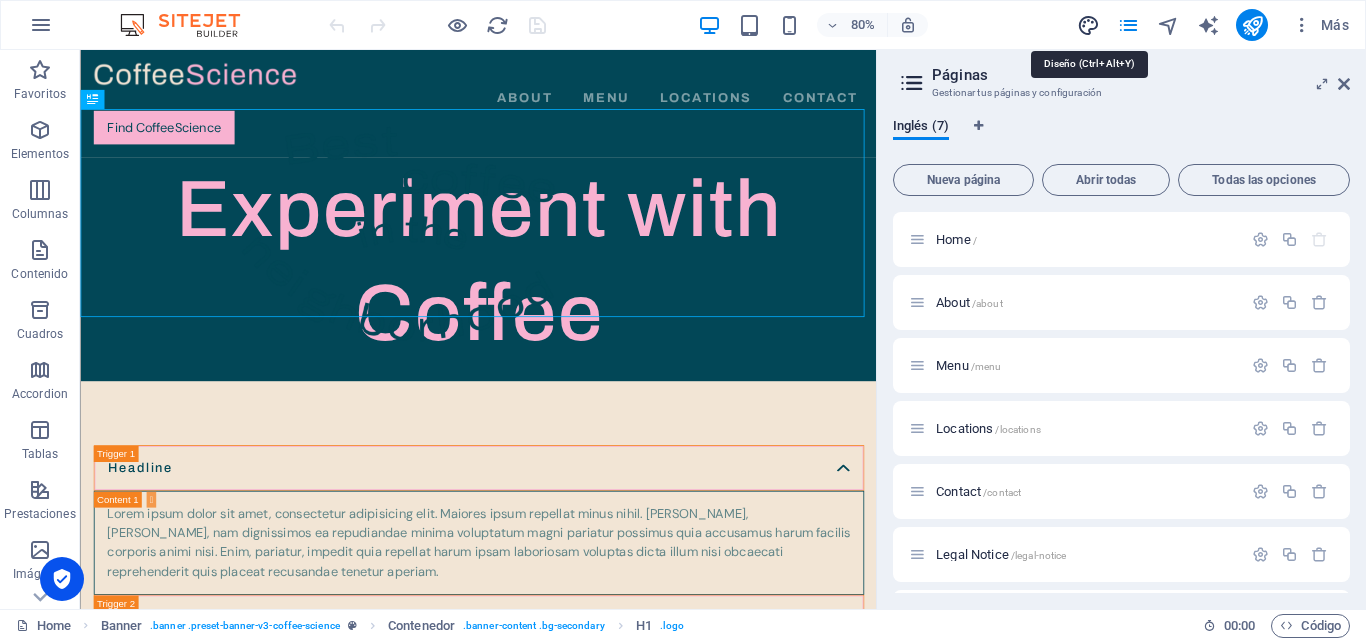 click at bounding box center (1088, 25) 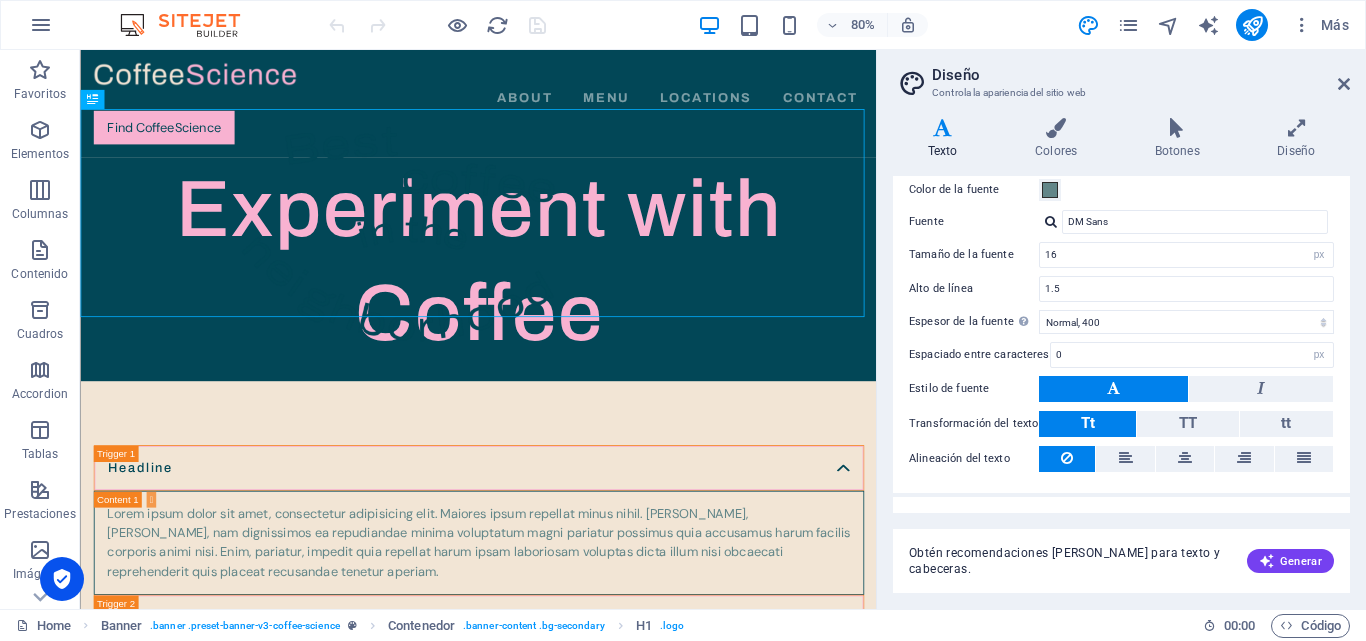 scroll, scrollTop: 119, scrollLeft: 0, axis: vertical 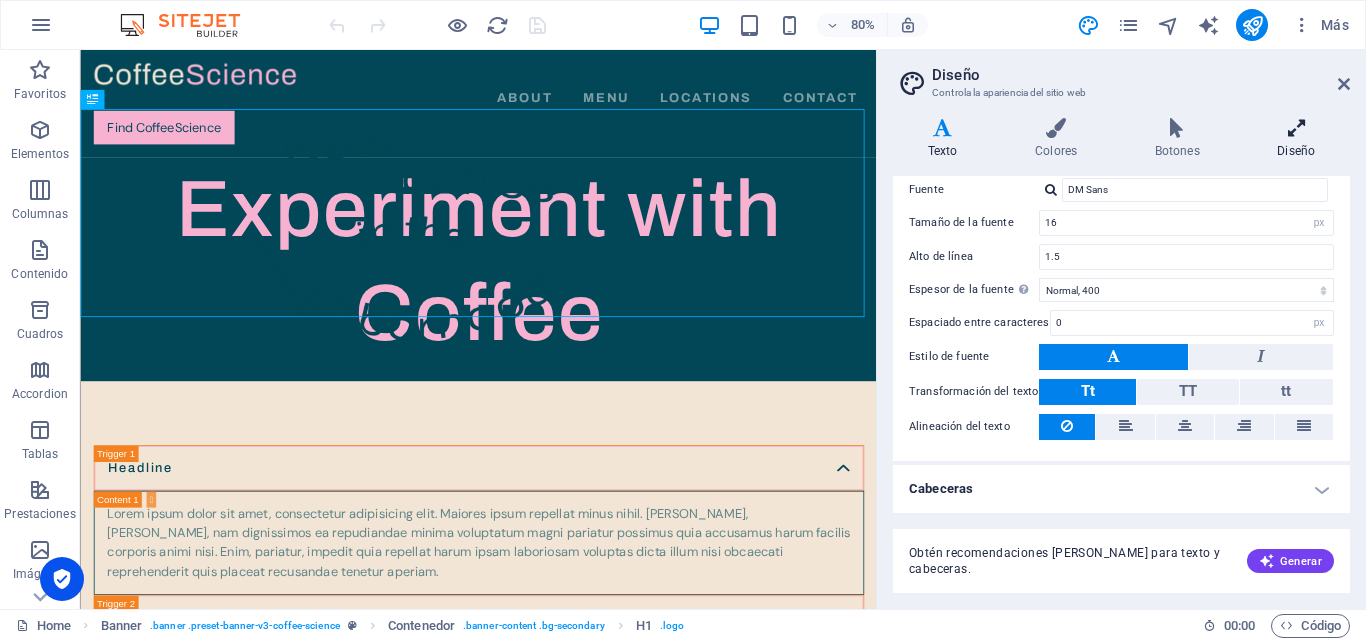 click on "Diseño" at bounding box center [1296, 139] 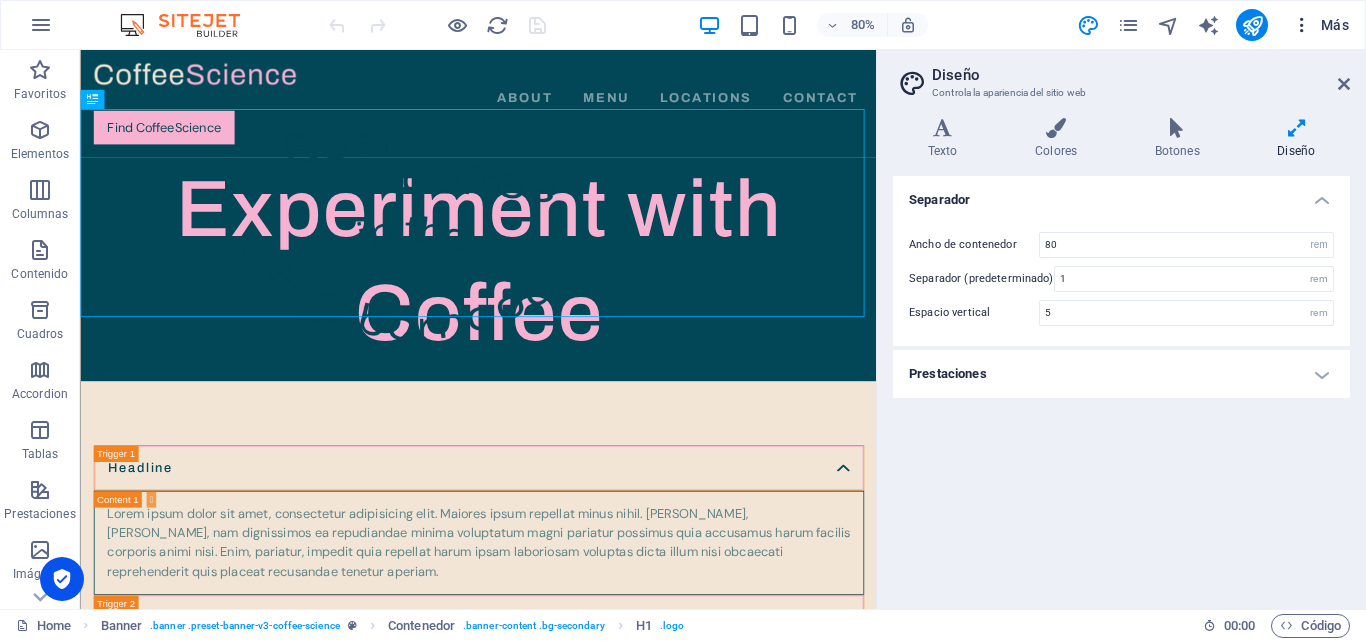 click on "Más" at bounding box center (1320, 25) 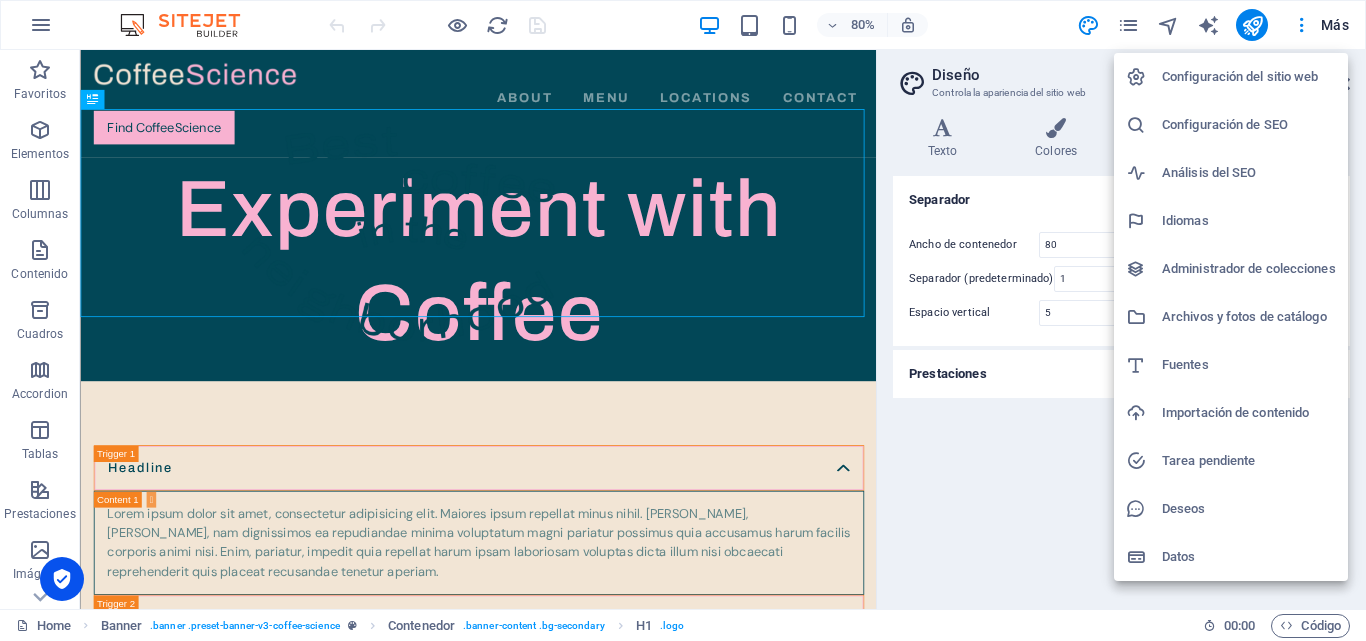 click on "Importación de contenido" at bounding box center (1249, 413) 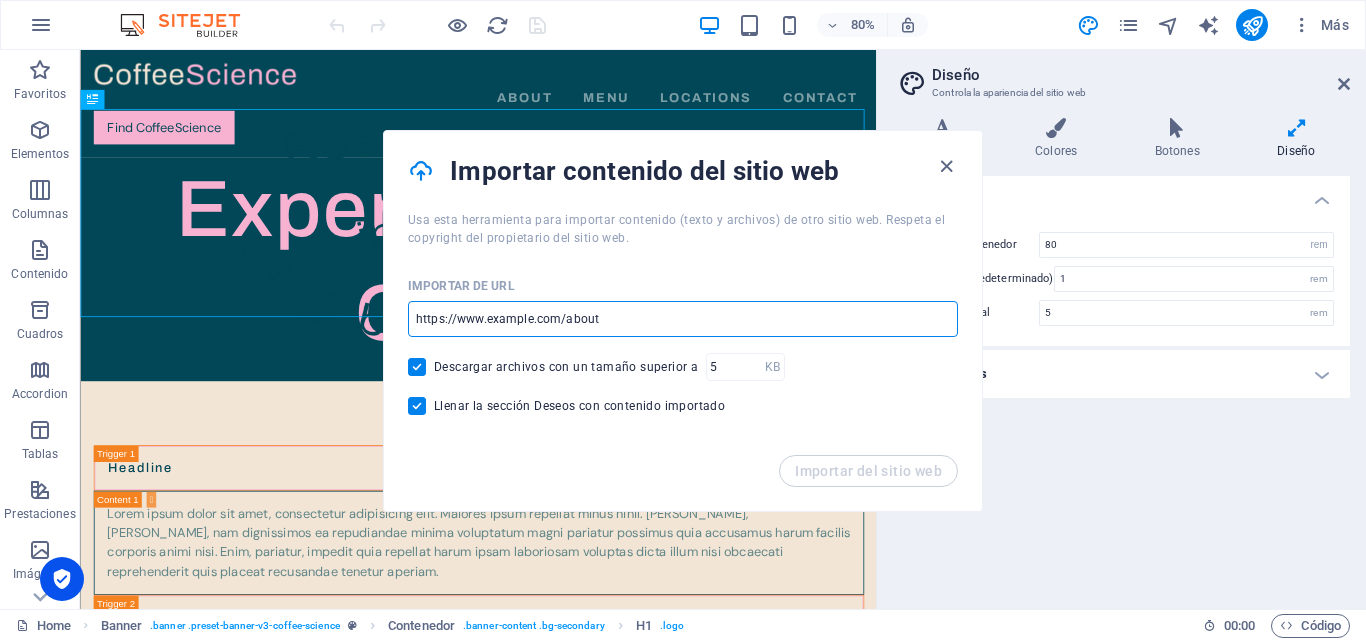 click at bounding box center [683, 319] 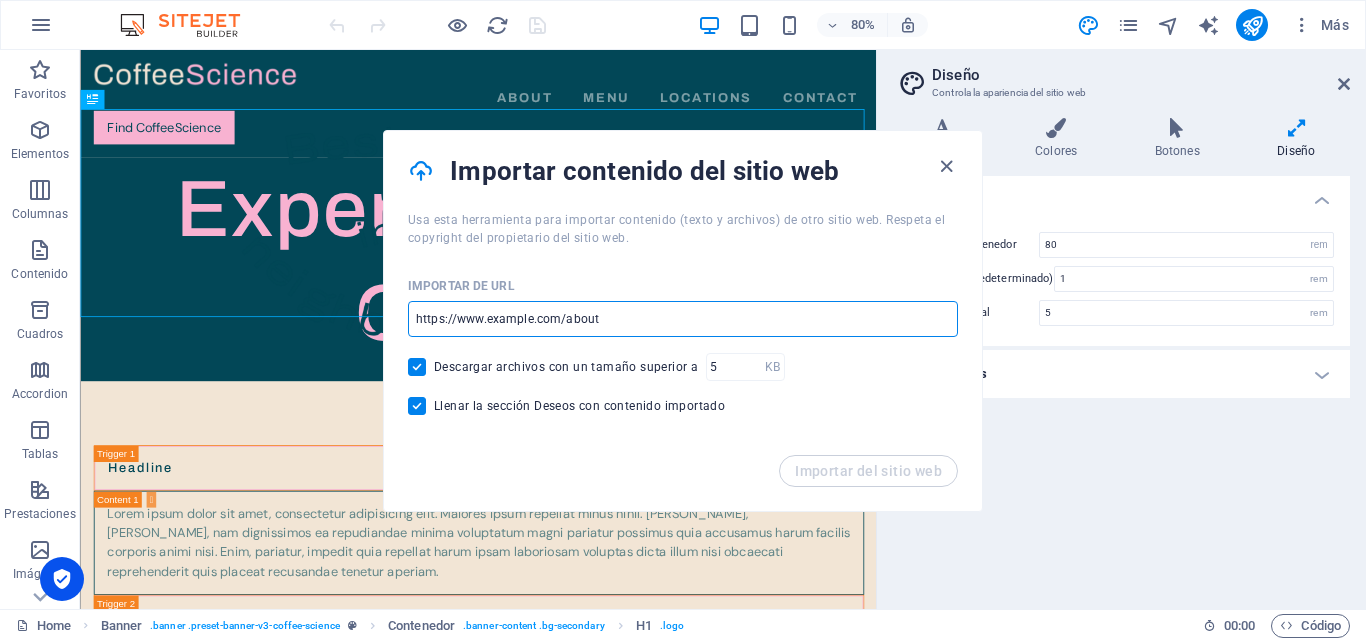 click at bounding box center [683, 319] 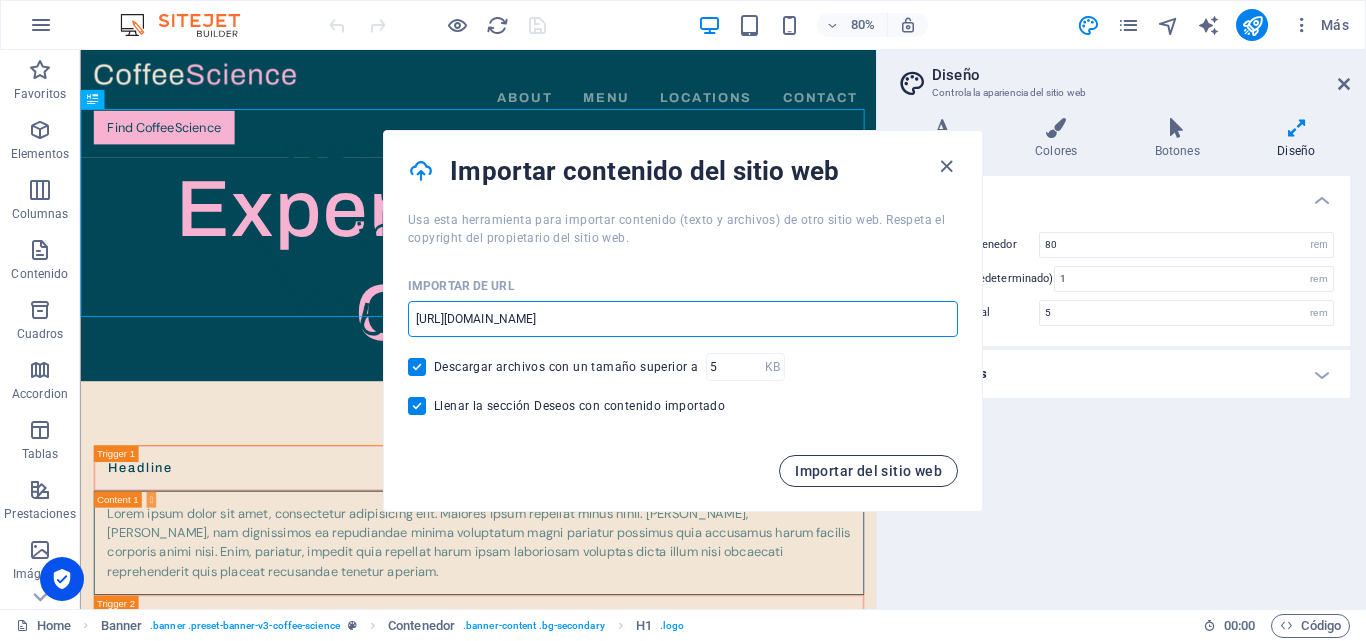 type on "https://websuper7.onrender.com/" 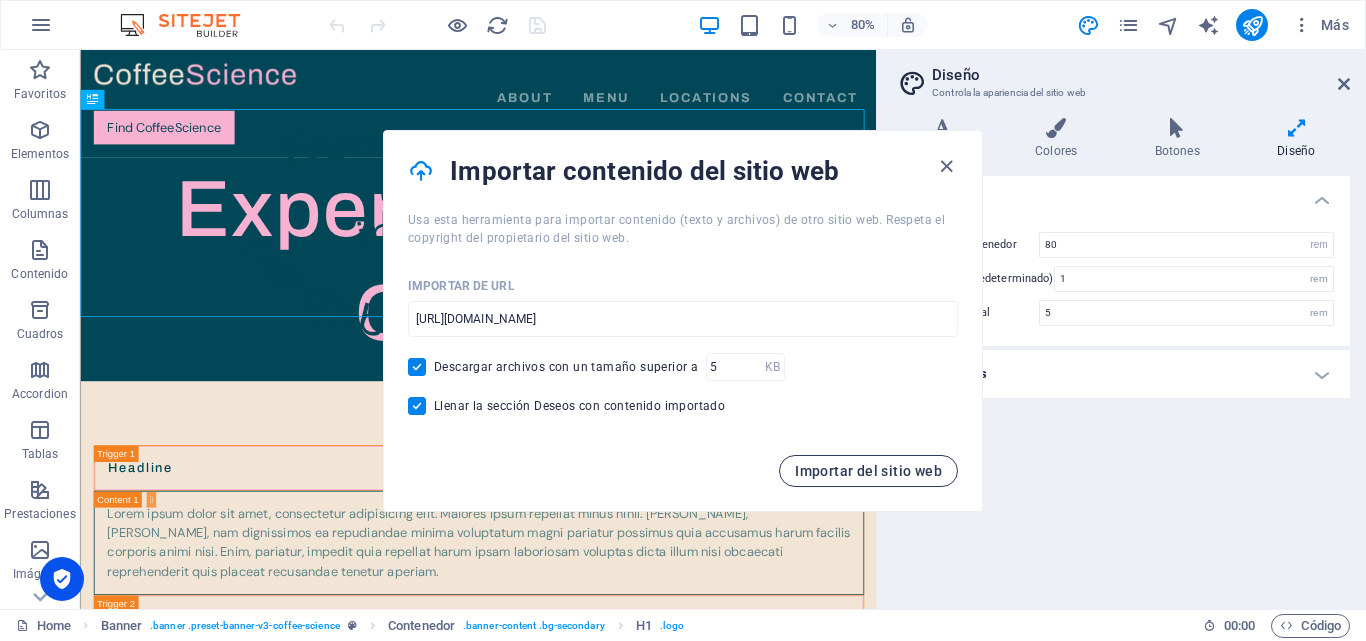 click on "Importar del sitio web" at bounding box center [868, 471] 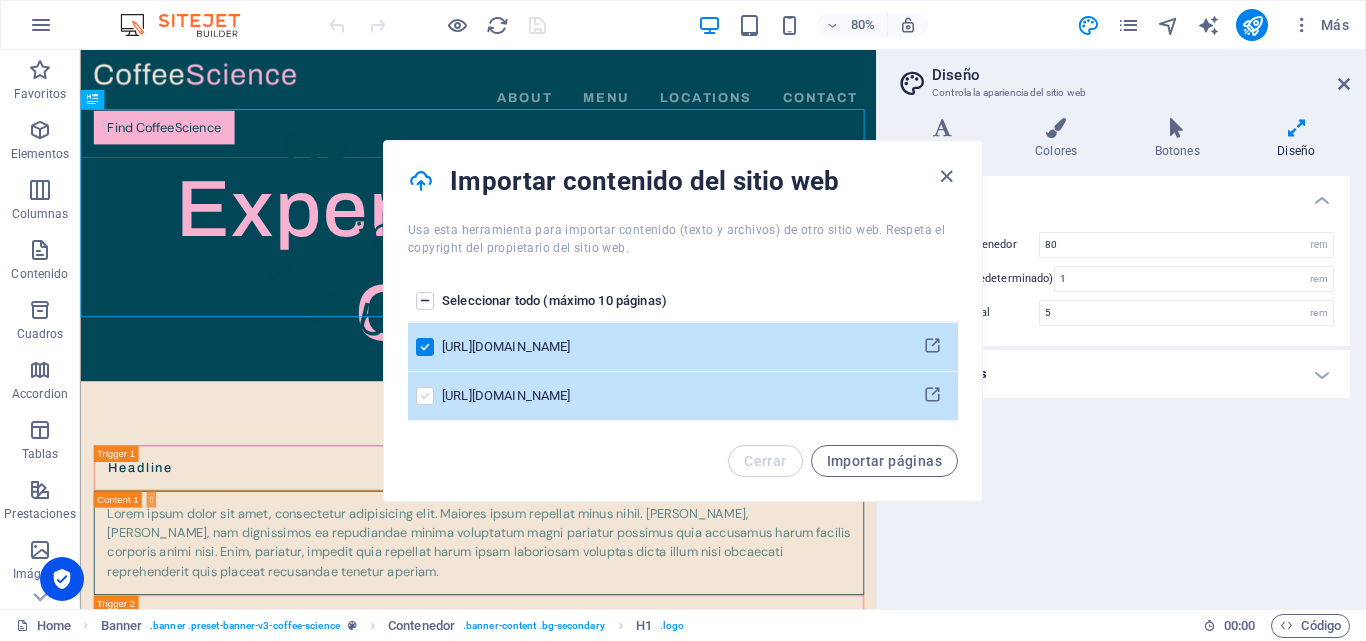 click at bounding box center (425, 396) 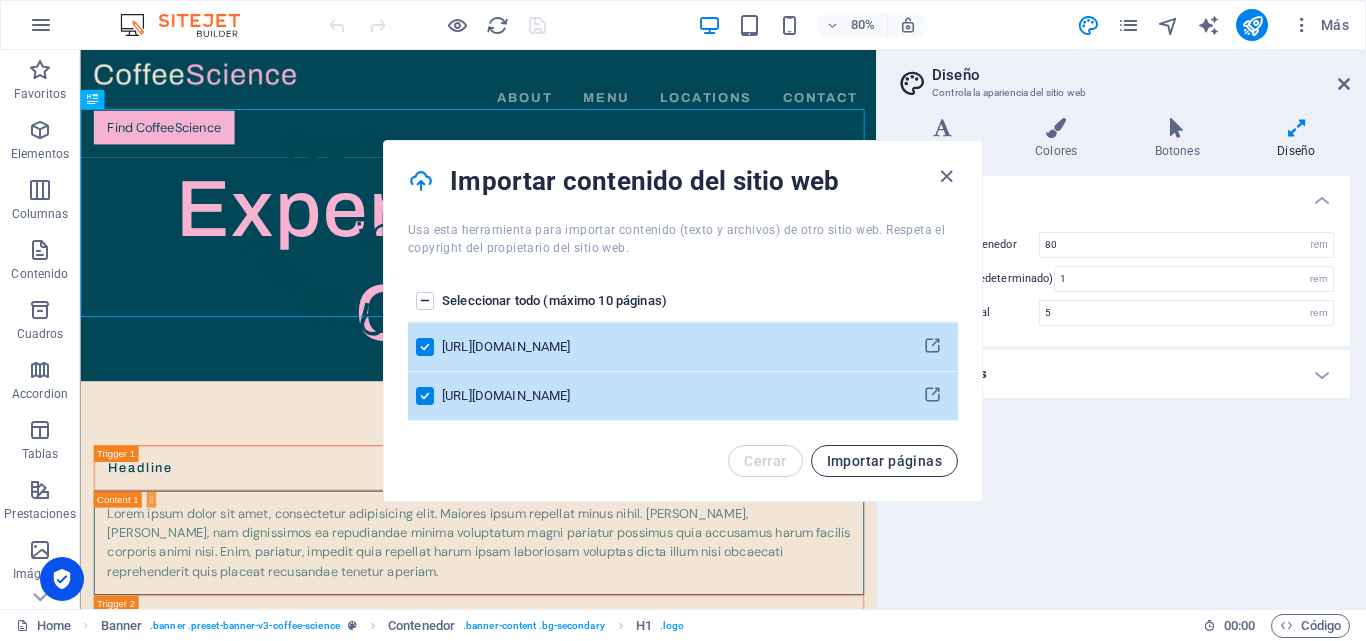 click on "Importar páginas" at bounding box center (884, 461) 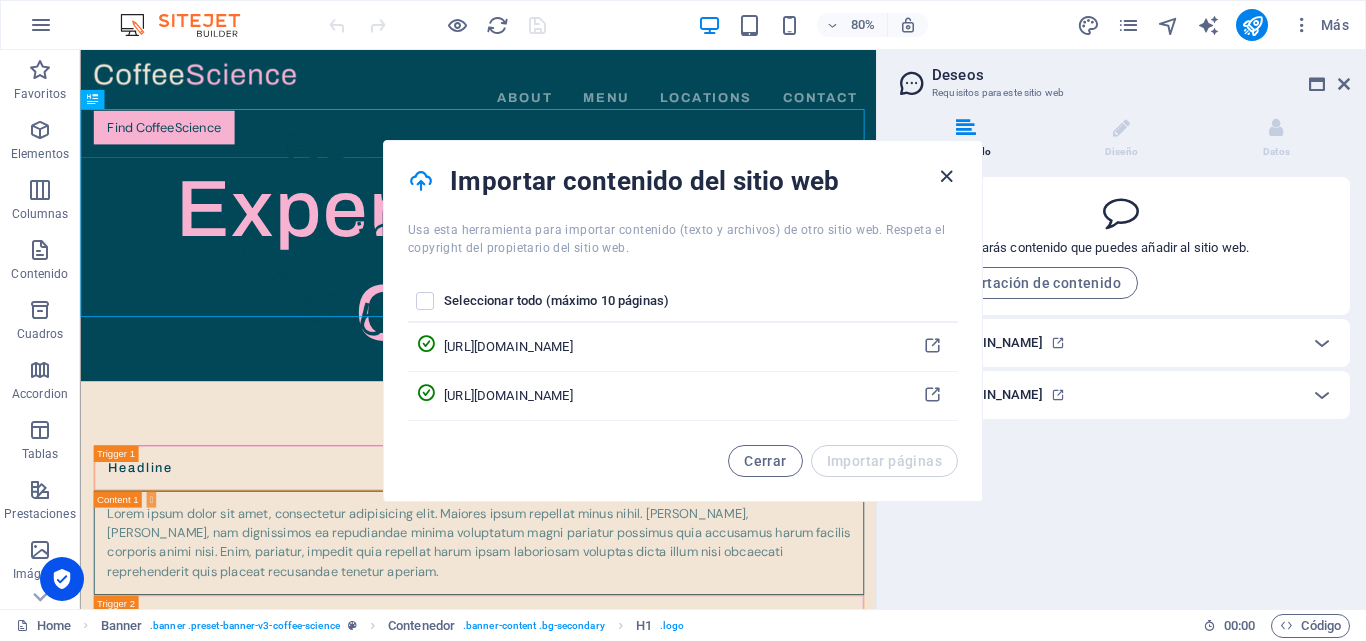 click at bounding box center [946, 176] 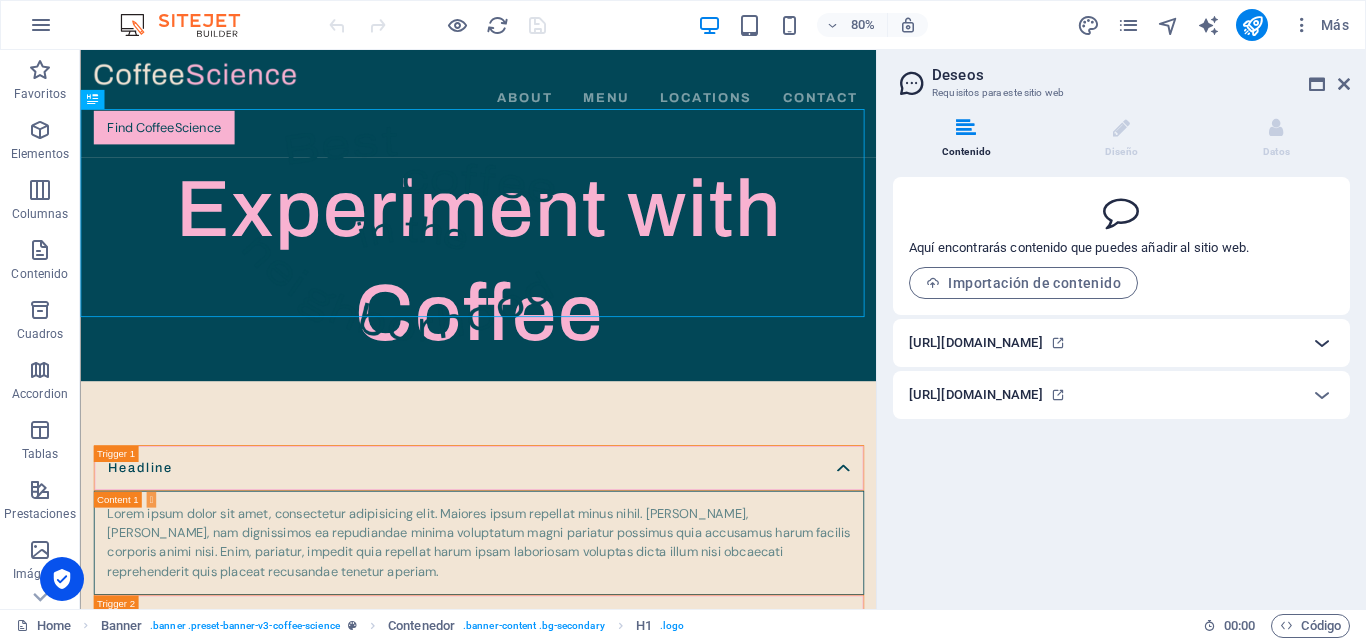 click at bounding box center (1322, 343) 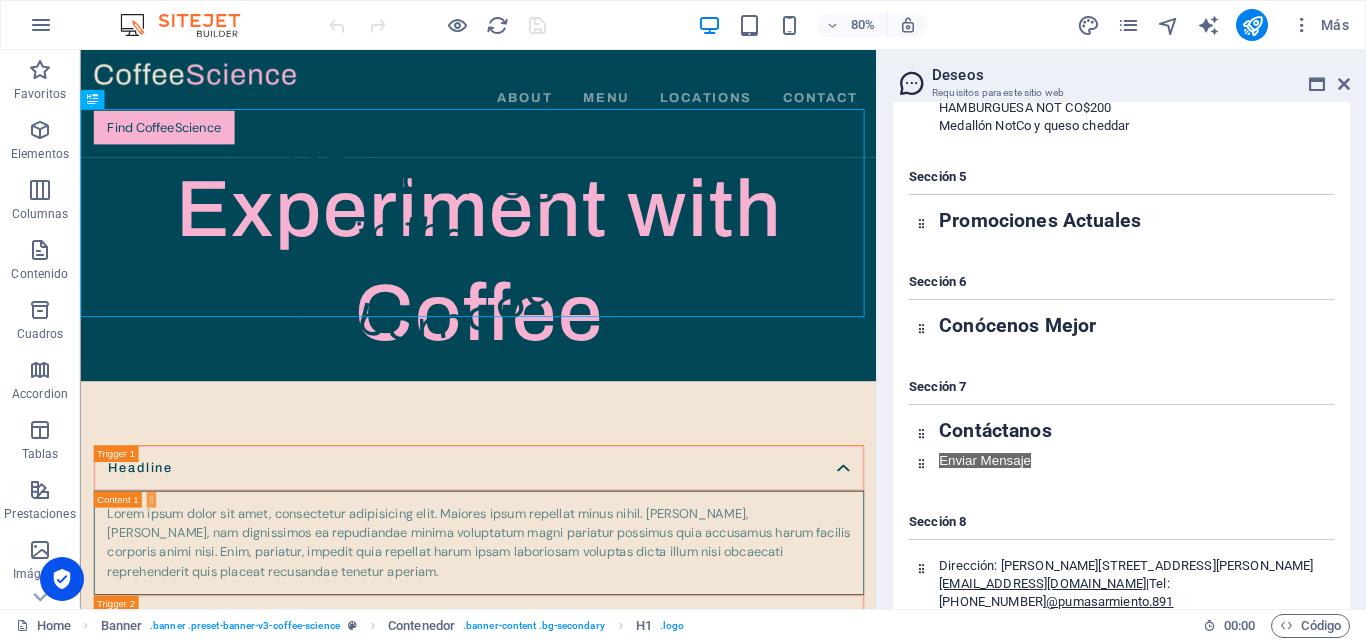 scroll, scrollTop: 2760, scrollLeft: 0, axis: vertical 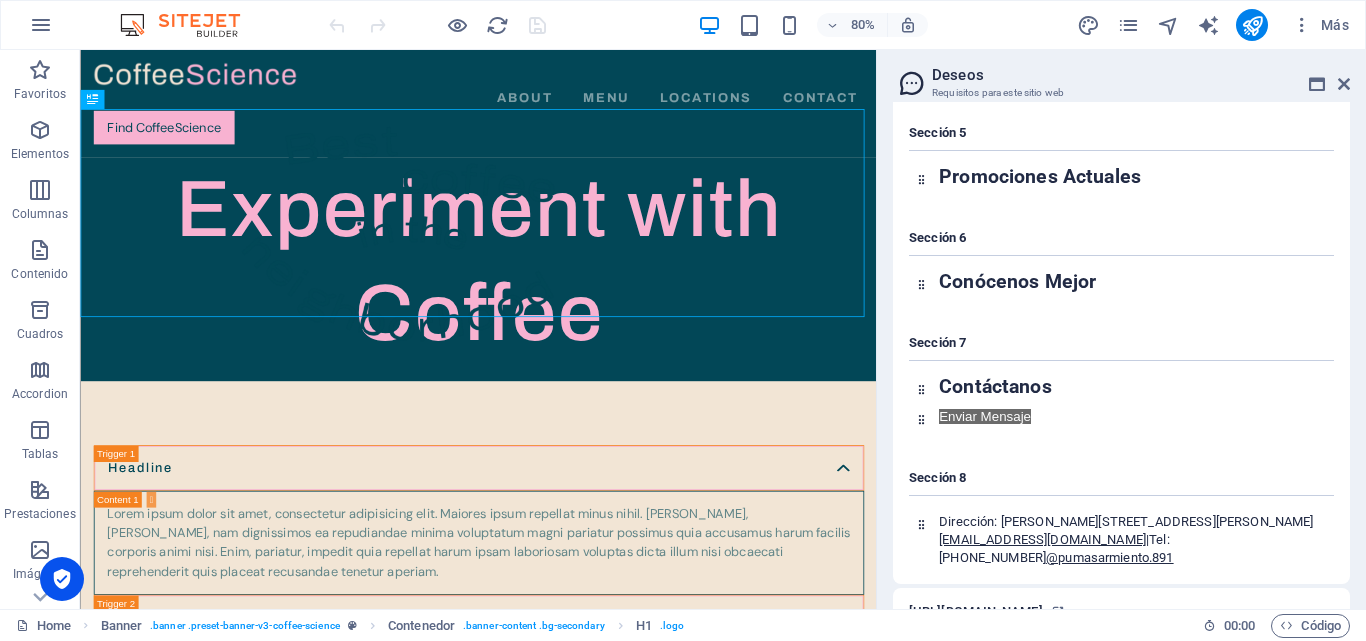 click at bounding box center [1322, 612] 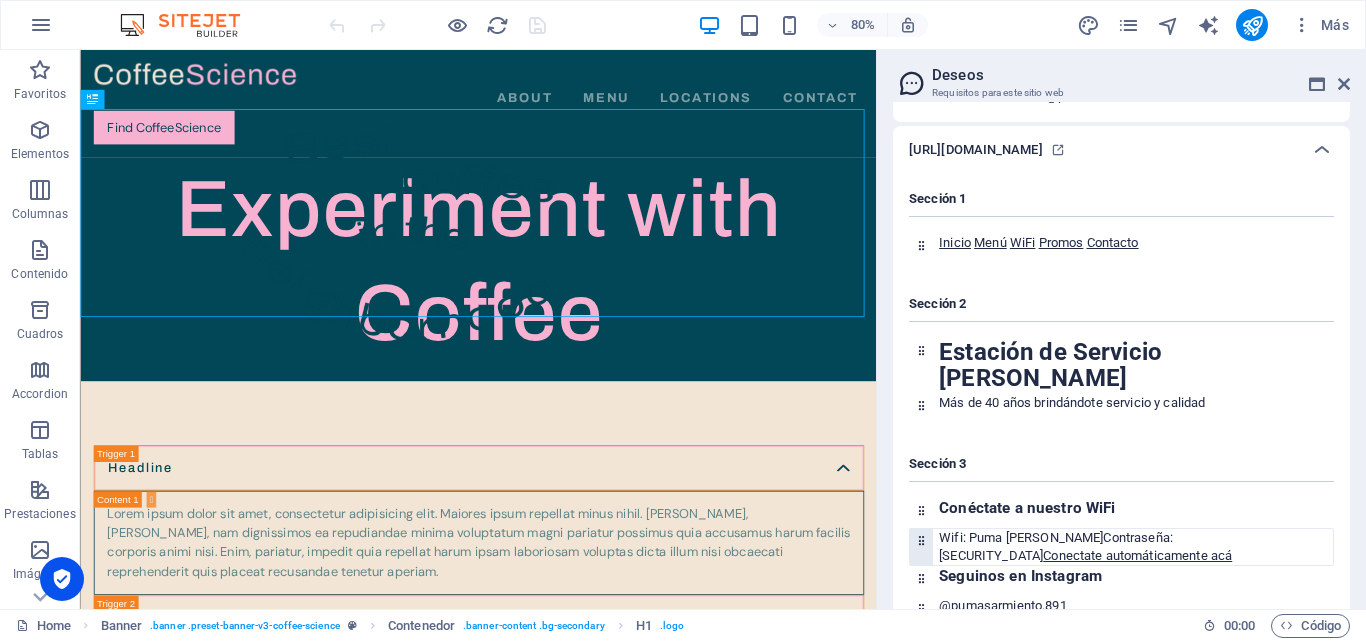 scroll, scrollTop: 3227, scrollLeft: 0, axis: vertical 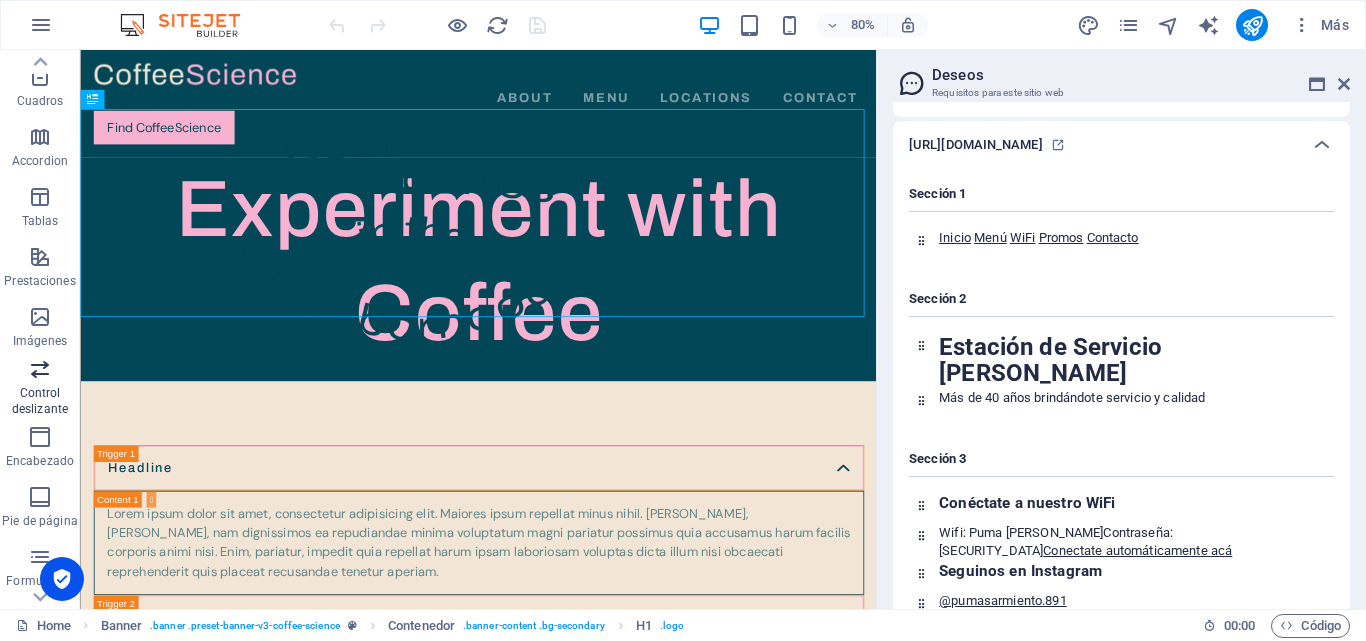 click at bounding box center (40, 369) 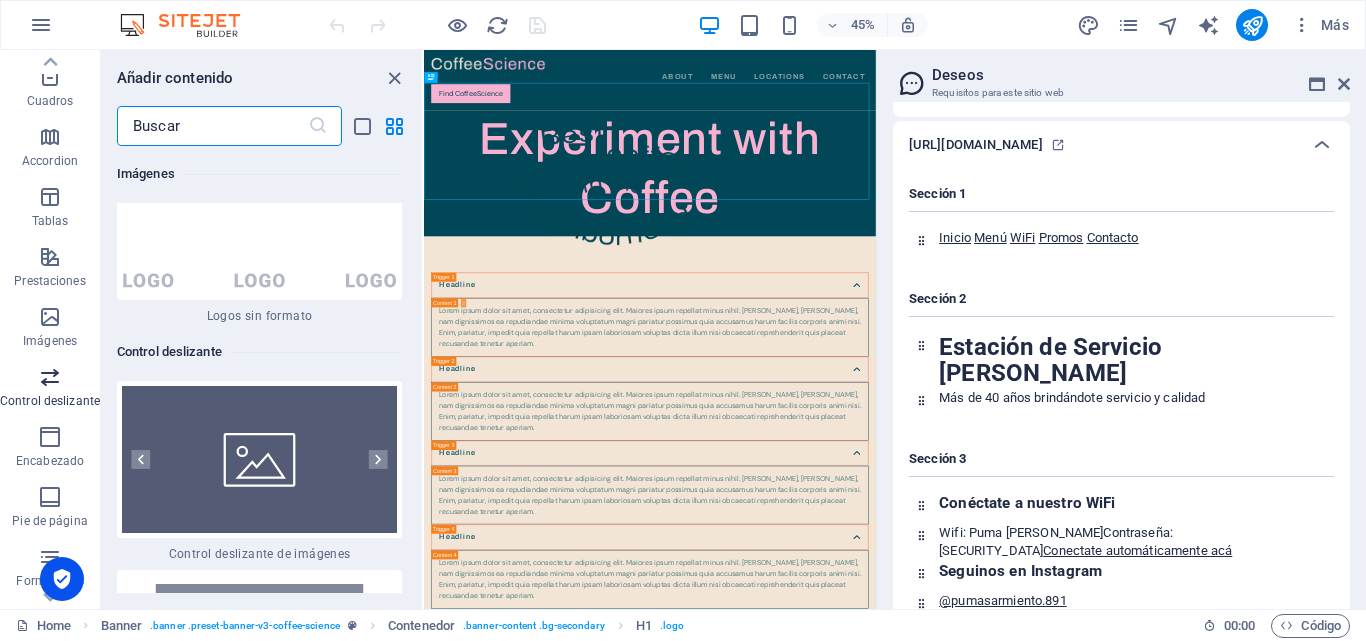 scroll, scrollTop: 20521, scrollLeft: 0, axis: vertical 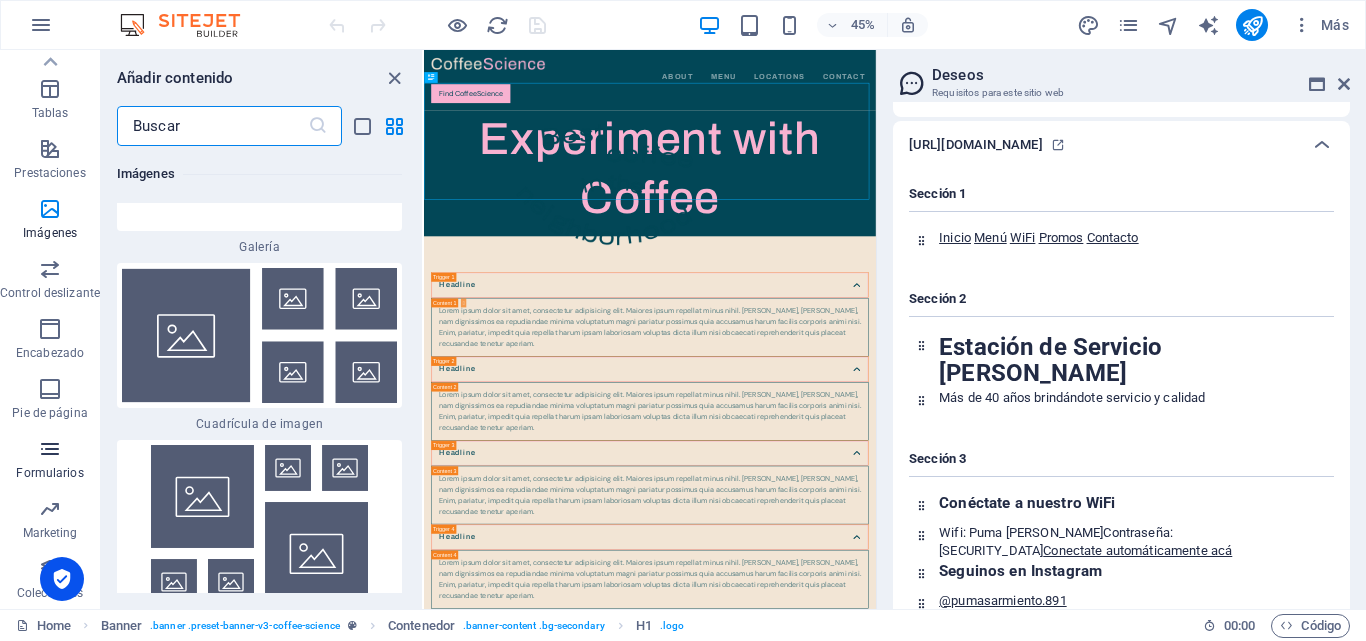 click at bounding box center (50, 449) 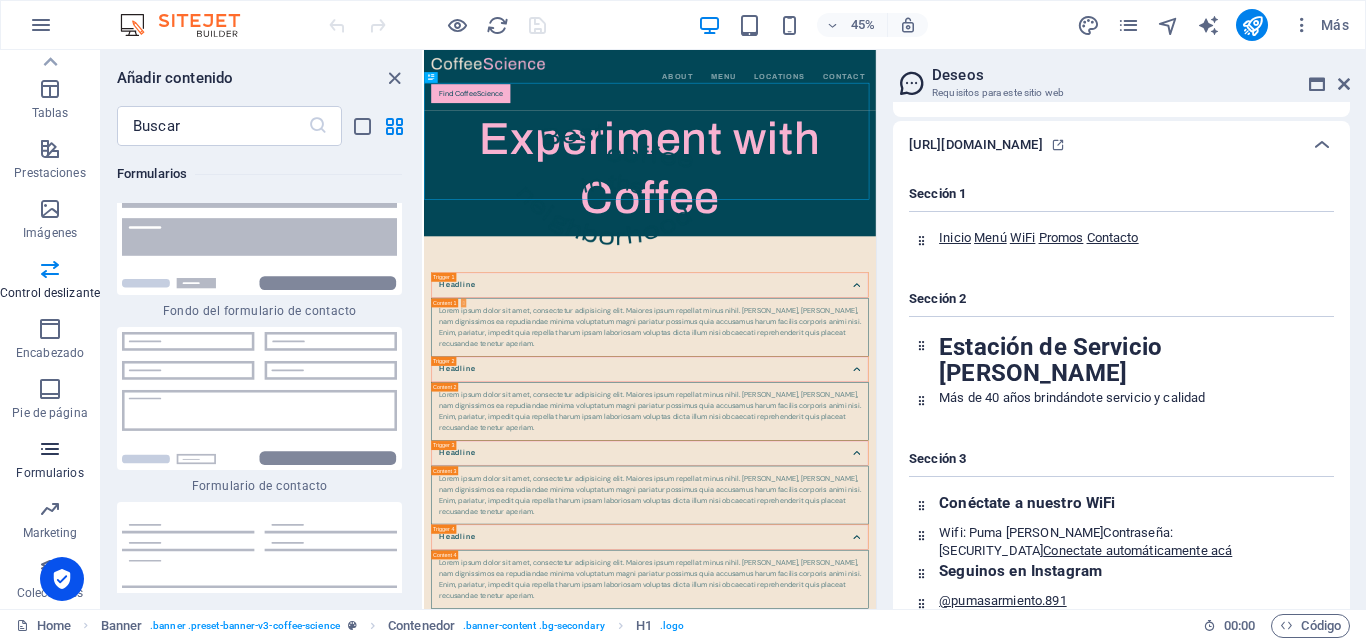 scroll, scrollTop: 29038, scrollLeft: 0, axis: vertical 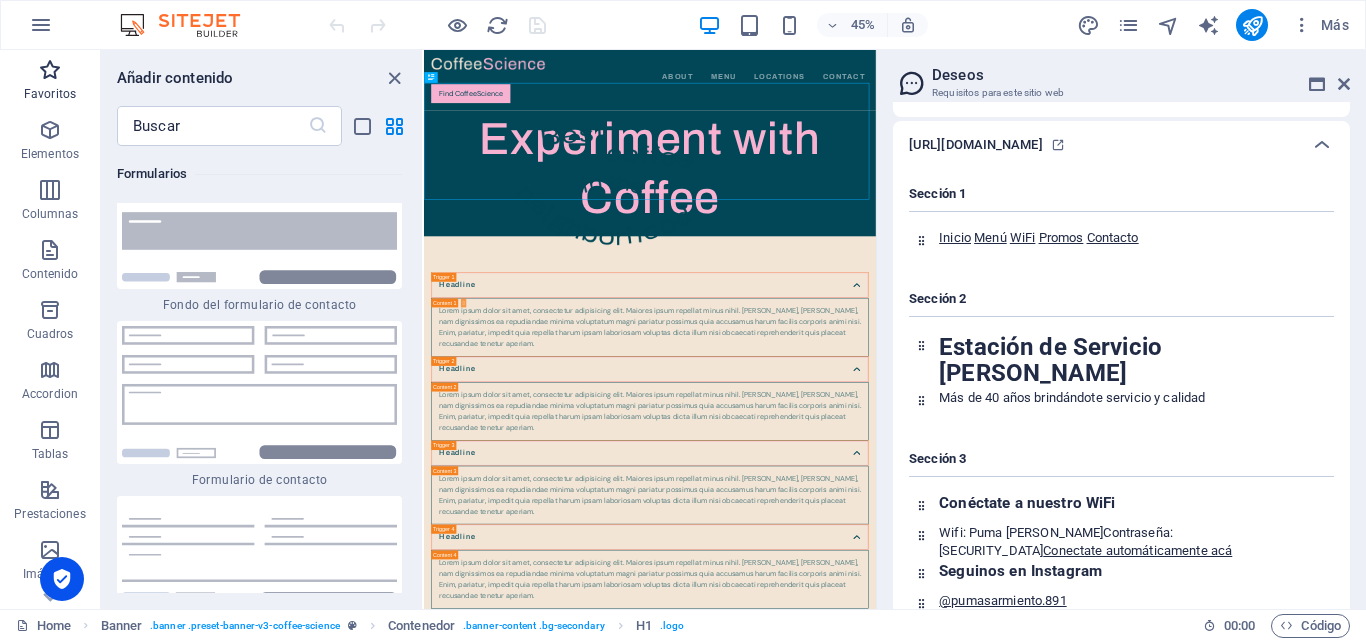 click at bounding box center (50, 70) 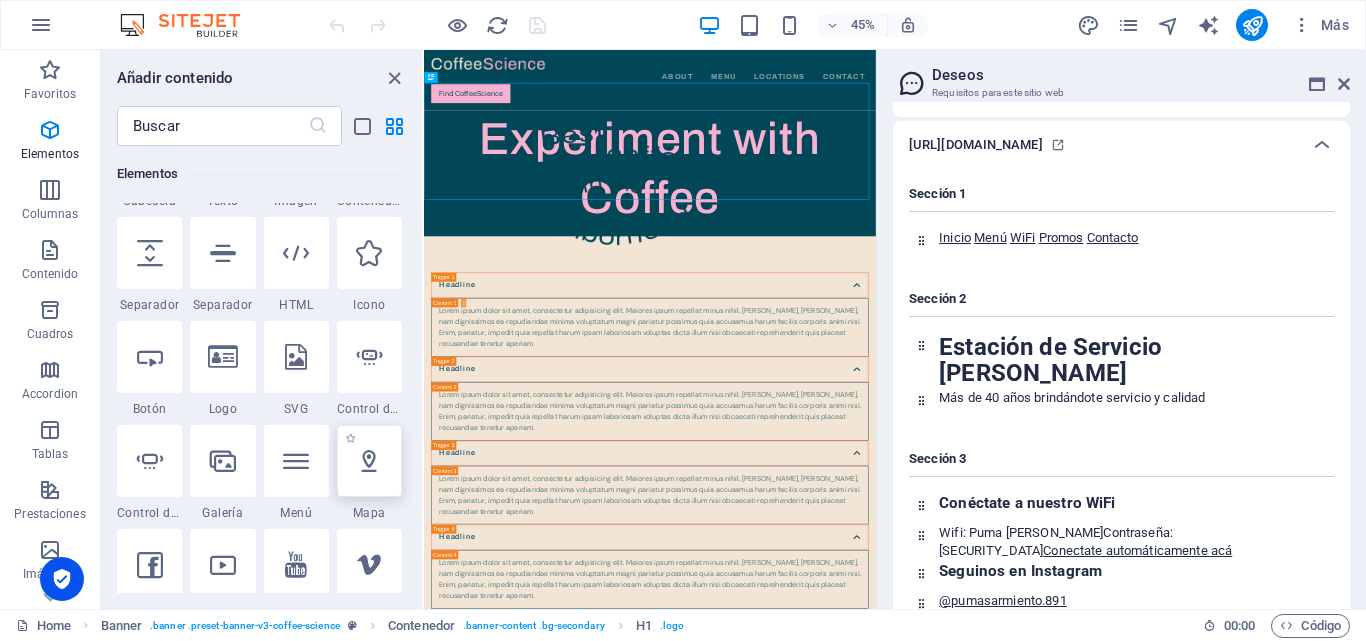 scroll, scrollTop: 700, scrollLeft: 0, axis: vertical 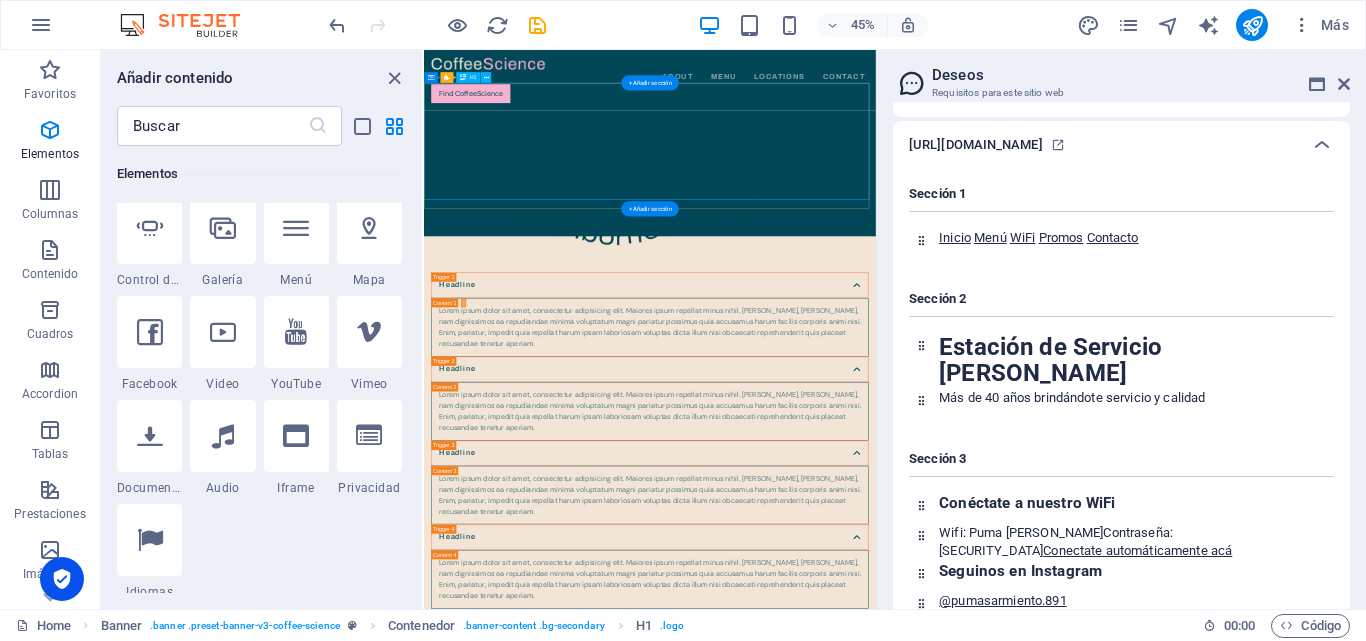 click on "Inicio Menú WiFi Promos Contacto" at bounding box center [926, 314] 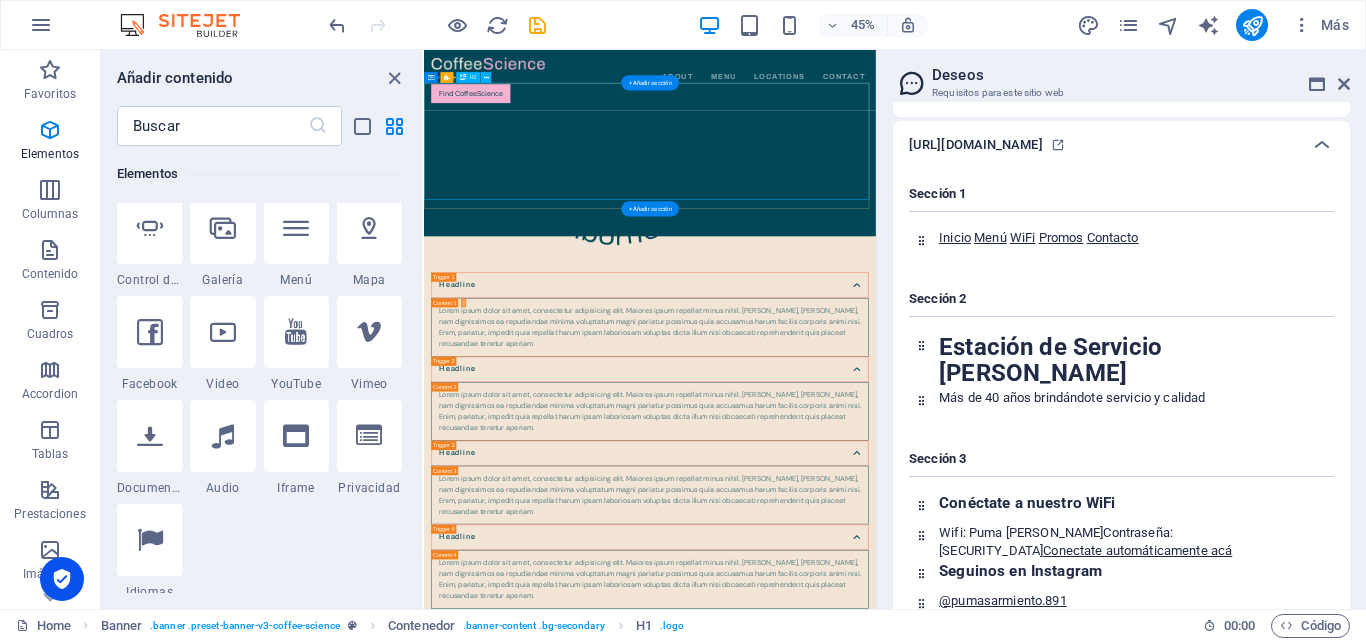 click on "Estación de Servicio Sarmiento" at bounding box center [926, 314] 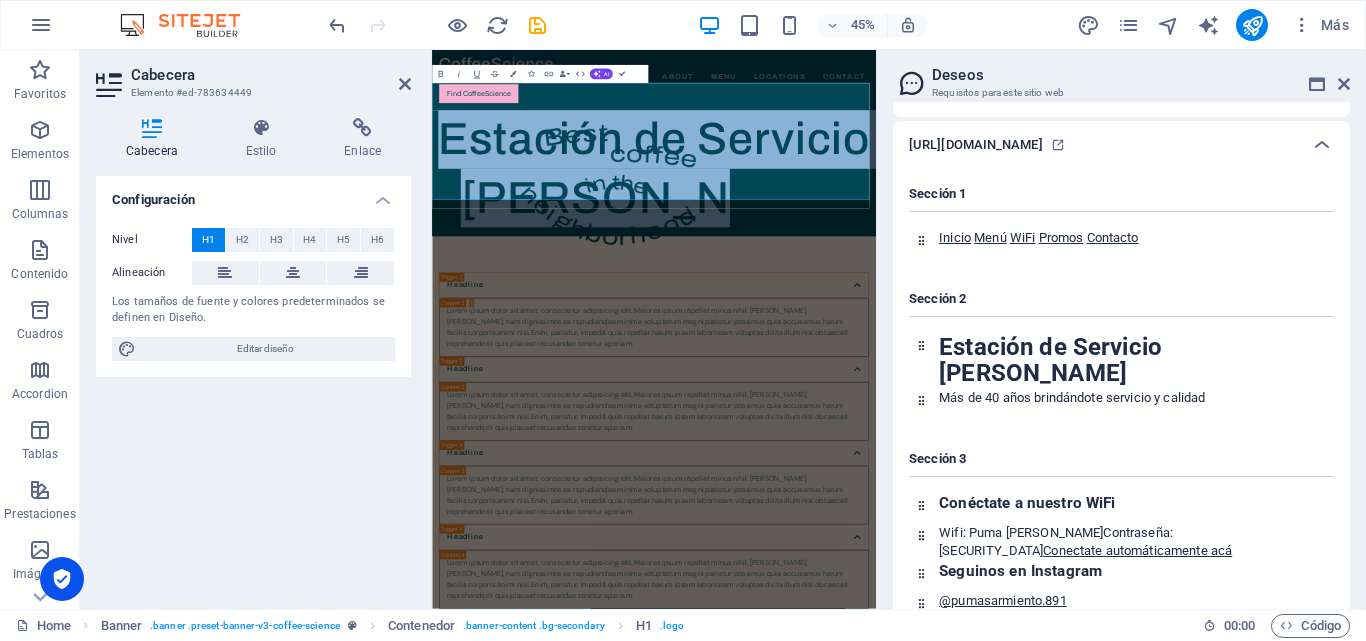 click on "Estación de Servicio Sarmiento" at bounding box center (925, 314) 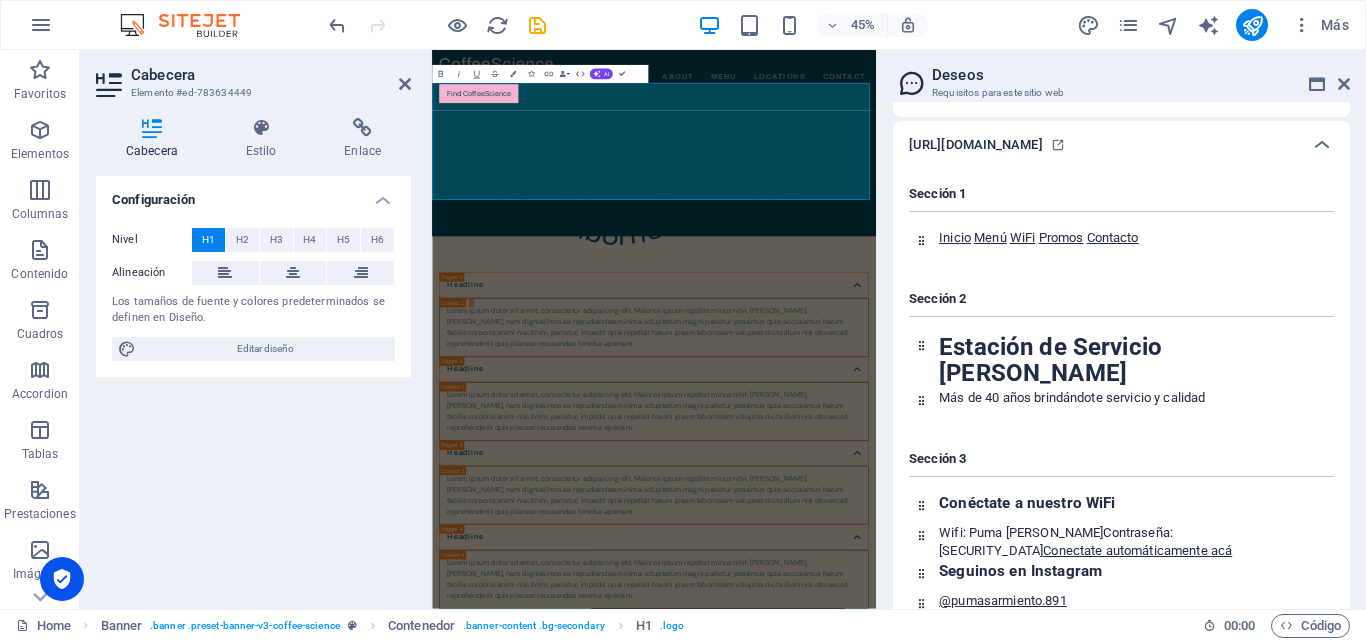 click on "Contenido Diseño Datos Aquí encontrarás contenido que puedes añadir al sitio web. Importación de contenido https://websuper7.onrender.com/ Sección 1 Inicio   Menú   WiFi   Promos   Contacto Sección 2 Estación de Servicio Sarmiento Más de 40 años brindándote servicio y calidad Sección 3 Conéctate a nuestro WiFi Wifi: Puma Sarmiento Contraseña: Sarmiento891 Conectate automáticamente acá Seguinos en Instagram @pumasarmiento.891 Sección 4 Nuestro Menú Bebidas SUBMARINO $200 Barra de chocolate + leche EXPRIMIDO DE NARANJA $200 Hecho en el momento FRAPPE $200 Consultar variedades Café CAFÉ FRÍO $20 $20 CAFÉ EXPRESSO $200 Doble shot. 40 ml NEGRO $200 Solo o con limón CHERRY BLOSSOM
BY INÉS BERTON $200 Base de té verde proveniente del sur de Shanghái con cerezas de finales de primavera THAI WIND
BY INÉS BERTON $200 Hojas verdes recolectadas a mano, ananá caramelizado y coco ROYAL FRUIT $200 Mango, papaya, durazno y flores hibiscus con base de té negro TÉ CON LECHE $200 Té negro y leche" at bounding box center (1121, 355) 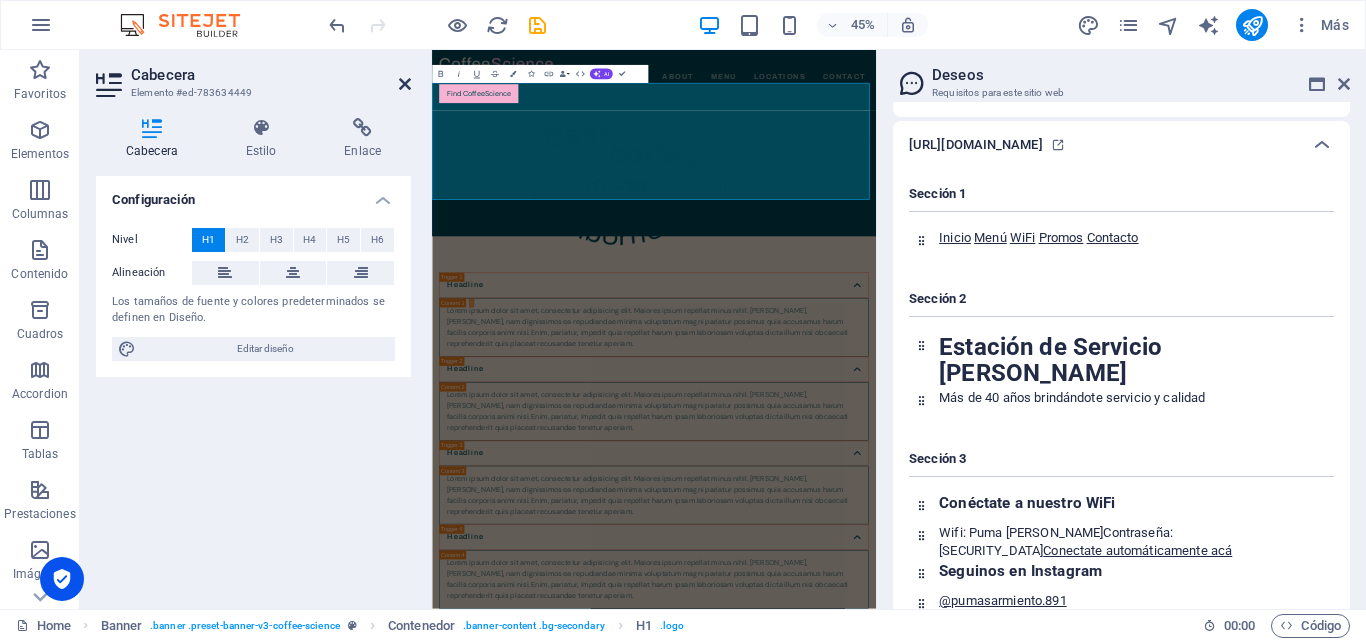 click at bounding box center (405, 84) 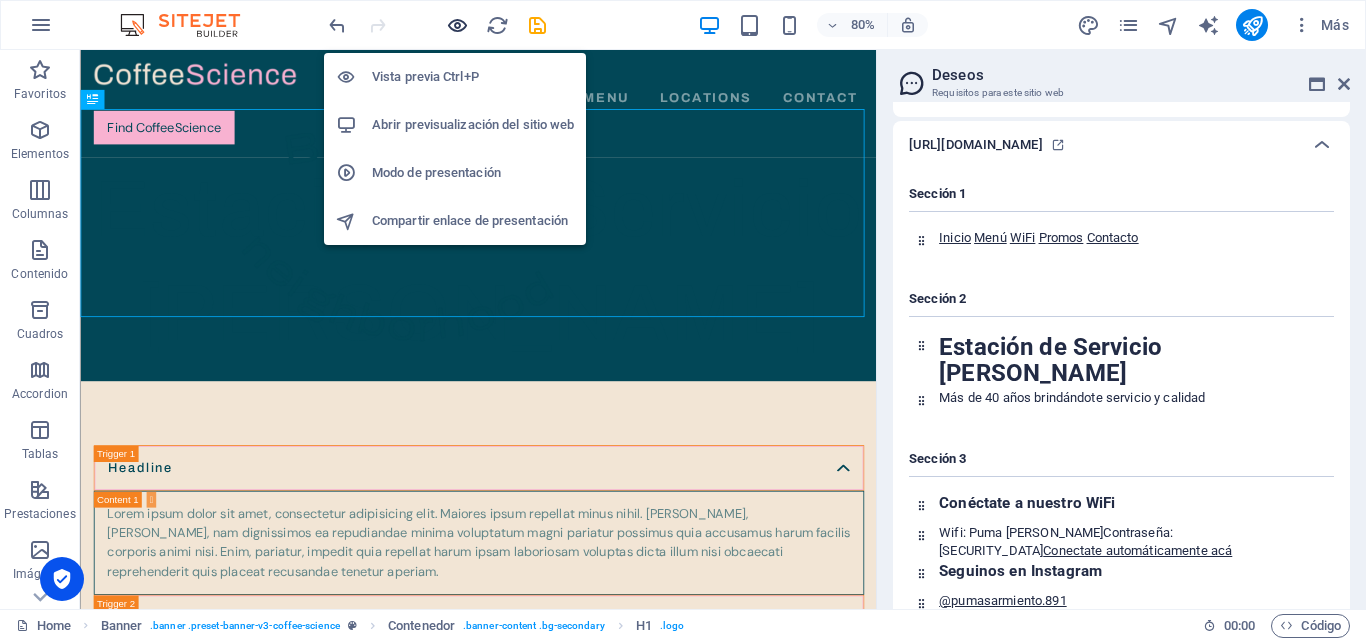 click at bounding box center [457, 25] 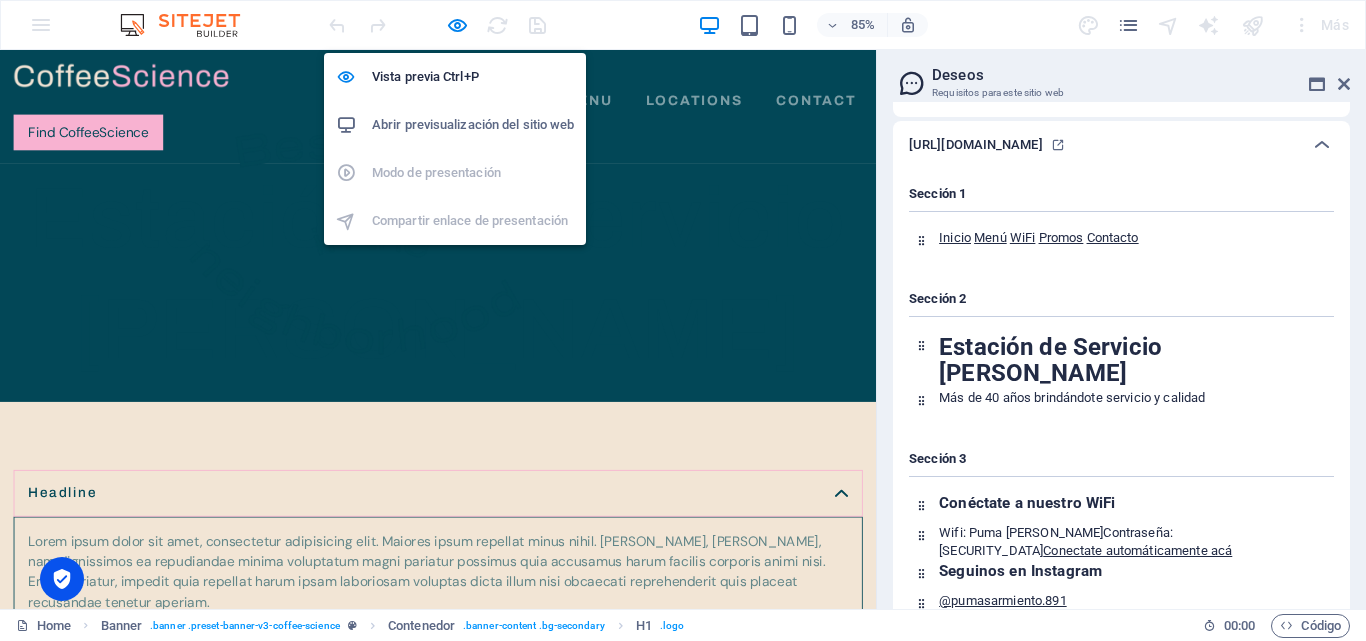 click on "Abrir previsualización del sitio web" at bounding box center [473, 125] 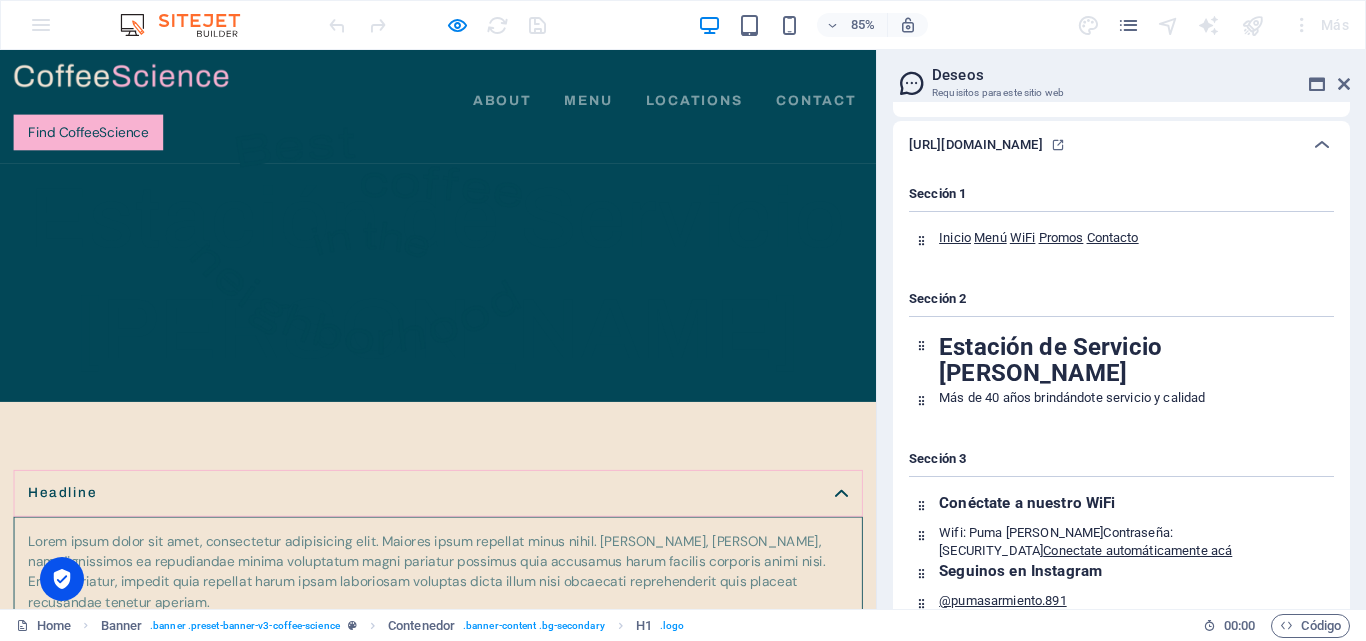 click on "Estación de Servicio Sarmiento" at bounding box center (515, 314) 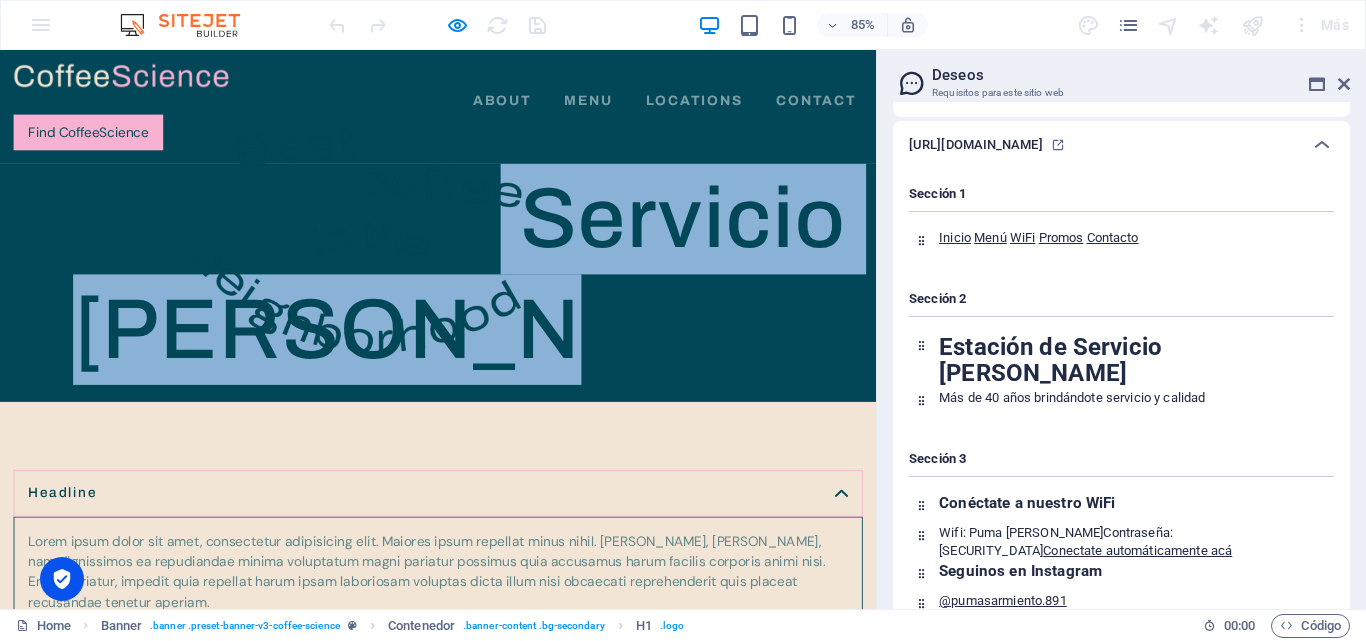 drag, startPoint x: 530, startPoint y: 245, endPoint x: 863, endPoint y: 364, distance: 353.62408 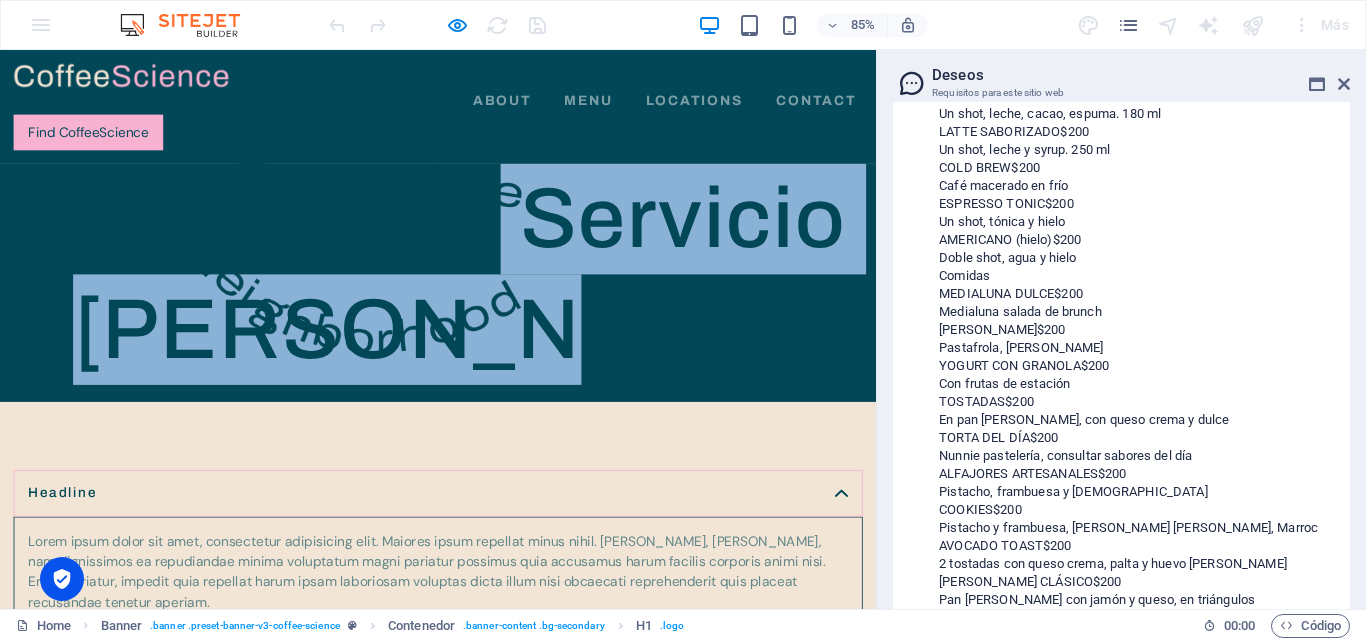 scroll, scrollTop: 1360, scrollLeft: 0, axis: vertical 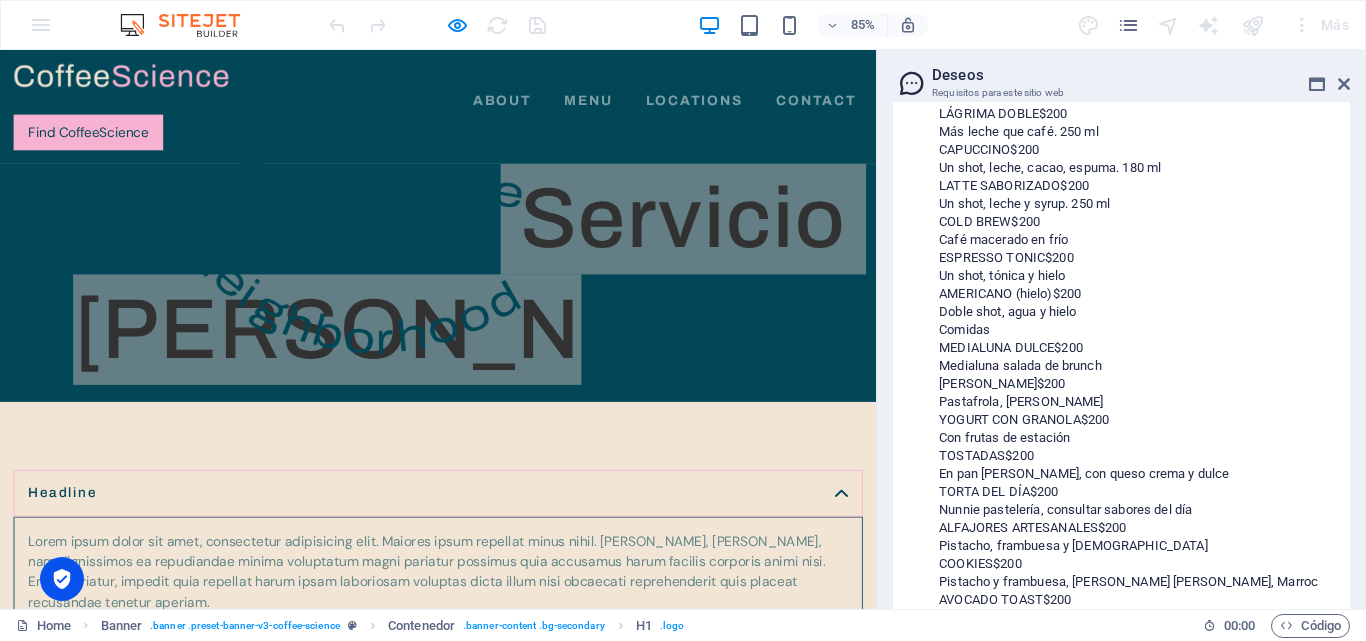 click on "Requisitos para este sitio web" at bounding box center (1121, 93) 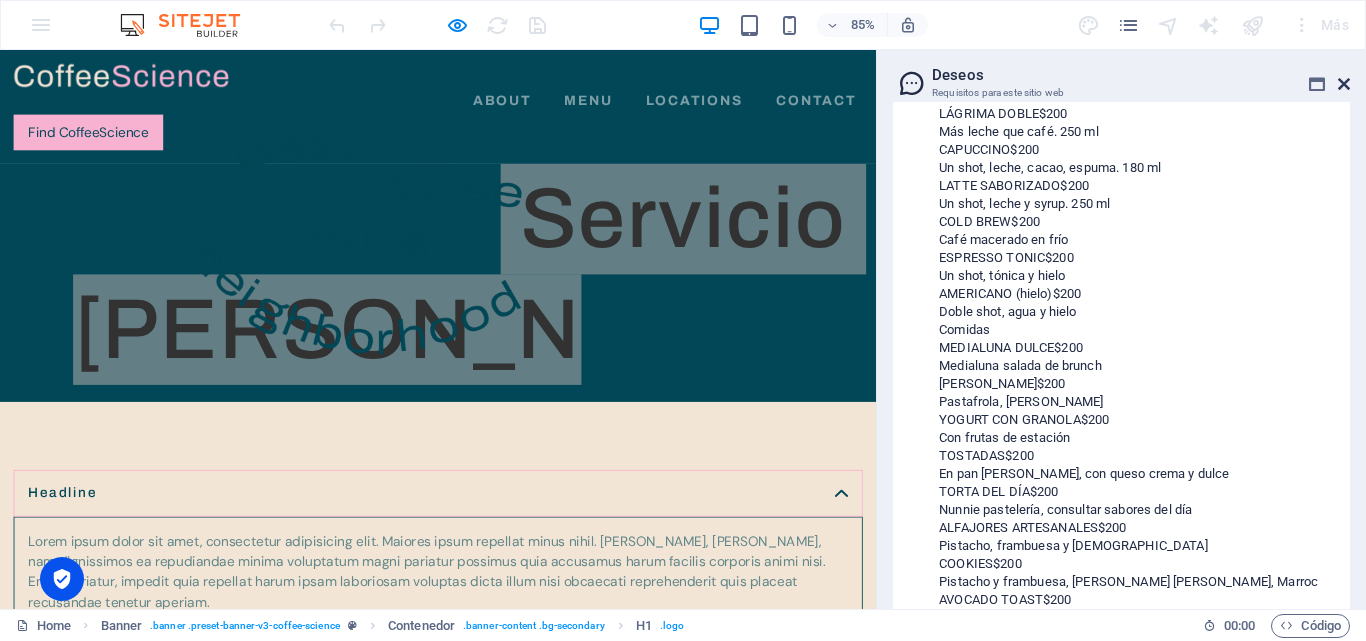 click at bounding box center [1344, 84] 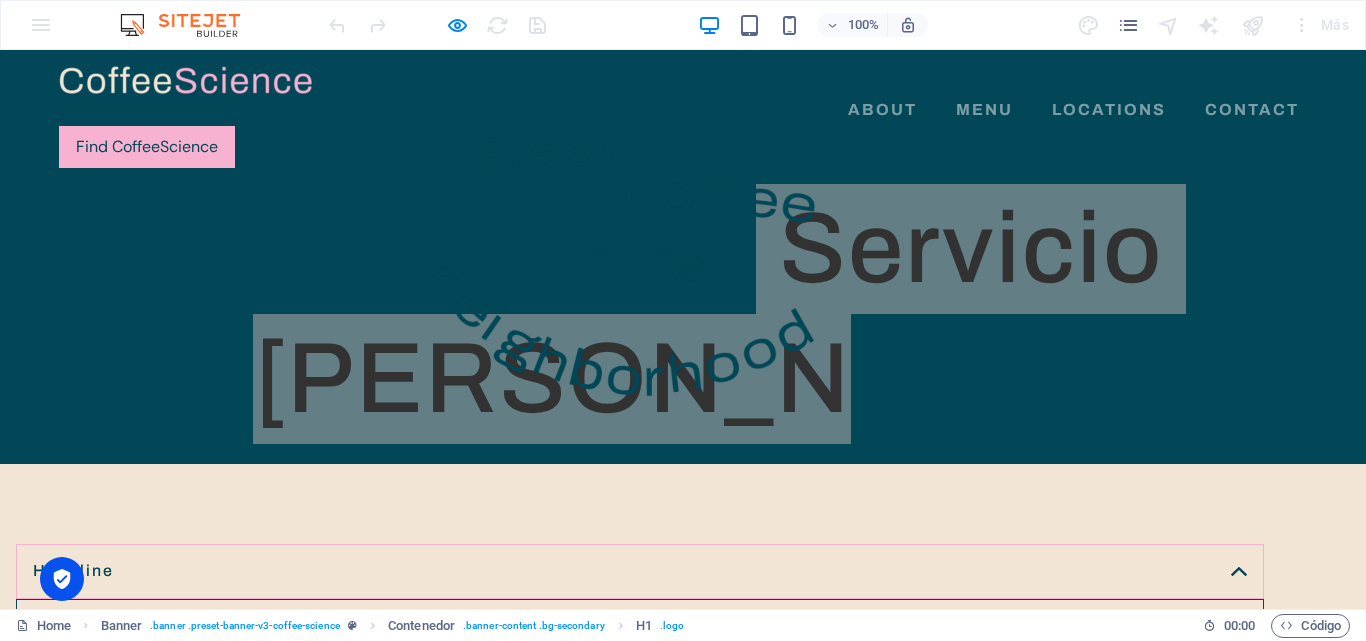 drag, startPoint x: 1206, startPoint y: 24, endPoint x: 1195, endPoint y: 25, distance: 11.045361 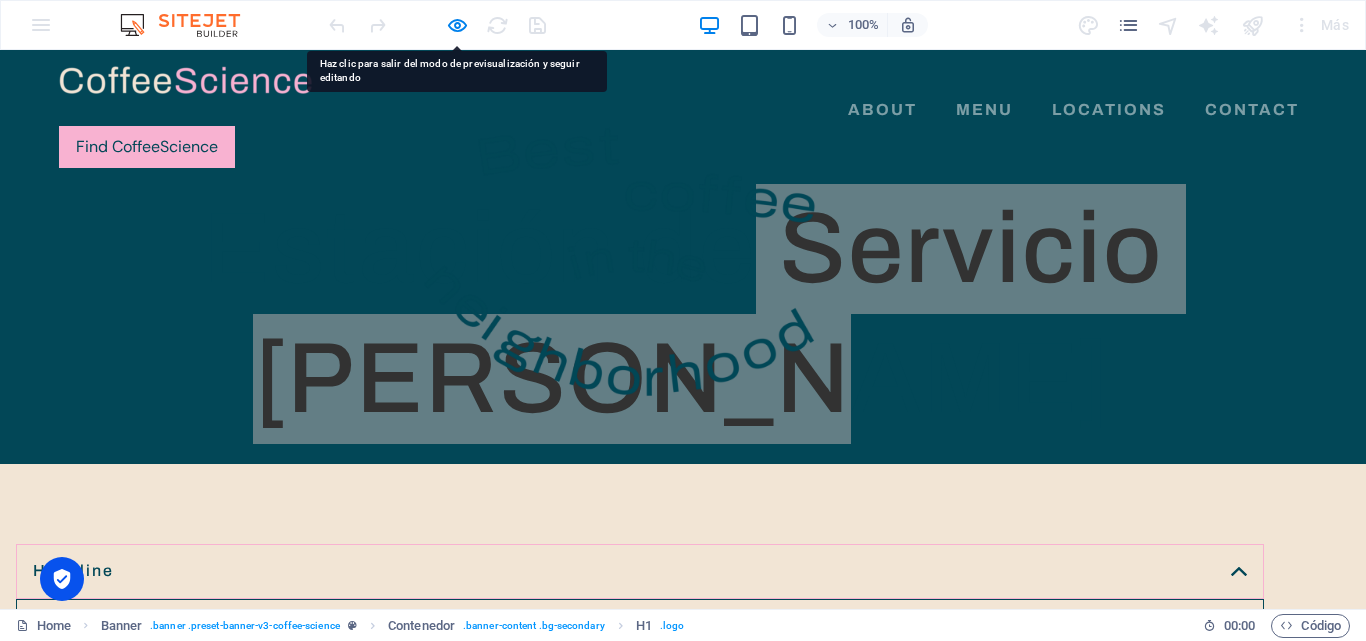 click on "100% Más" at bounding box center (683, 25) 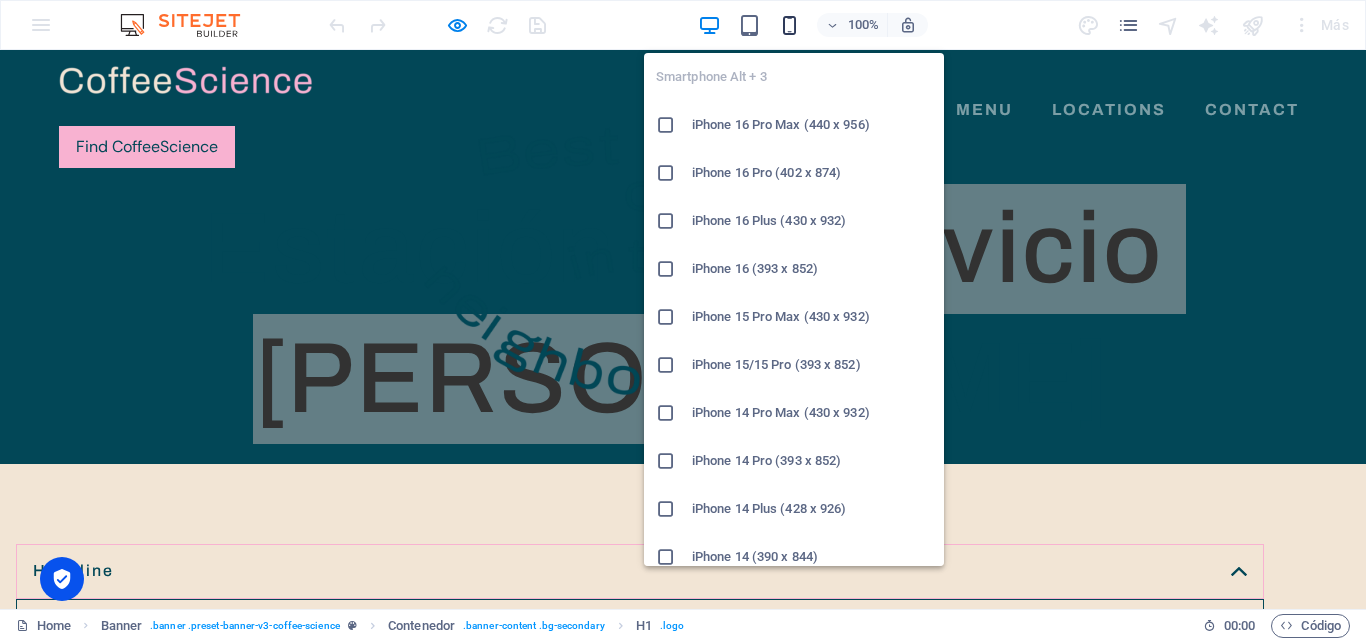 click at bounding box center [789, 25] 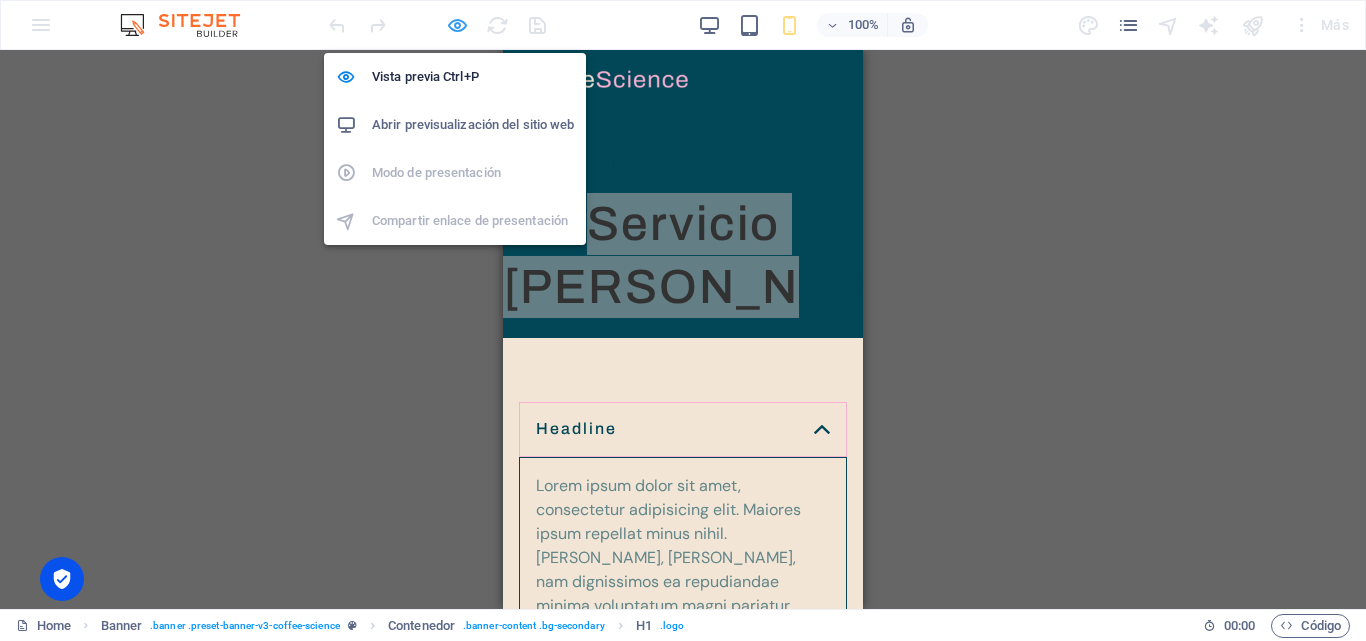 click at bounding box center (457, 25) 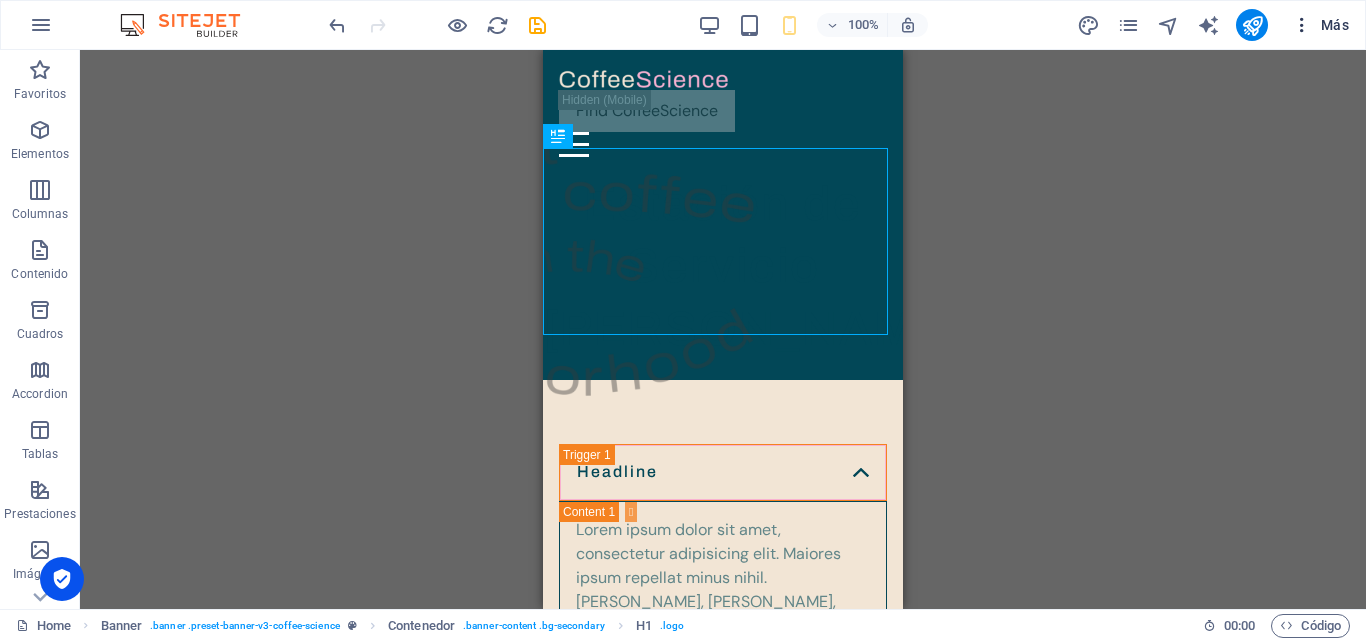 click at bounding box center [1302, 25] 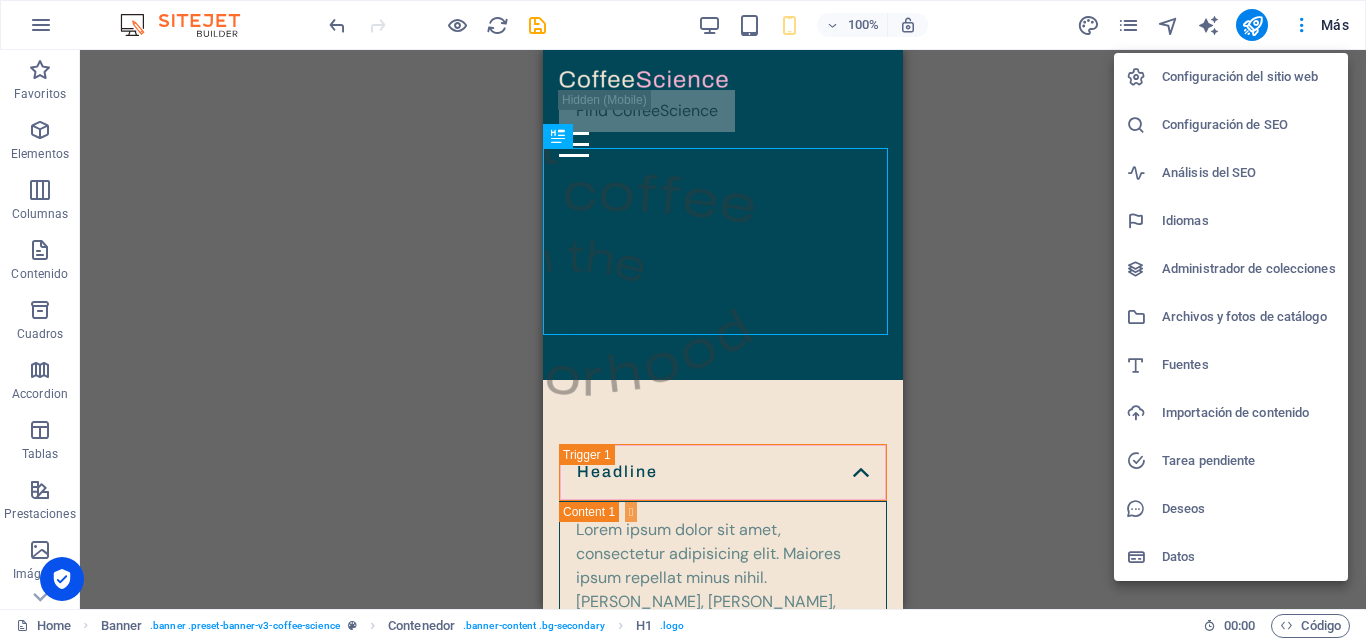 click on "Importación de contenido" at bounding box center (1249, 413) 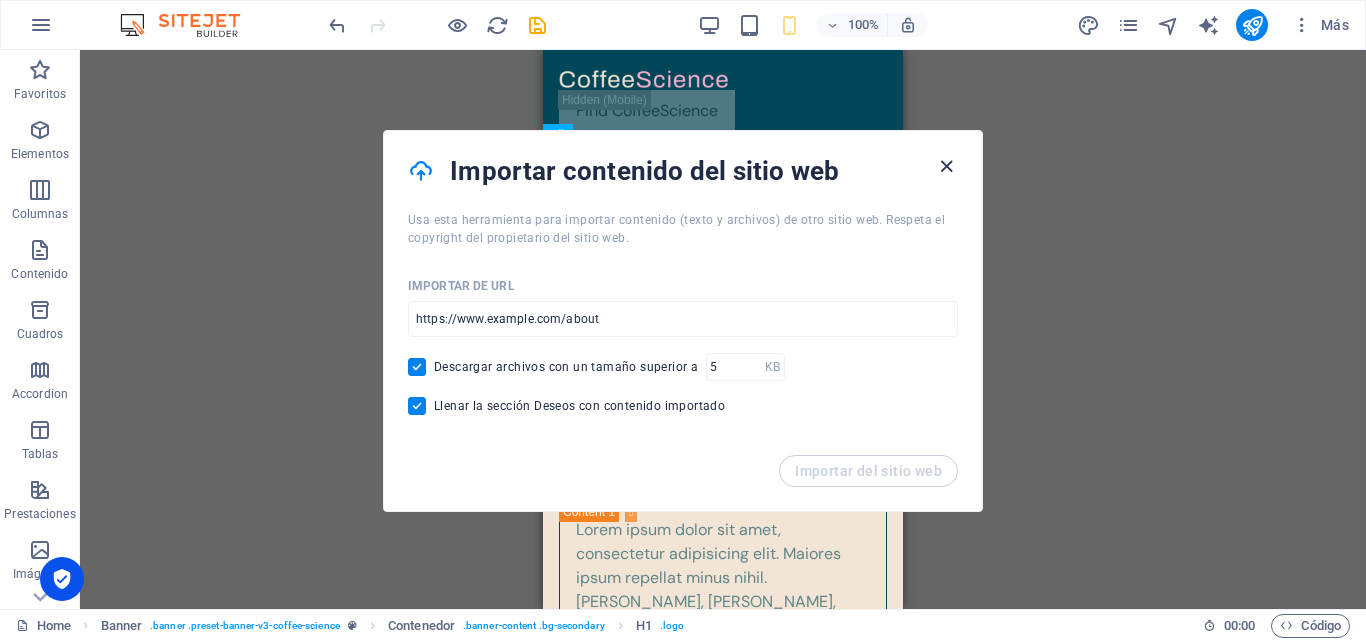 click at bounding box center [946, 166] 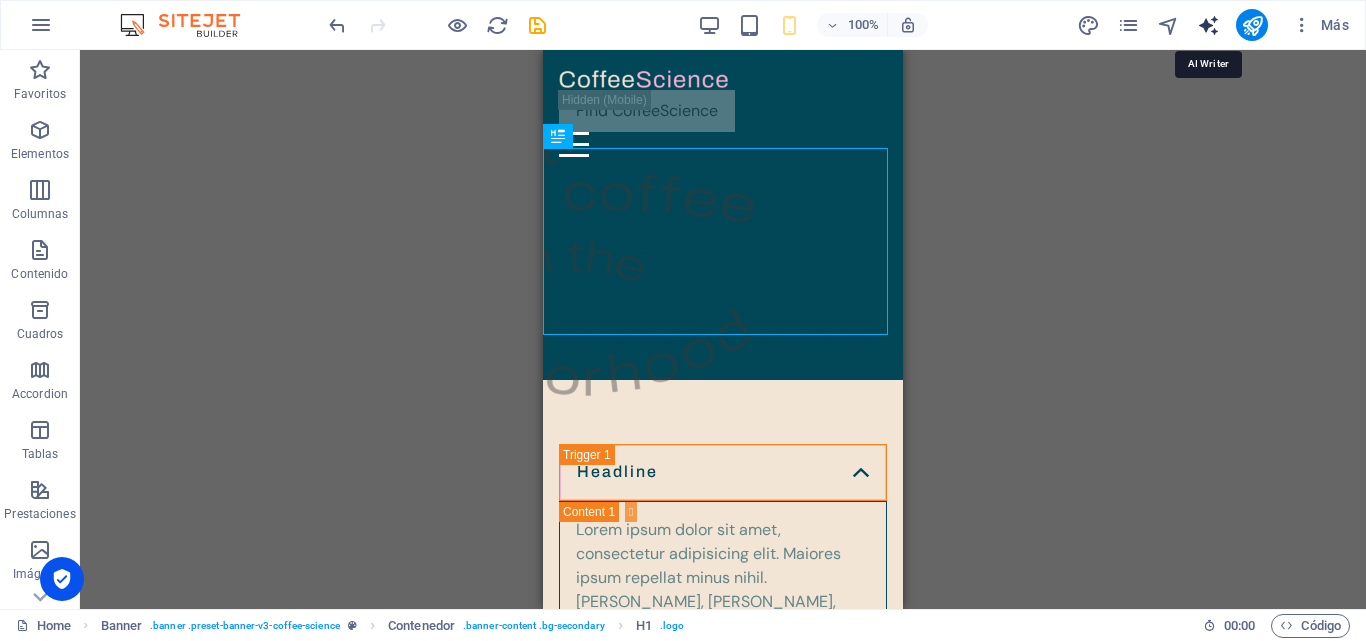 click at bounding box center [1208, 25] 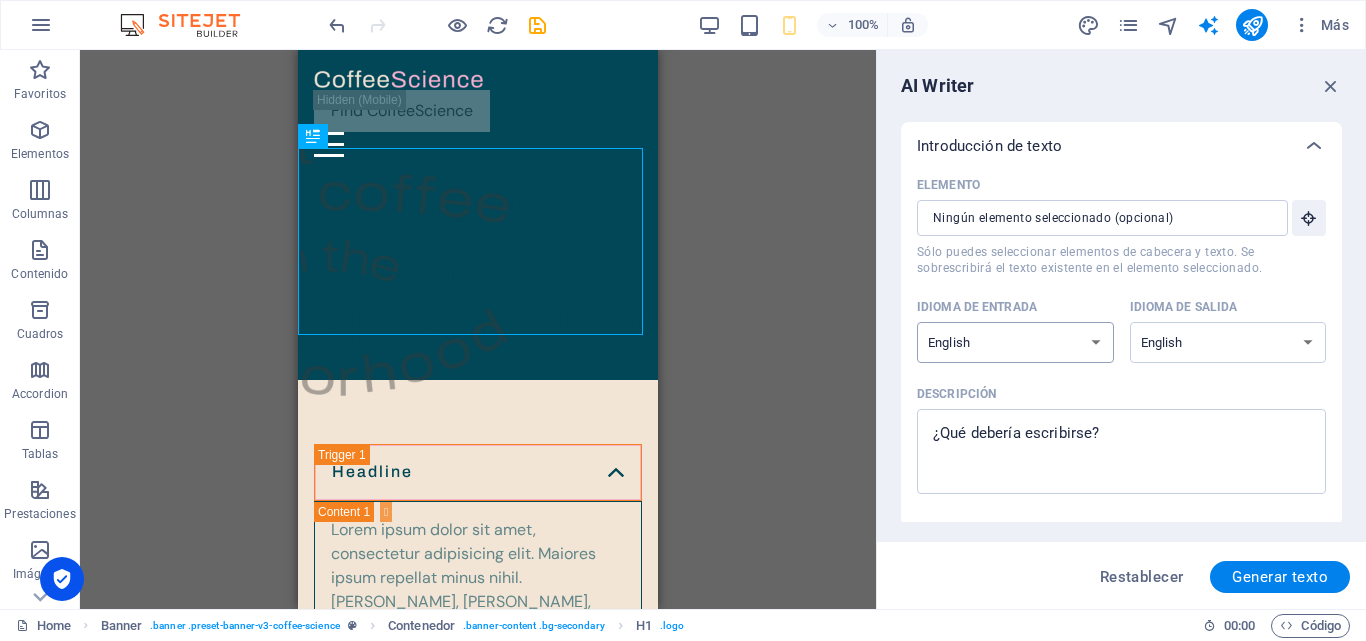 click on "Albanian Arabic Armenian Awadhi Azerbaijani Bashkir Basque Belarusian Bengali Bhojpuri Bosnian Brazilian Portuguese Bulgarian Cantonese (Yue) Catalan Chhattisgarhi Chinese Croatian Czech Danish Dogri Dutch English Estonian Faroese Finnish French Galician Georgian German Greek Gujarati Haryanvi Hindi Hungarian Indonesian Irish Italian Japanese Javanese Kannada Kashmiri Kazakh Konkani Korean Kyrgyz Latvian Lithuanian Macedonian Maithili Malay Maltese Mandarin Mandarin Chinese Marathi Marwari Min Nan Moldovan Mongolian Montenegrin Nepali Norwegian Oriya Pashto Persian (Farsi) Polish Portuguese Punjabi Rajasthani Romanian Russian Sanskrit Santali Serbian Sindhi Sinhala Slovak Slovene Slovenian Spanish Ukrainian Urdu Uzbek Vietnamese Welsh Wu" at bounding box center [1015, 342] 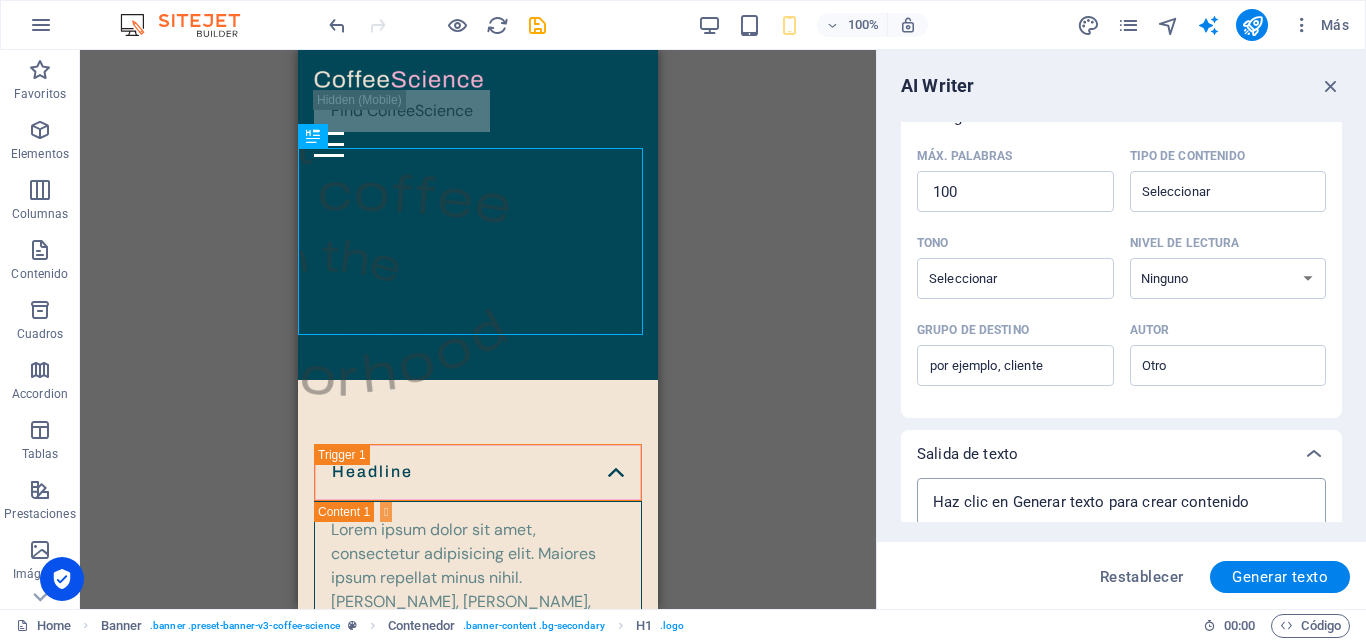 scroll, scrollTop: 515, scrollLeft: 0, axis: vertical 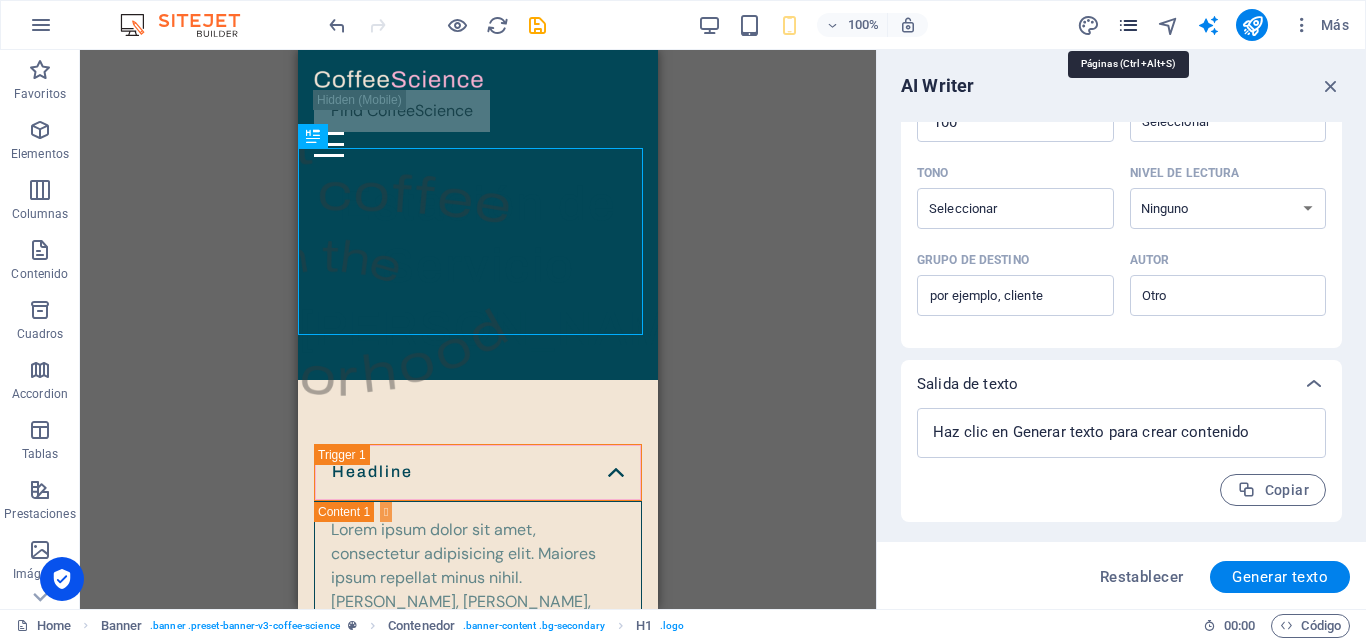 click at bounding box center [1128, 25] 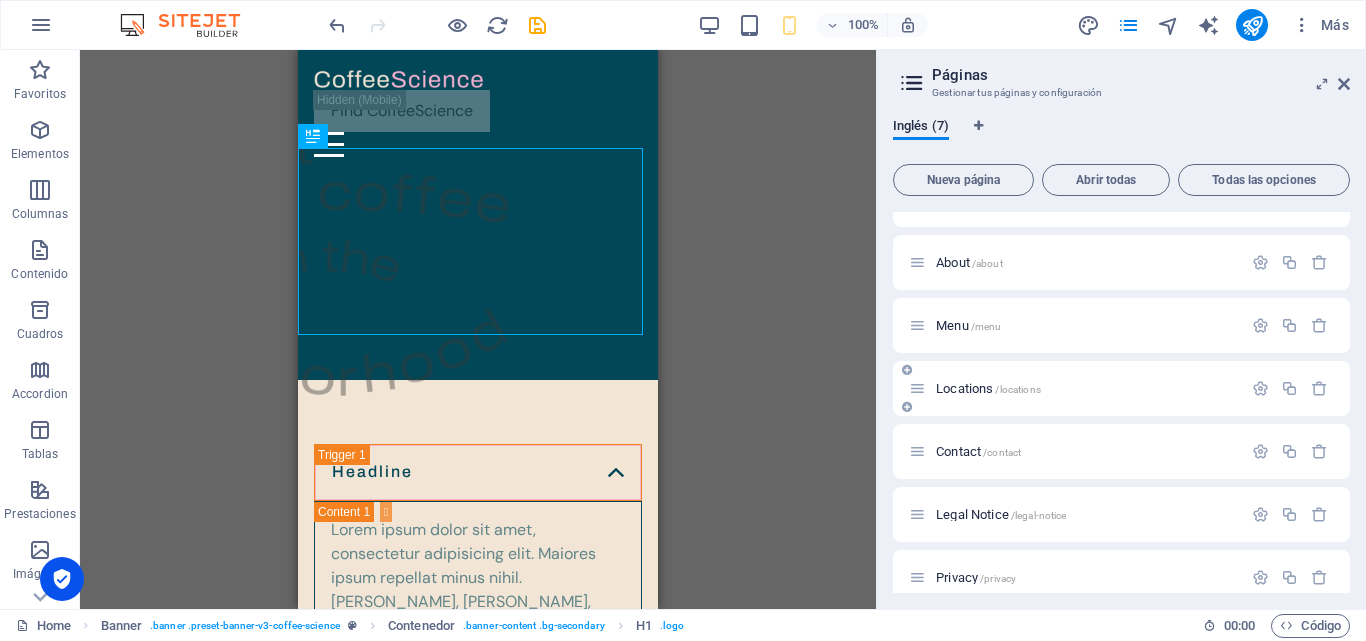 scroll, scrollTop: 60, scrollLeft: 0, axis: vertical 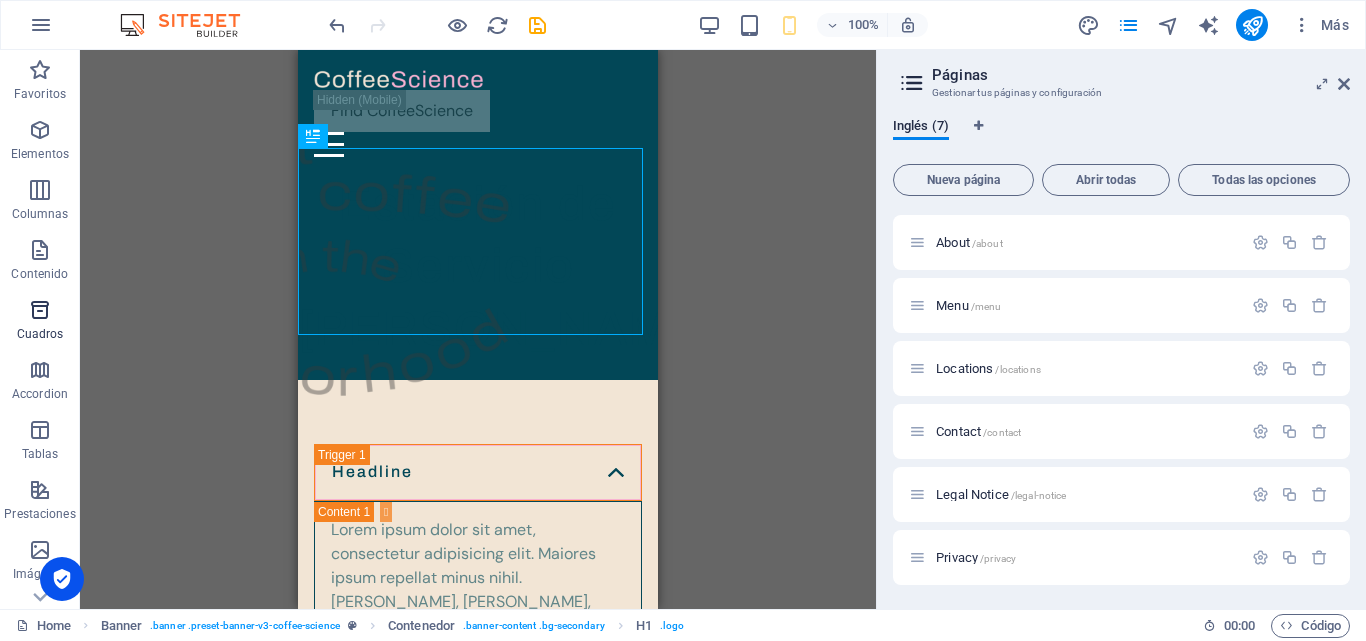 click at bounding box center (40, 310) 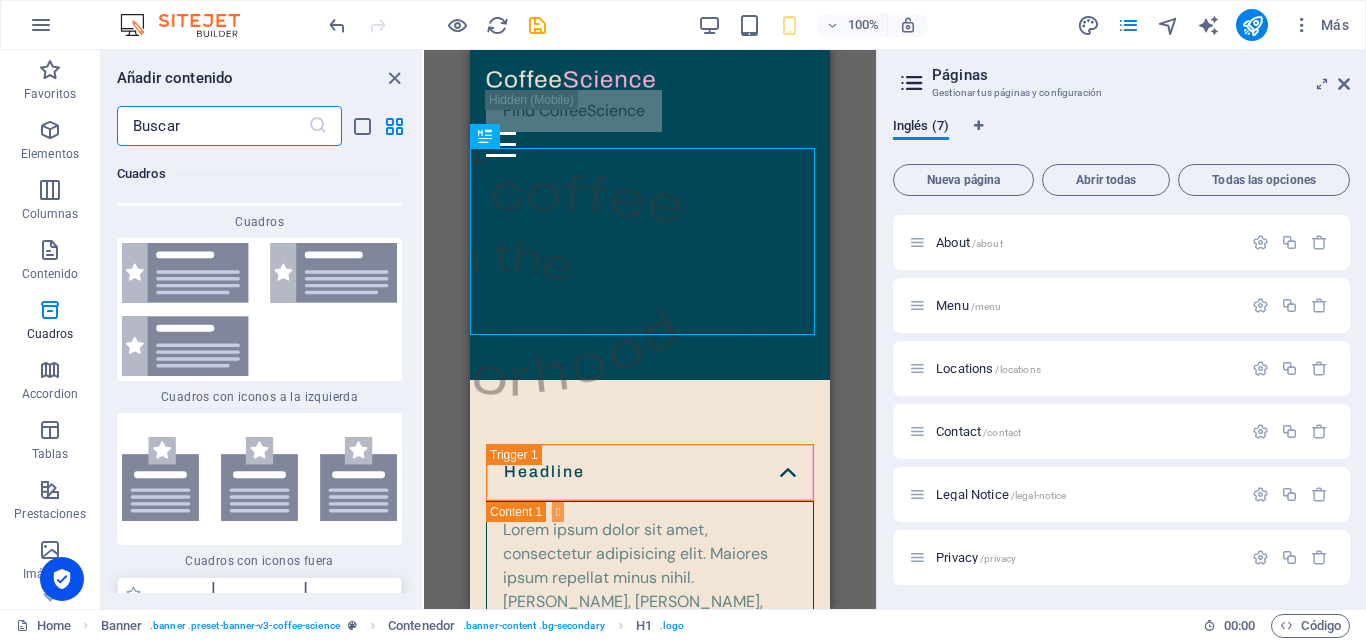 scroll, scrollTop: 10947, scrollLeft: 0, axis: vertical 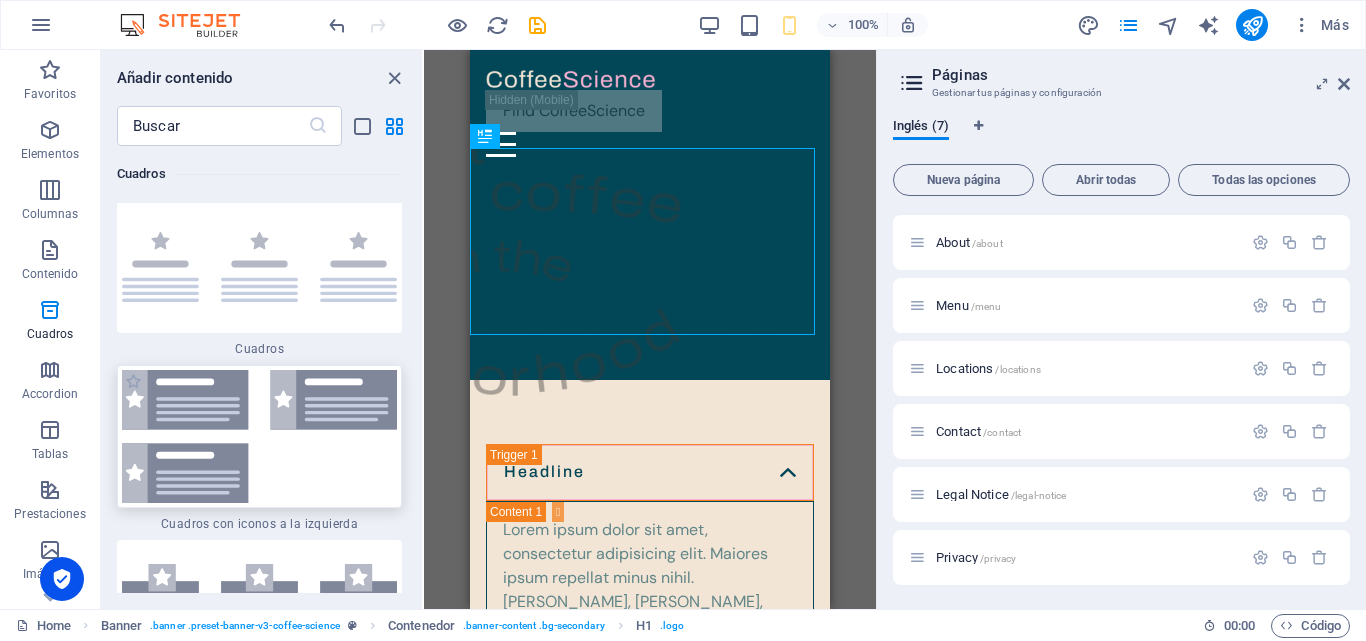 click at bounding box center [259, 436] 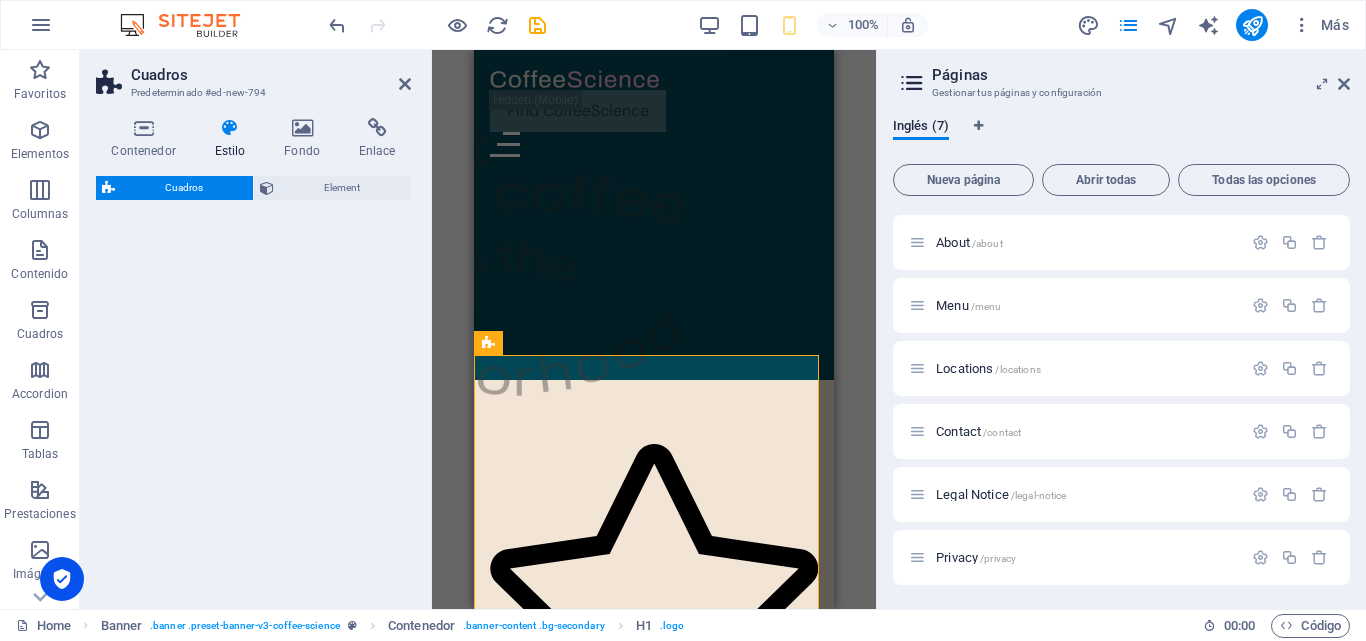select on "rem" 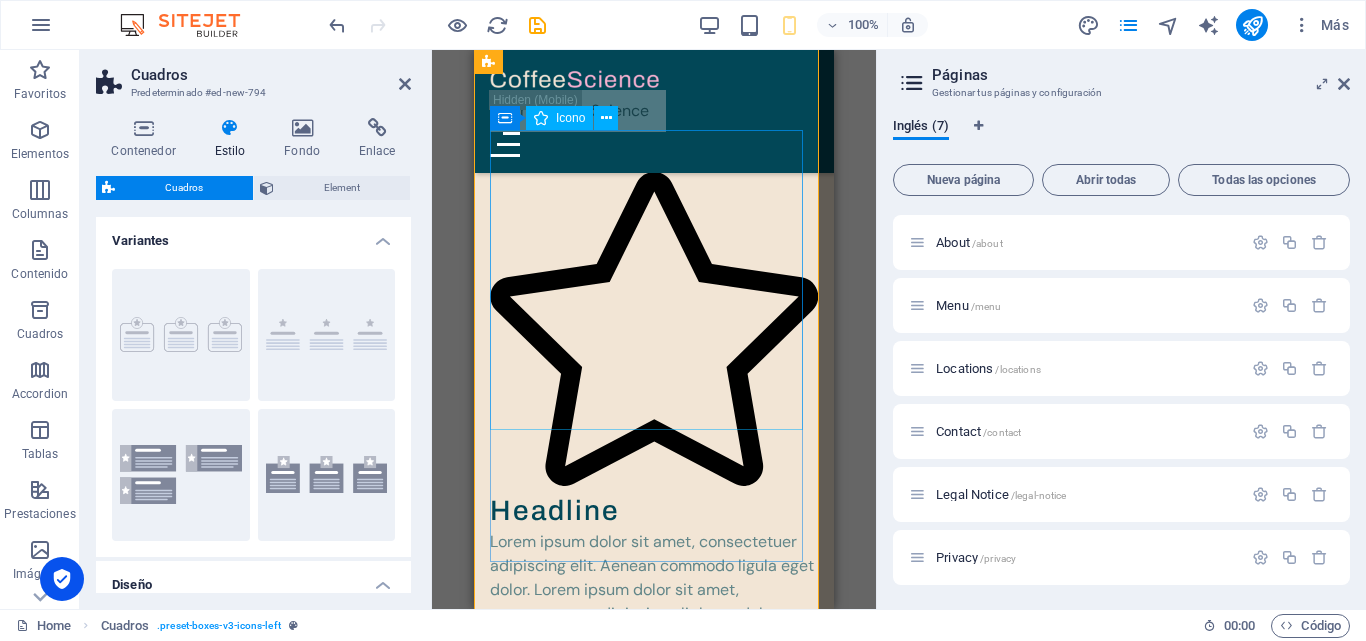 scroll, scrollTop: 933, scrollLeft: 0, axis: vertical 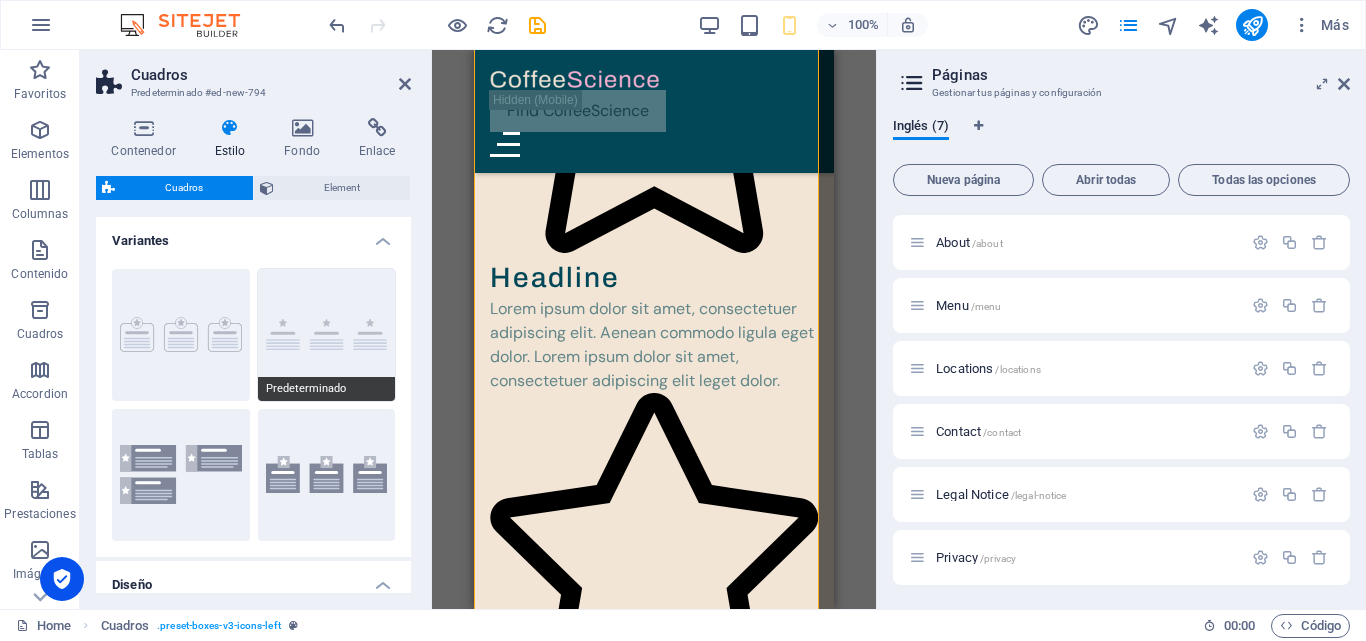 click on "Predeterminado" at bounding box center (327, 335) 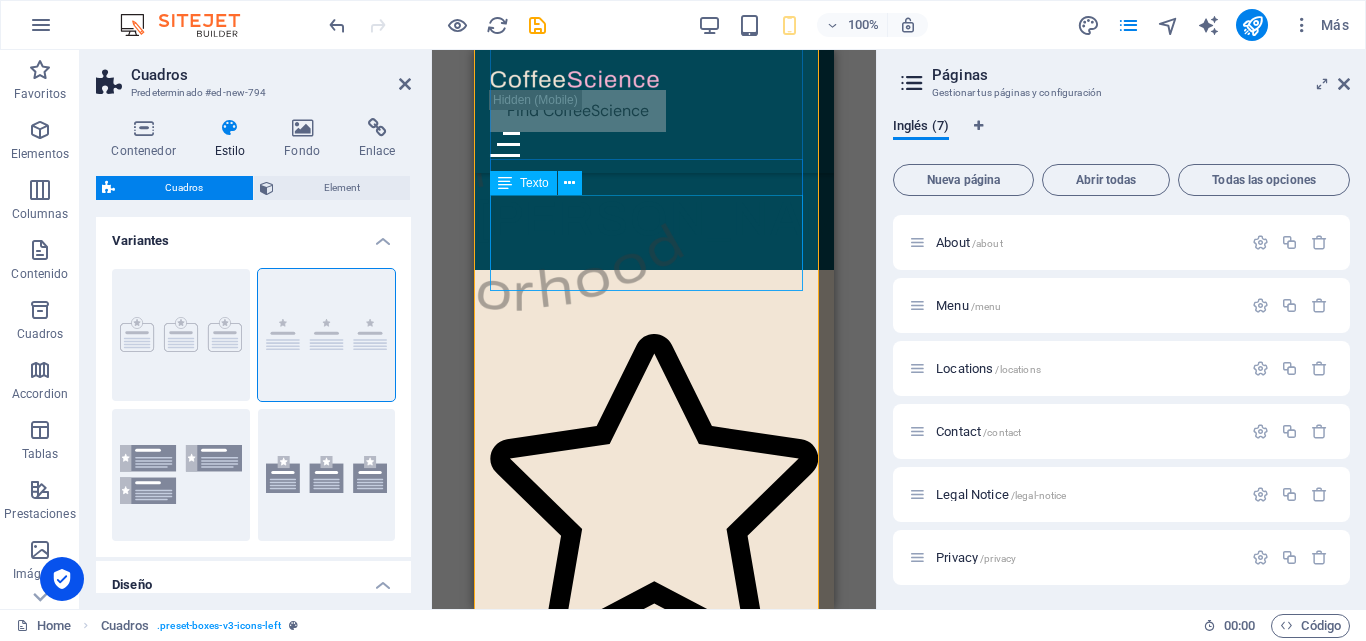 scroll, scrollTop: 0, scrollLeft: 0, axis: both 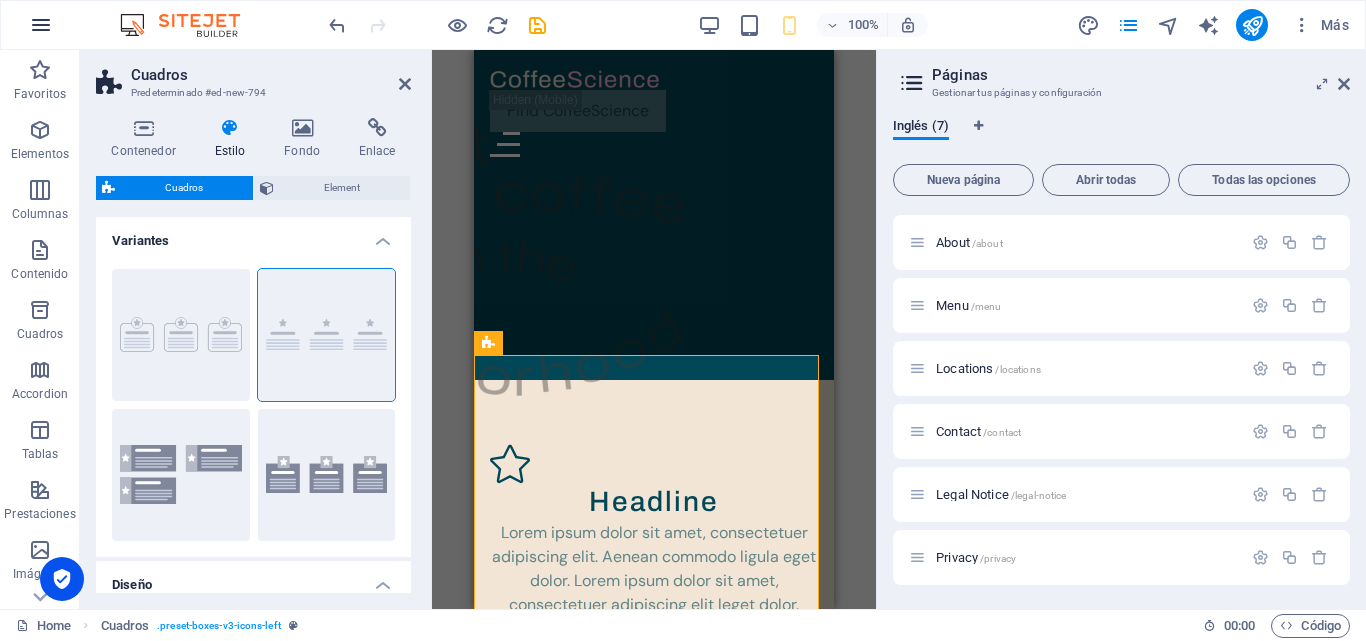 click at bounding box center (41, 25) 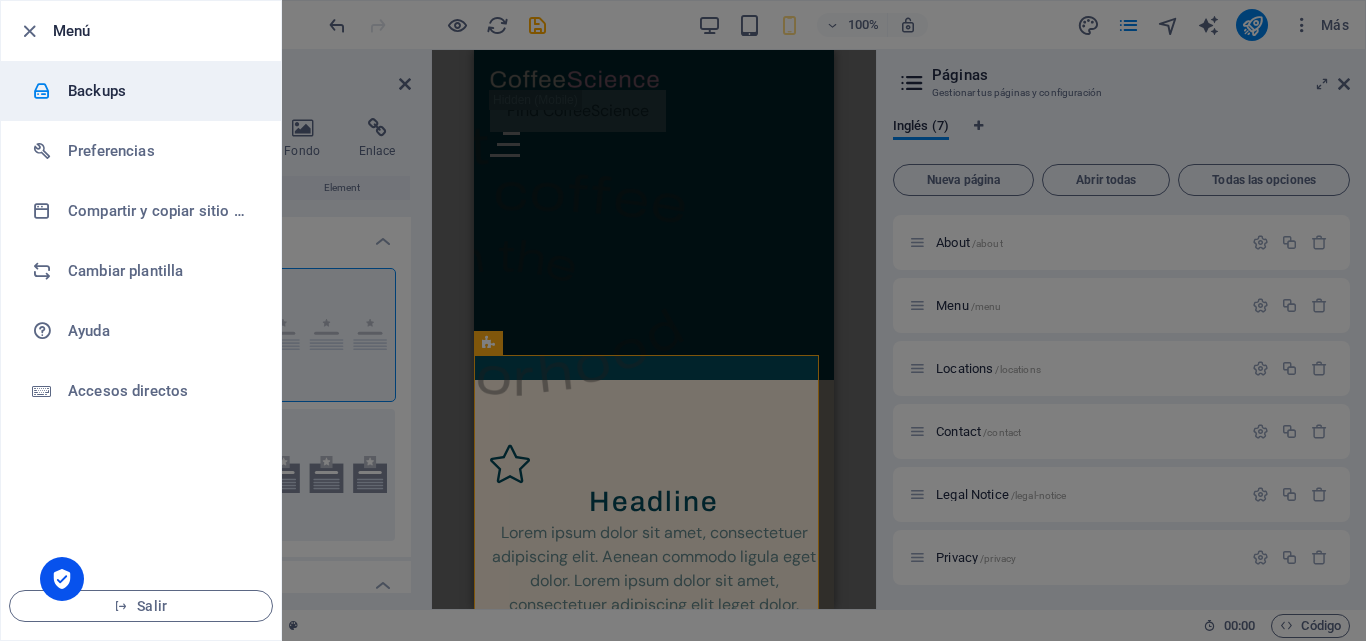 click on "Backups" at bounding box center (160, 91) 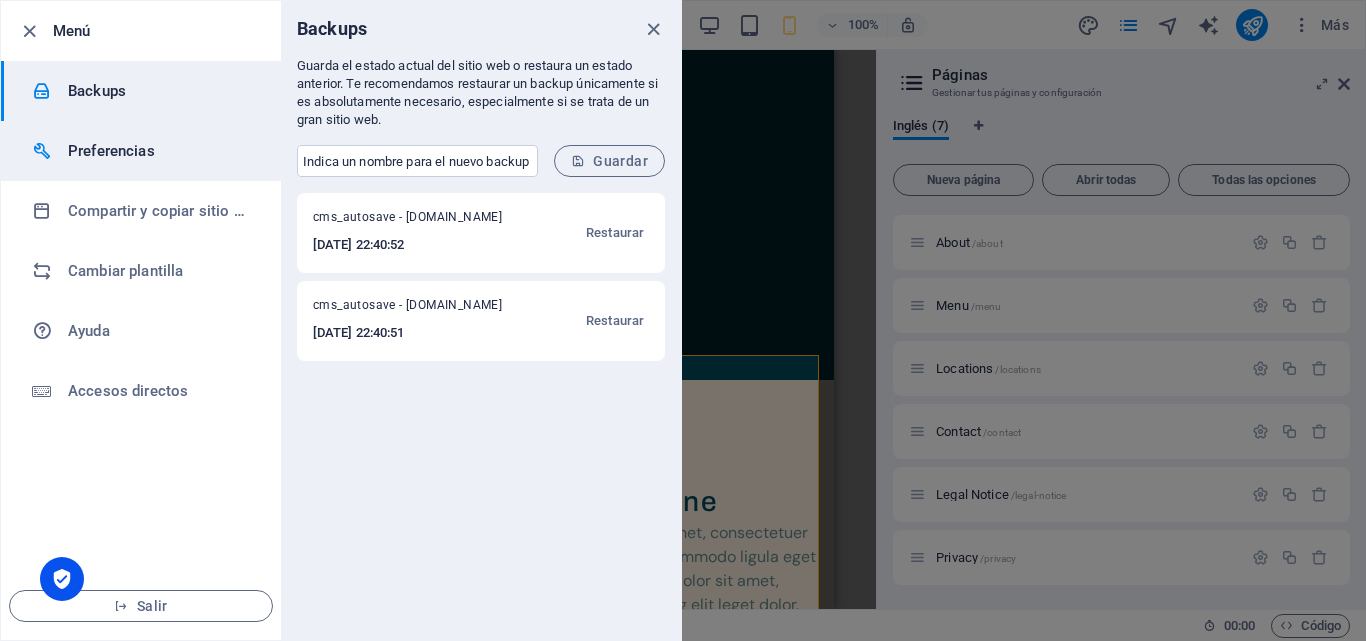 click on "Preferencias" at bounding box center (160, 151) 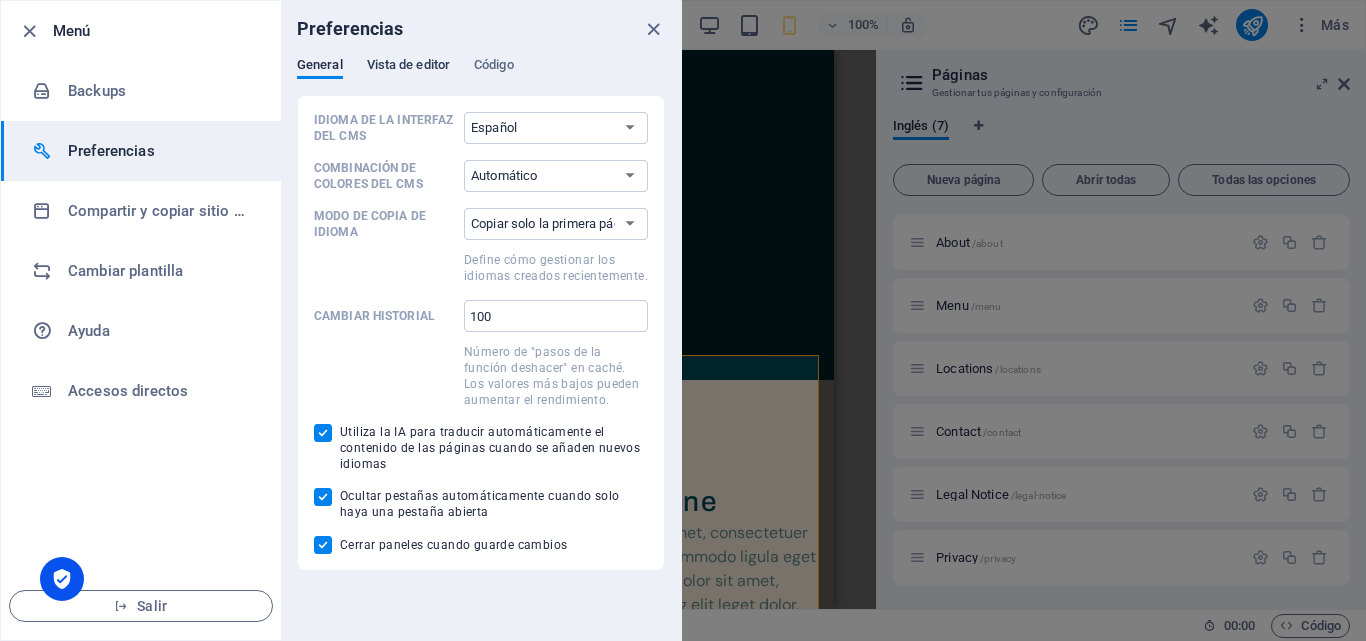 click on "Vista de editor" at bounding box center (408, 67) 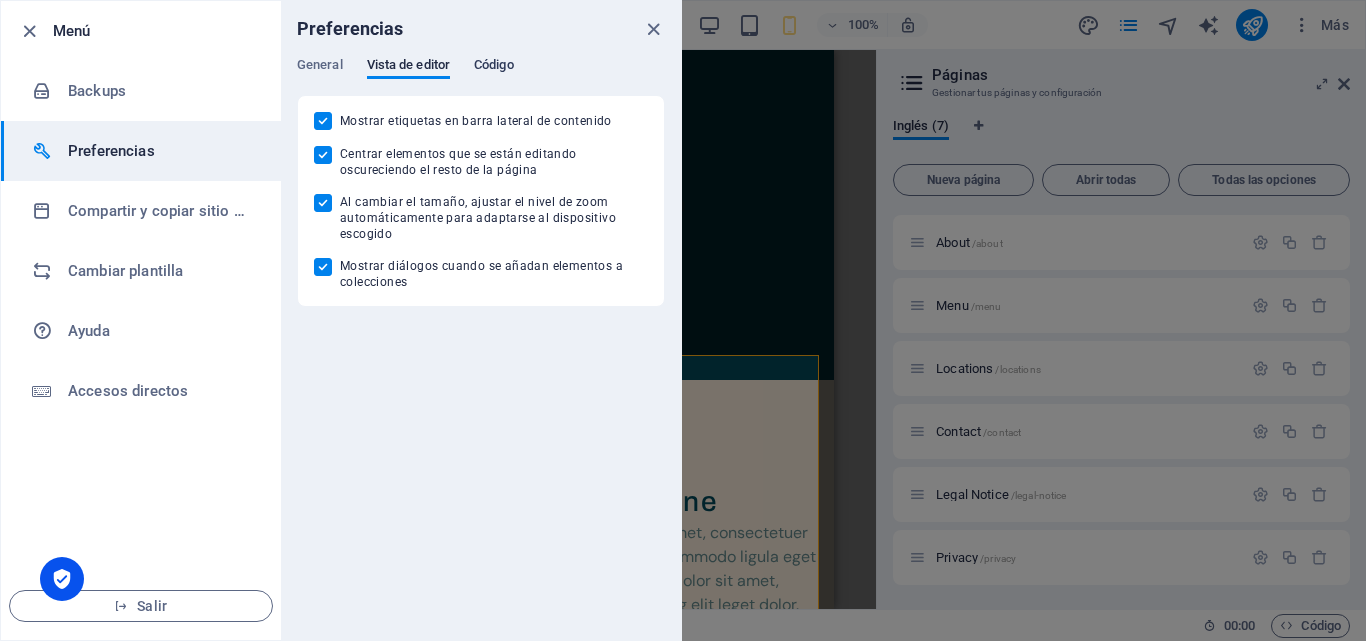 click on "Código" at bounding box center (494, 67) 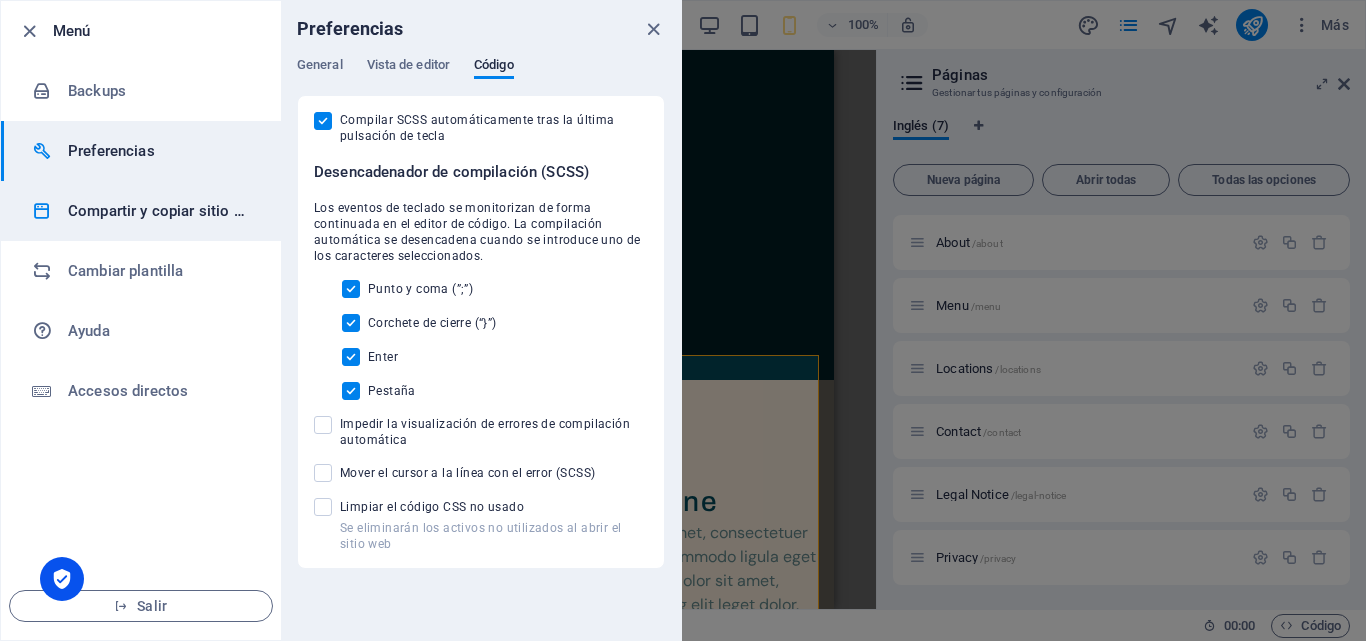 click on "Compartir y copiar sitio web" at bounding box center (160, 211) 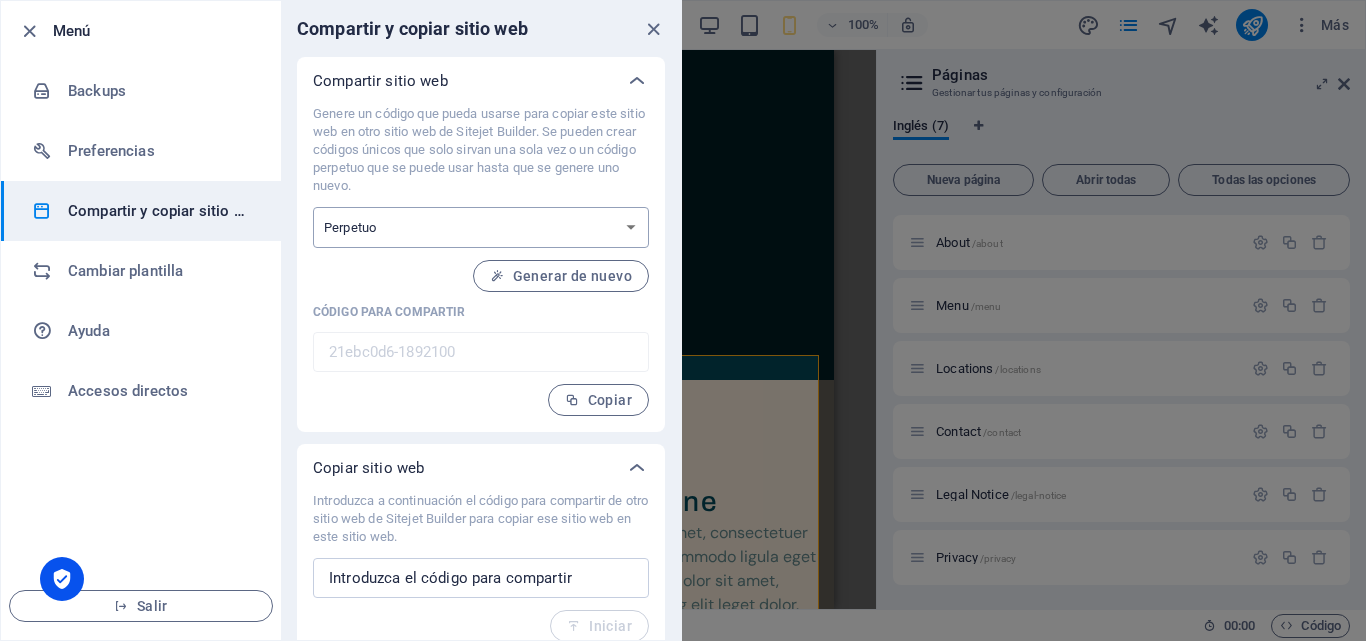 click on "Único Perpetuo" at bounding box center (481, 227) 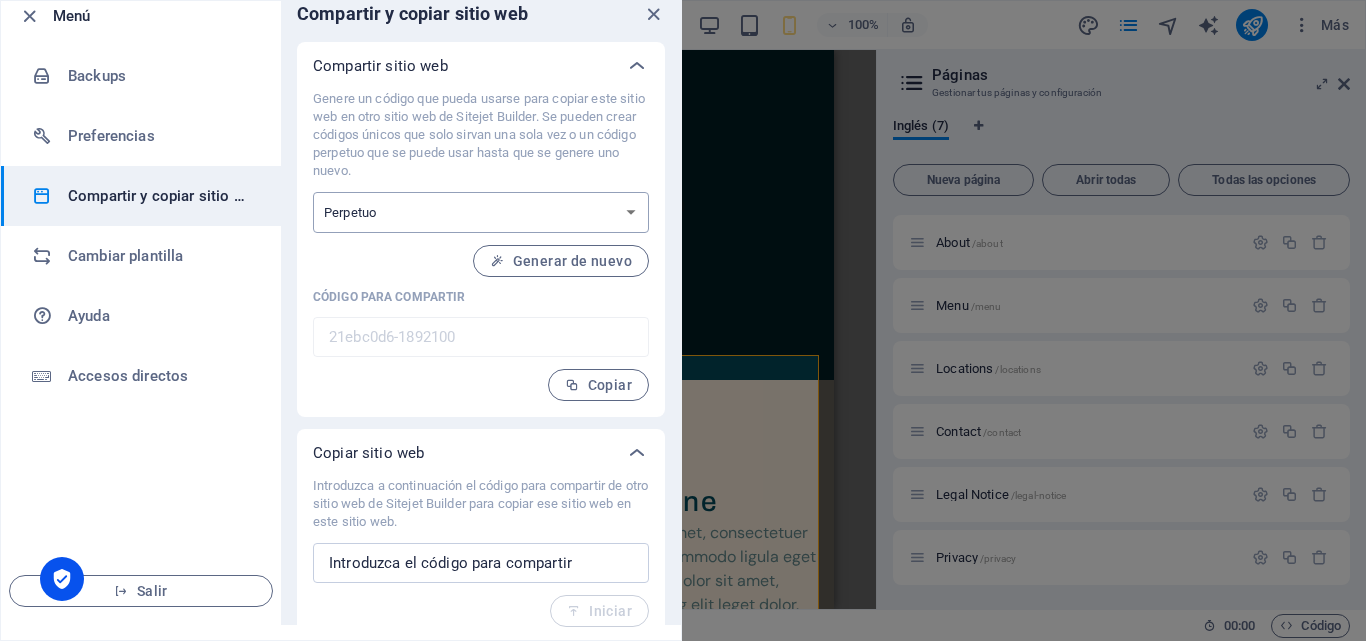 scroll, scrollTop: 18, scrollLeft: 0, axis: vertical 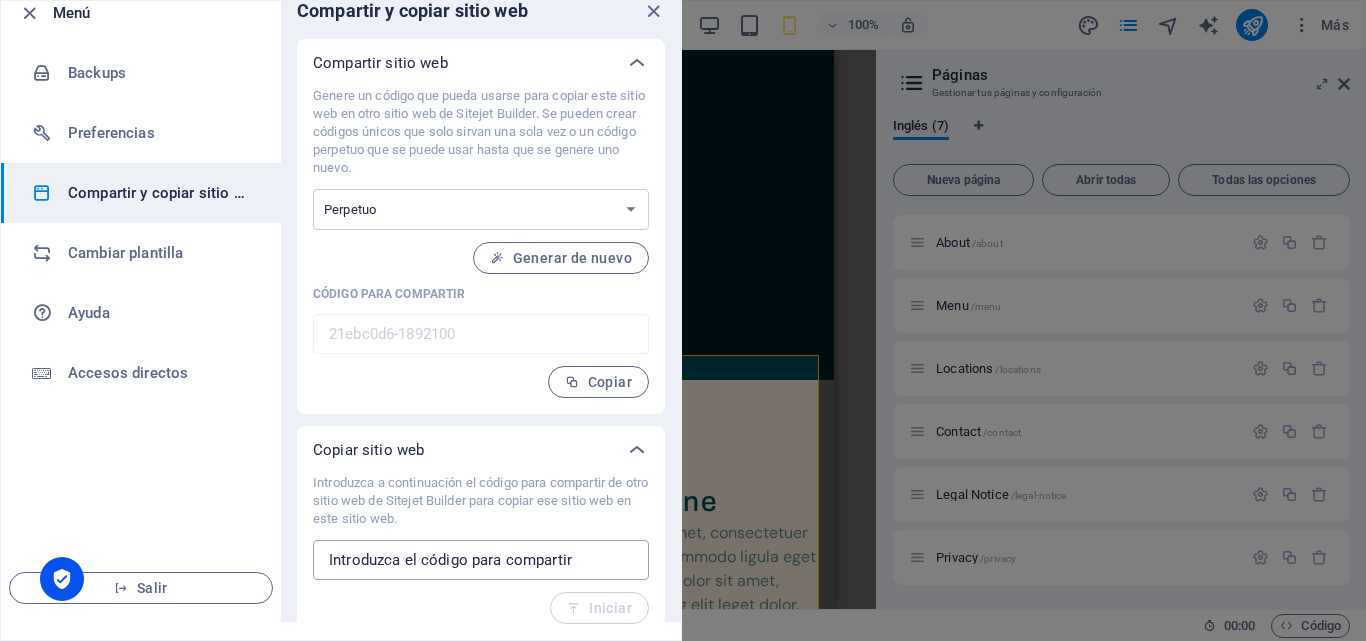 click at bounding box center (481, 560) 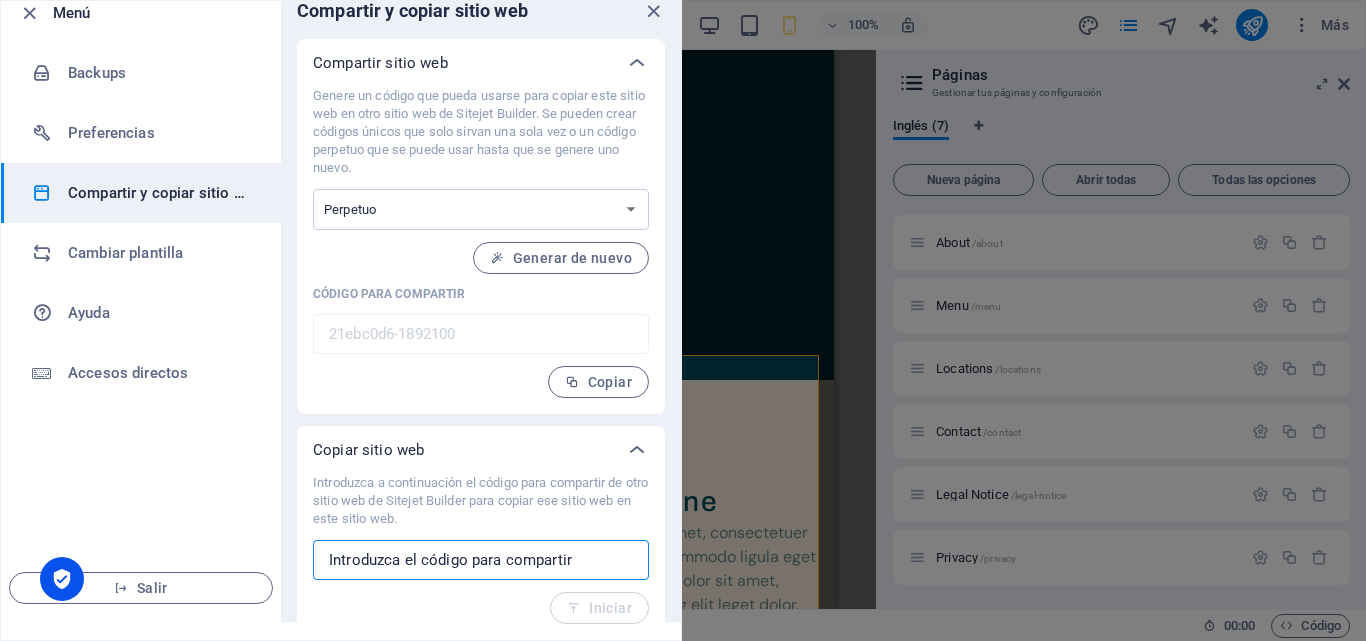 paste on "https://websuper7.onrender.com/" 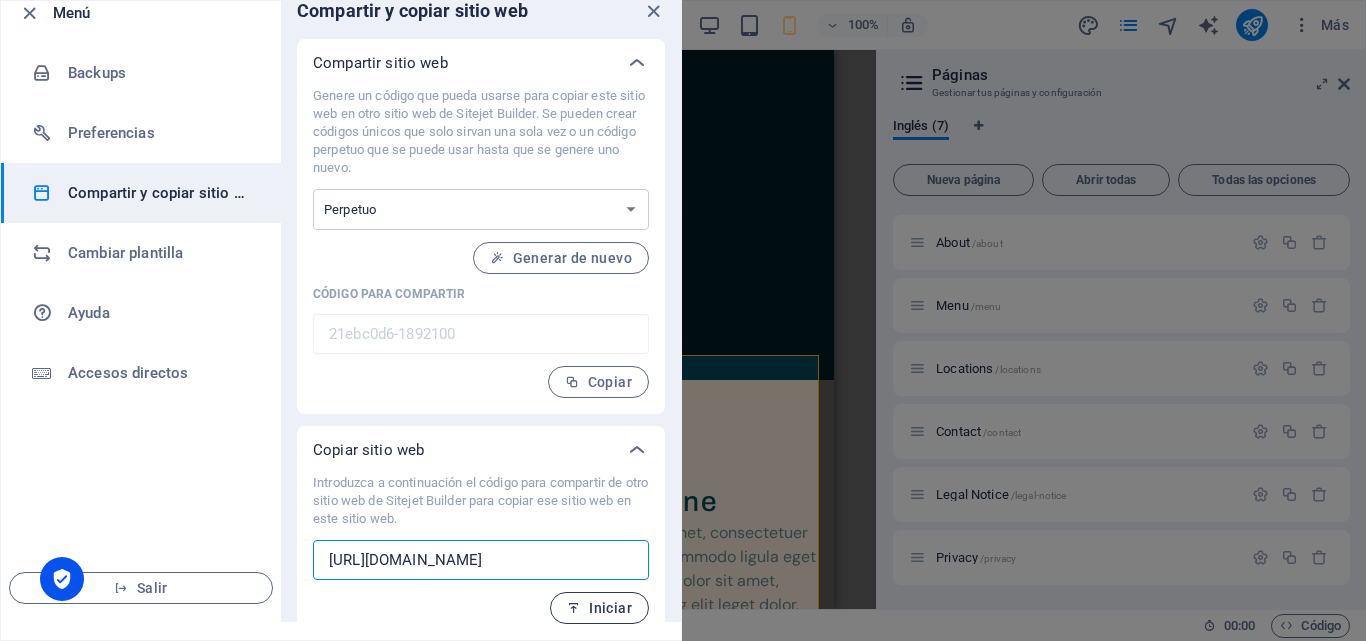 type on "https://websuper7.onrender.com/" 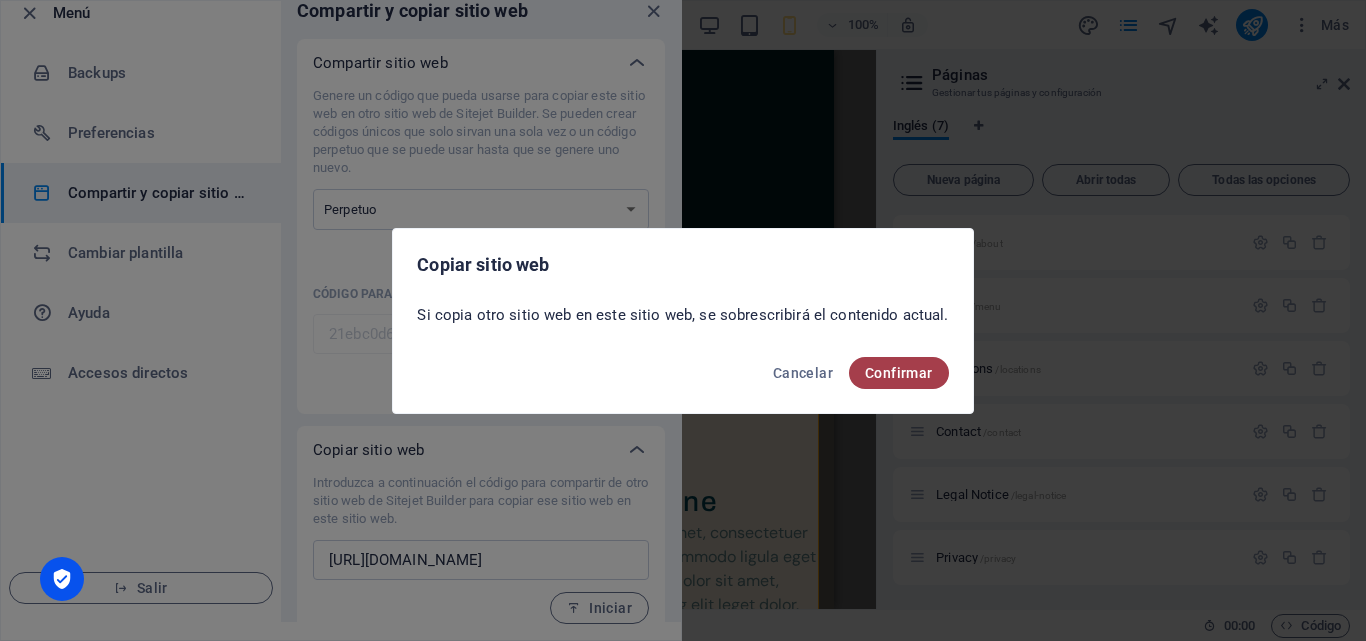 click on "Confirmar" at bounding box center [899, 373] 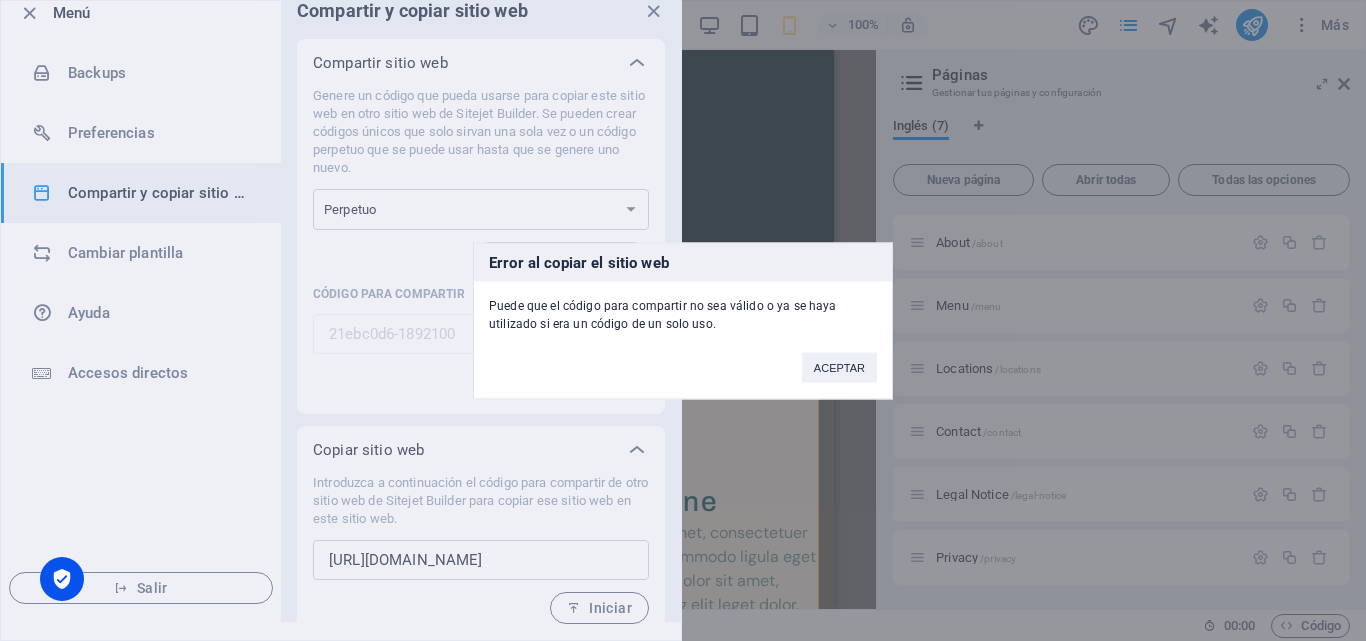 click on "ACEPTAR" at bounding box center [839, 367] 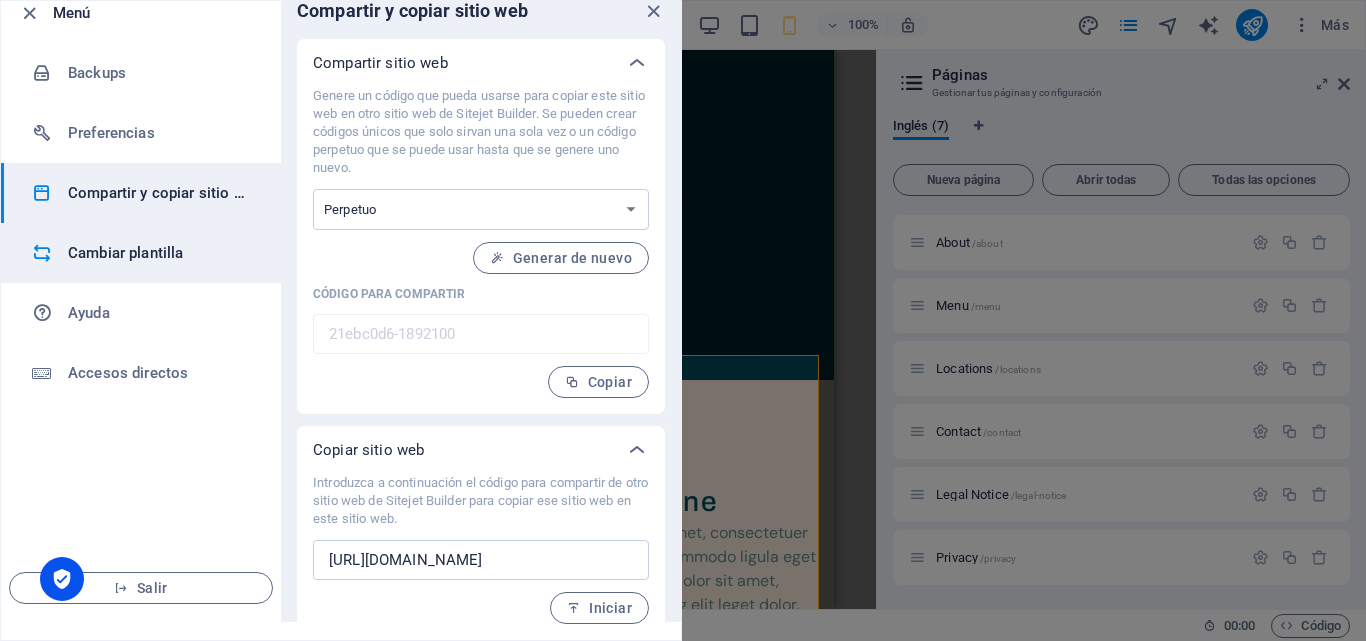 click on "Cambiar plantilla" at bounding box center [160, 253] 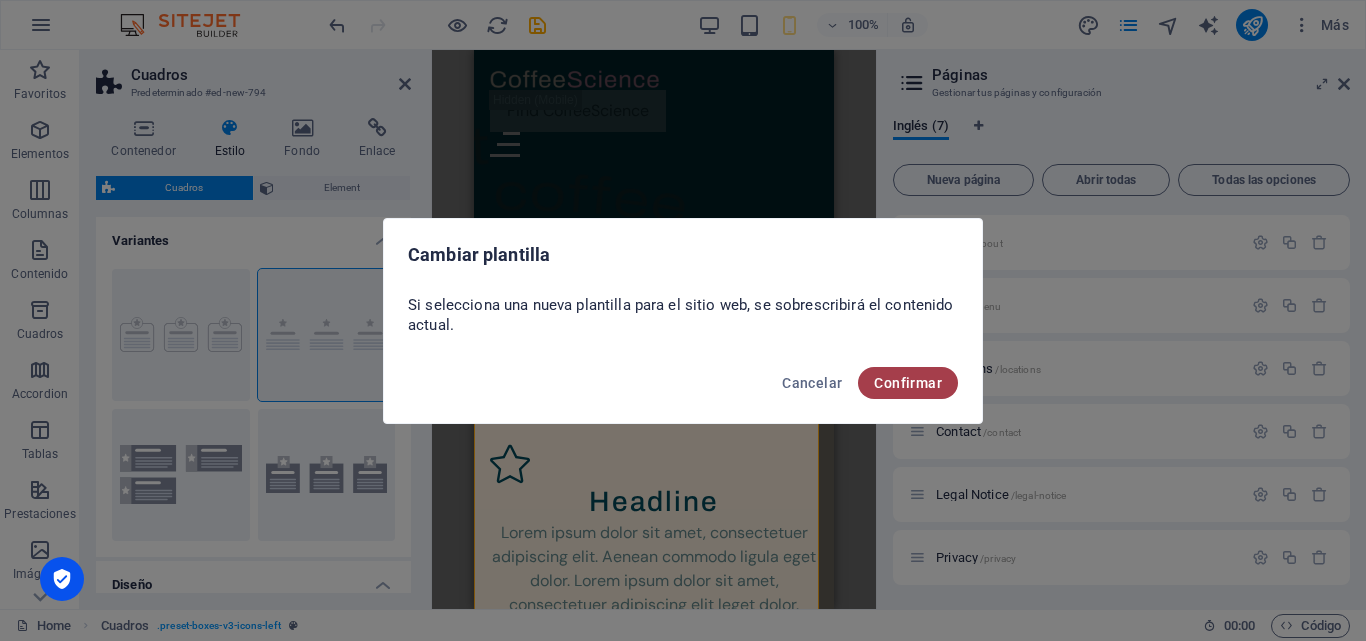 click on "Confirmar" at bounding box center (908, 383) 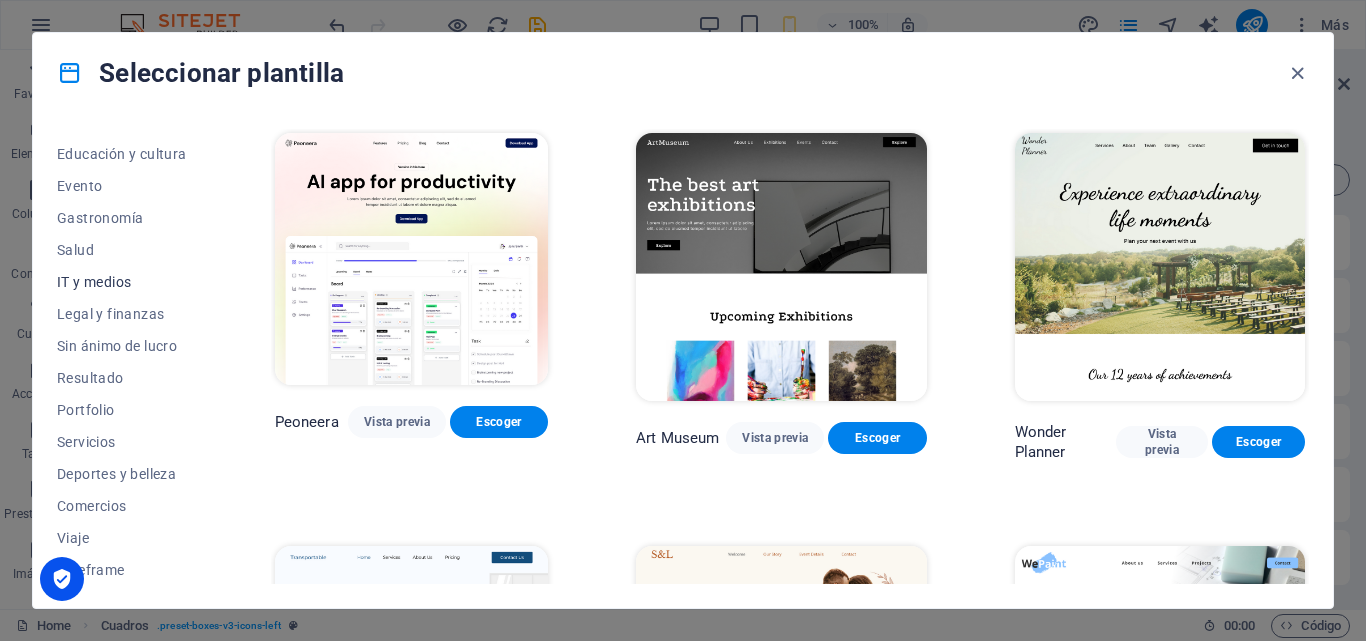 scroll, scrollTop: 345, scrollLeft: 0, axis: vertical 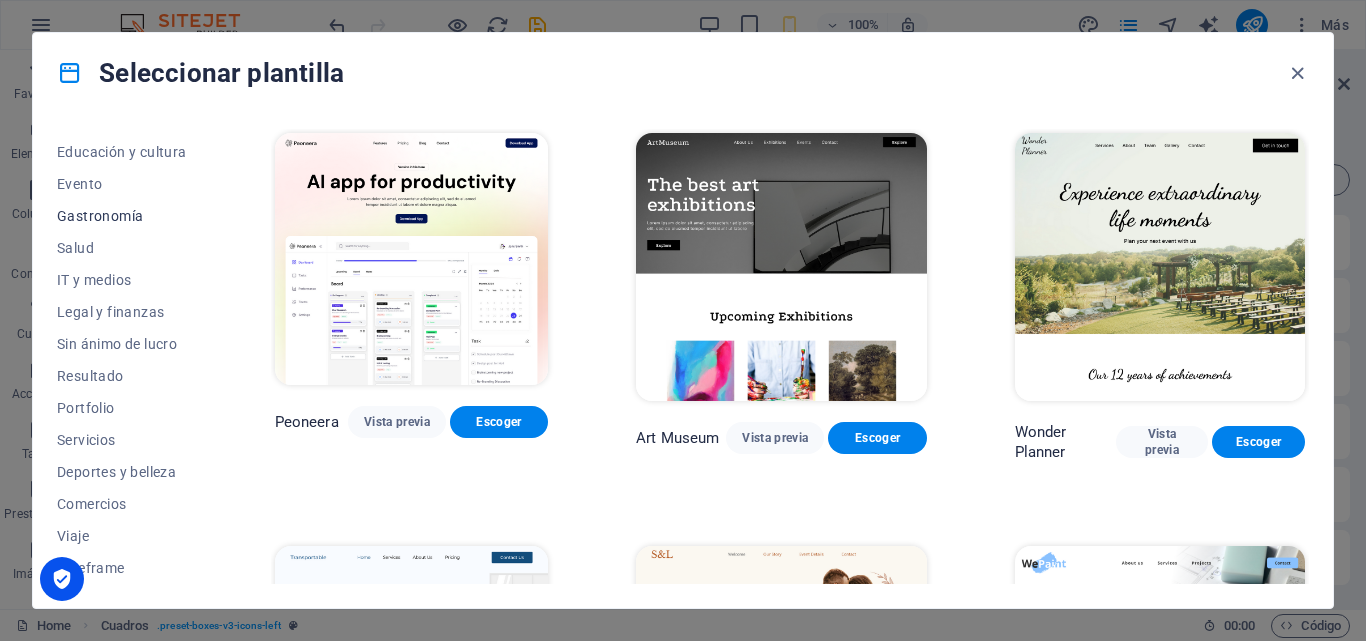 click on "Gastronomía" at bounding box center (122, 216) 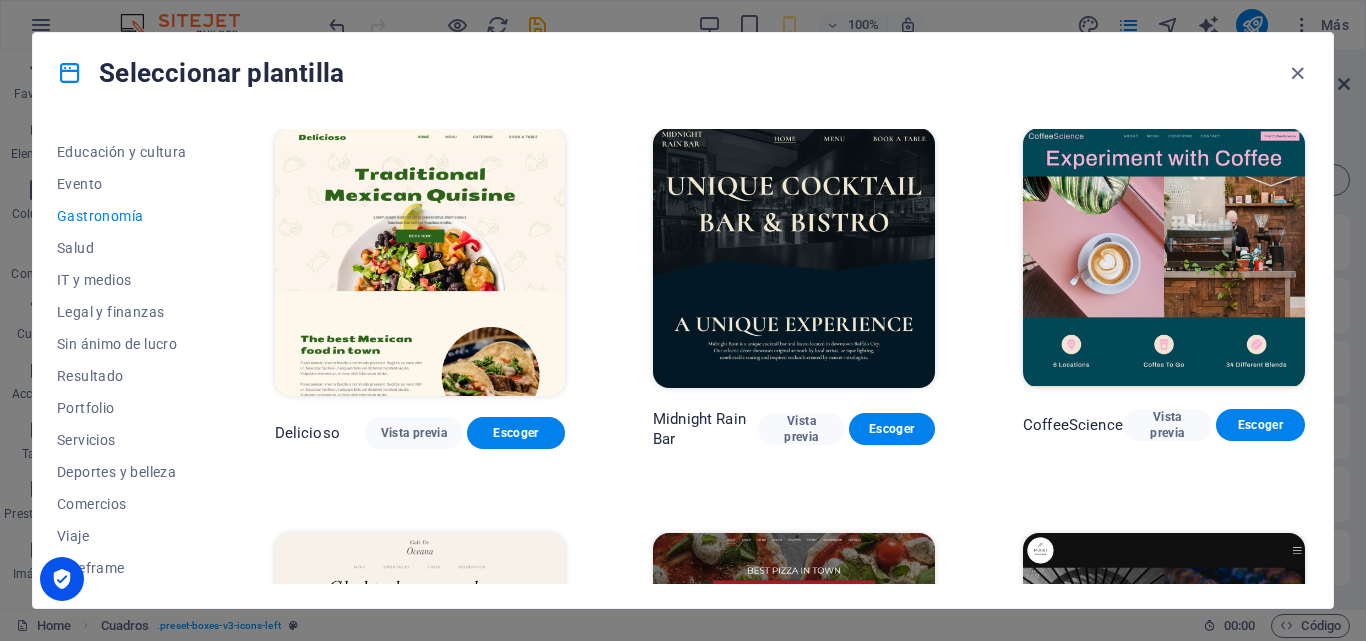 scroll, scrollTop: 0, scrollLeft: 0, axis: both 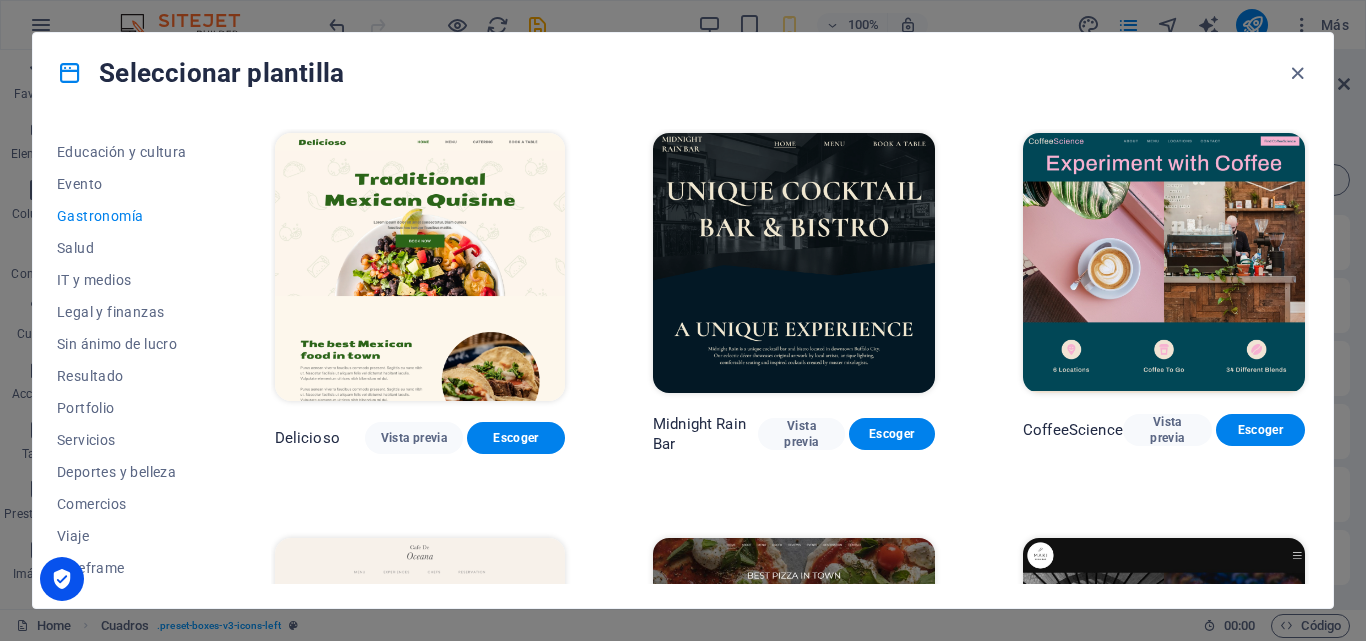 click at bounding box center [1164, 263] 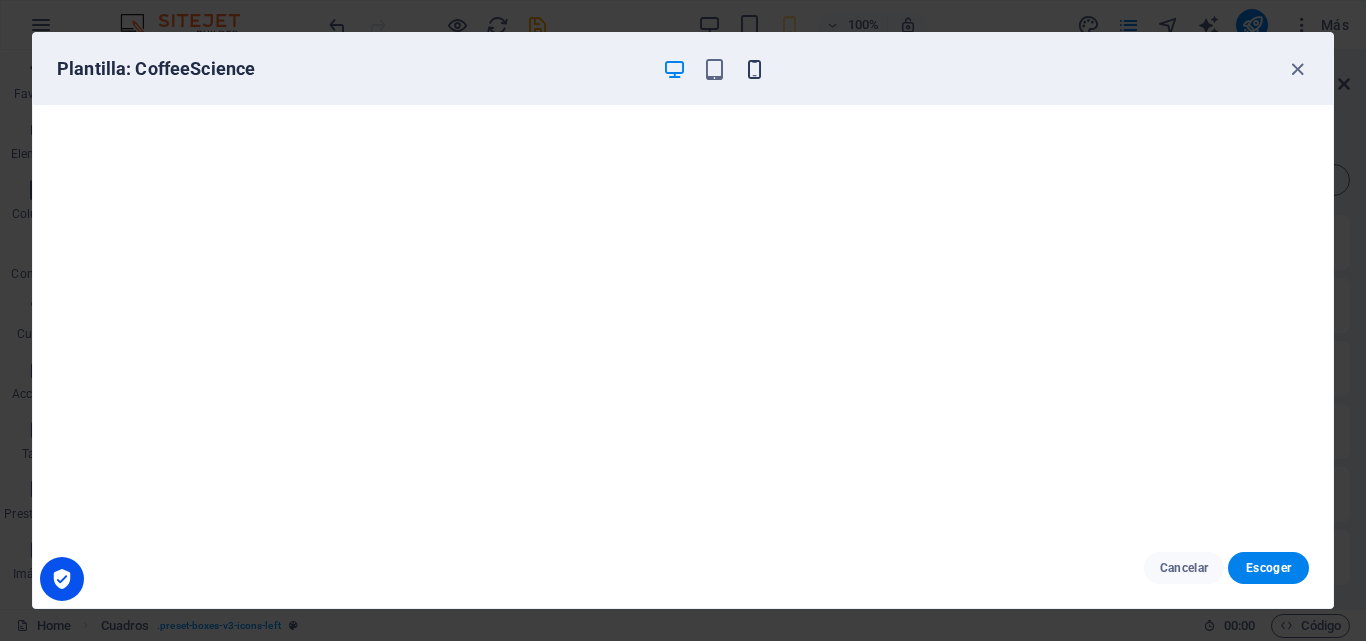 click at bounding box center (754, 69) 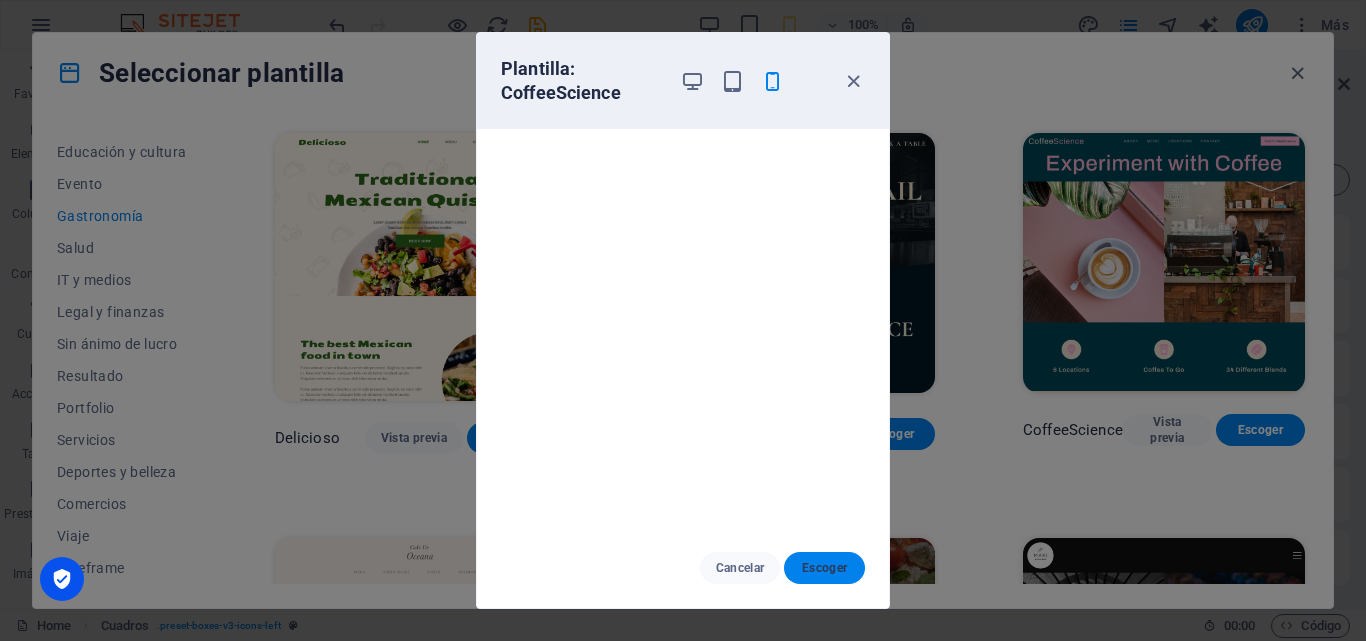 click on "Escoger" at bounding box center (824, 568) 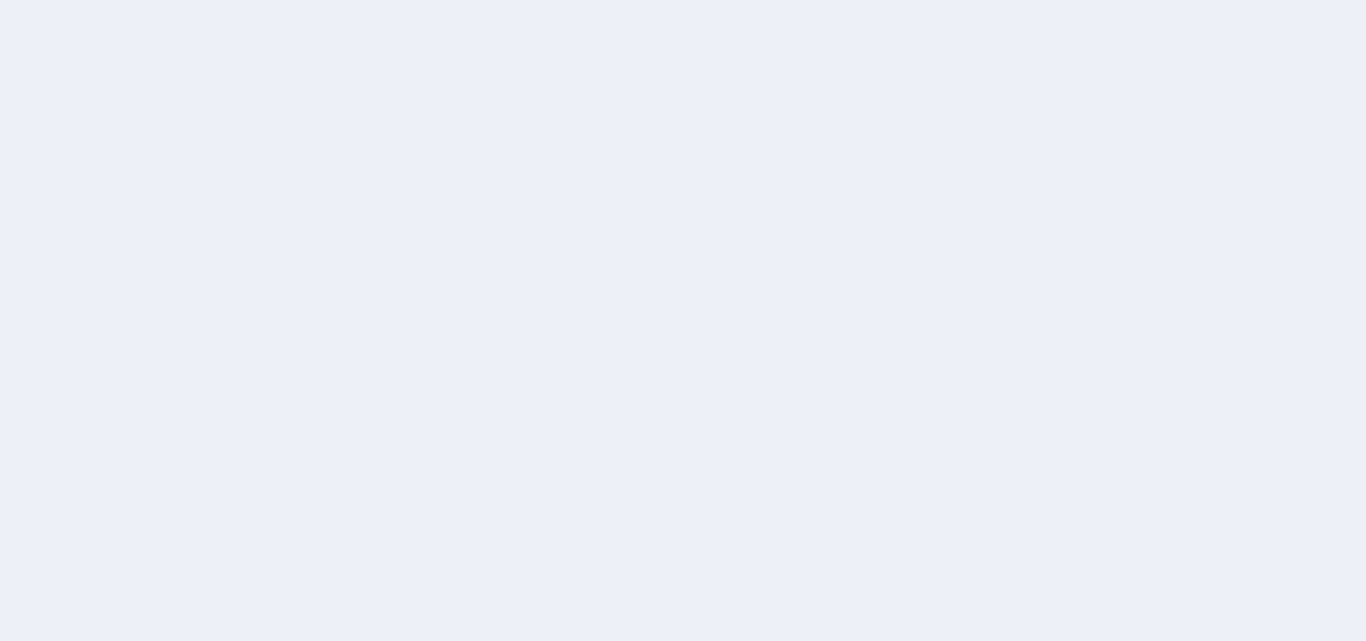scroll, scrollTop: 0, scrollLeft: 0, axis: both 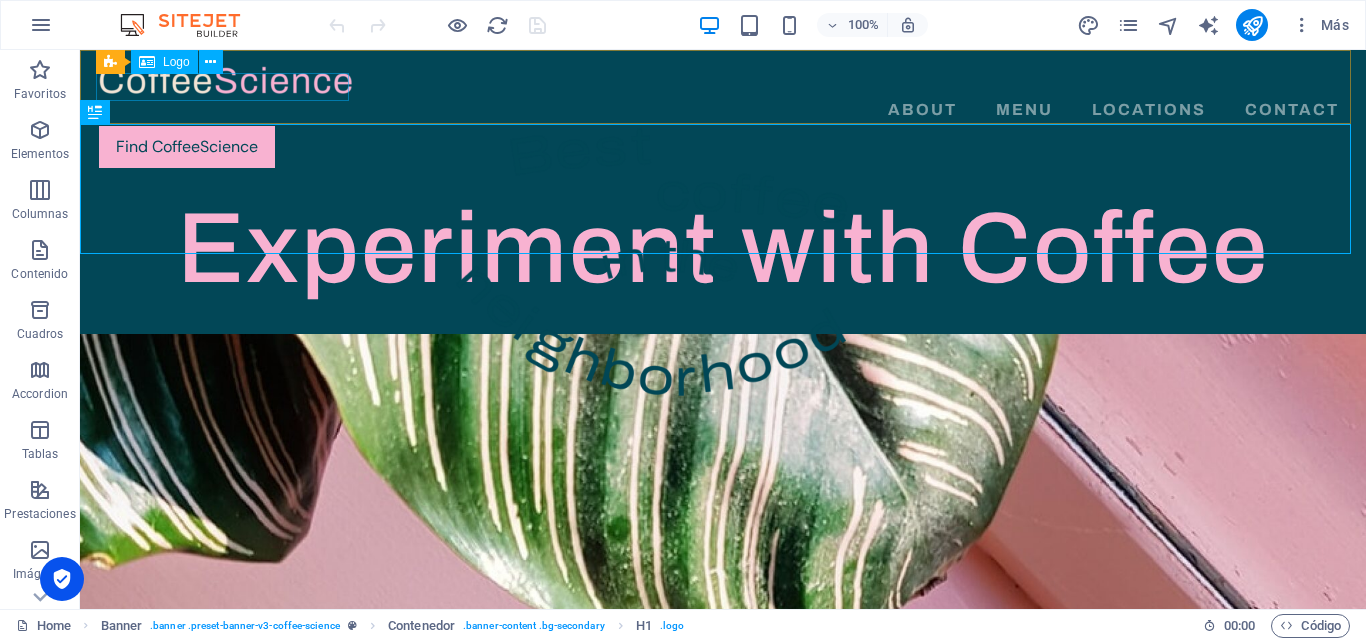 click on "Logo" at bounding box center [176, 62] 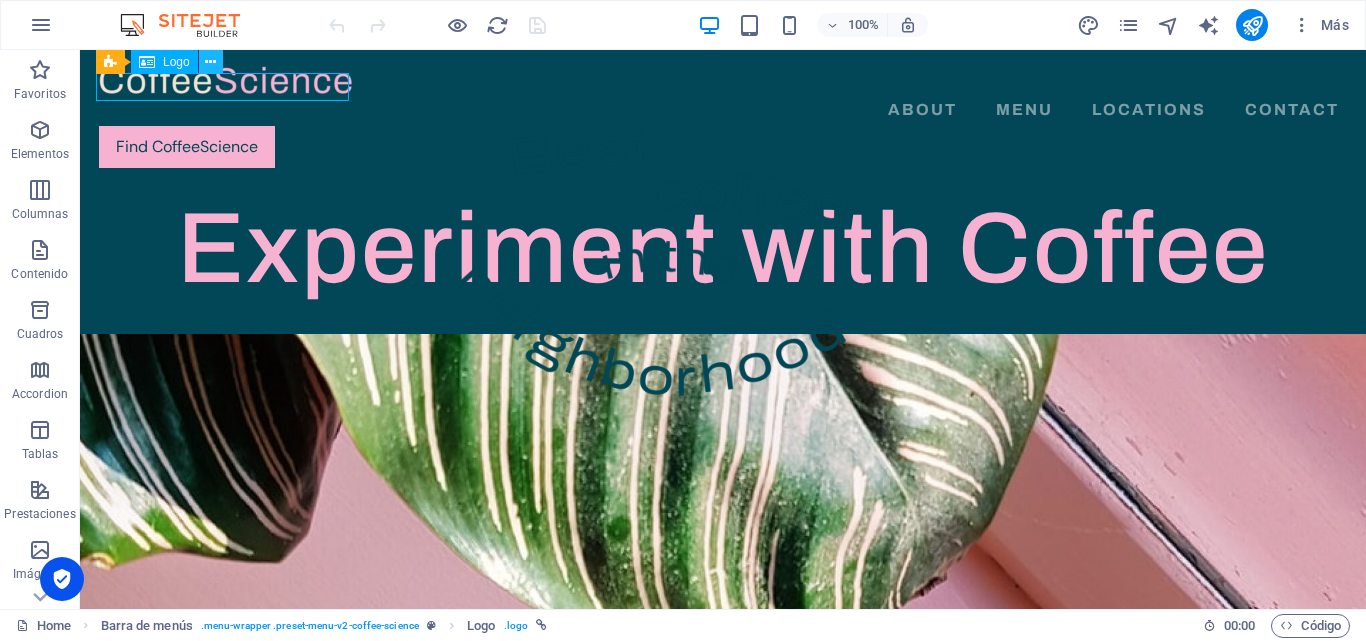 click at bounding box center [210, 62] 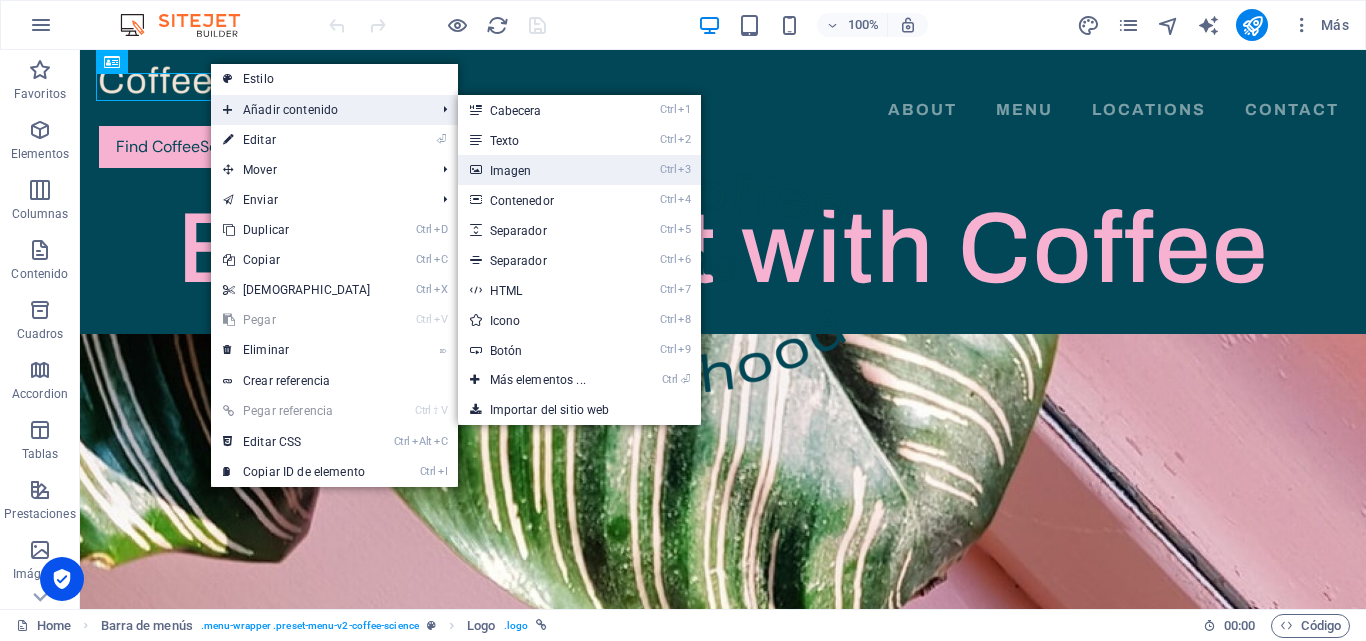 drag, startPoint x: 528, startPoint y: 161, endPoint x: 104, endPoint y: 117, distance: 426.27692 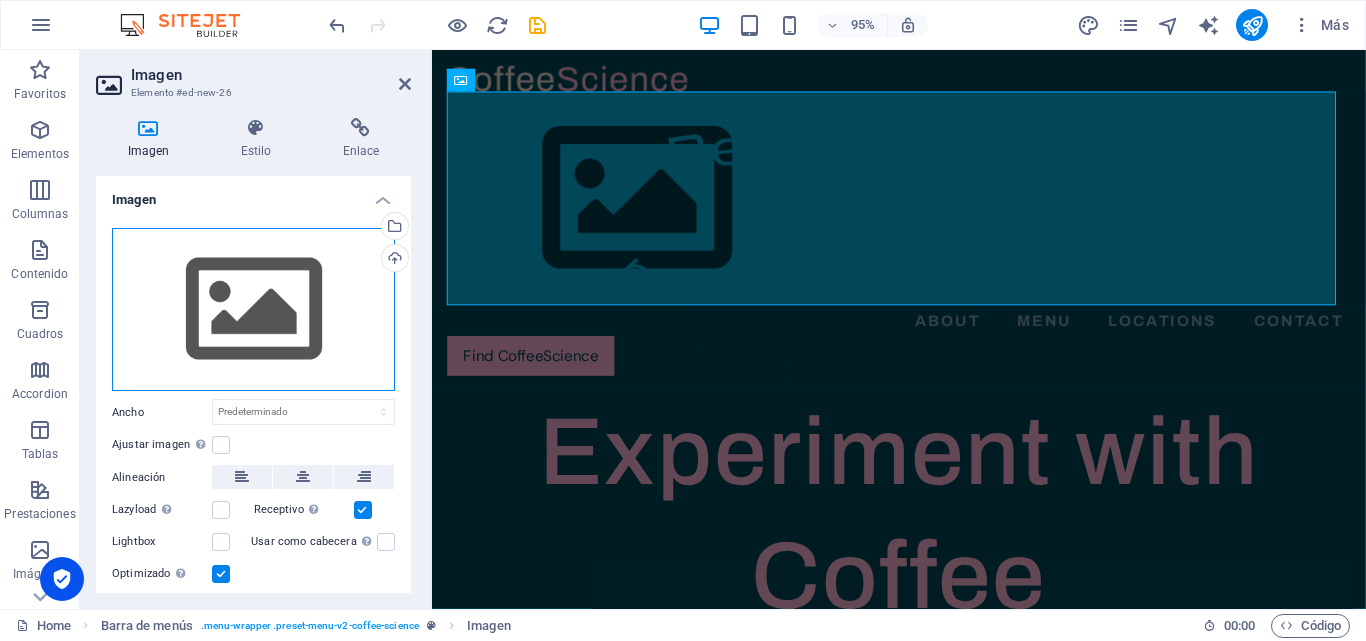click on "Arrastra archivos aquí, haz clic para escoger archivos o  selecciona archivos de Archivos o de nuestra galería gratuita de fotos y vídeos" at bounding box center [253, 310] 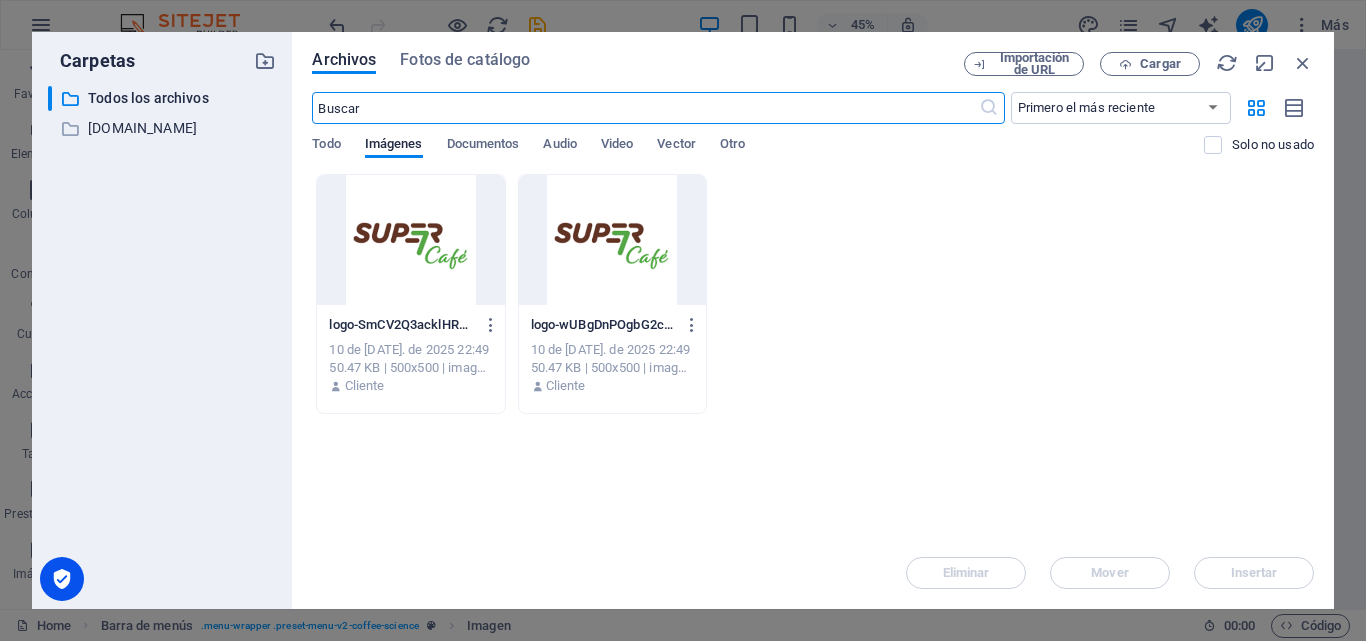 click at bounding box center (410, 240) 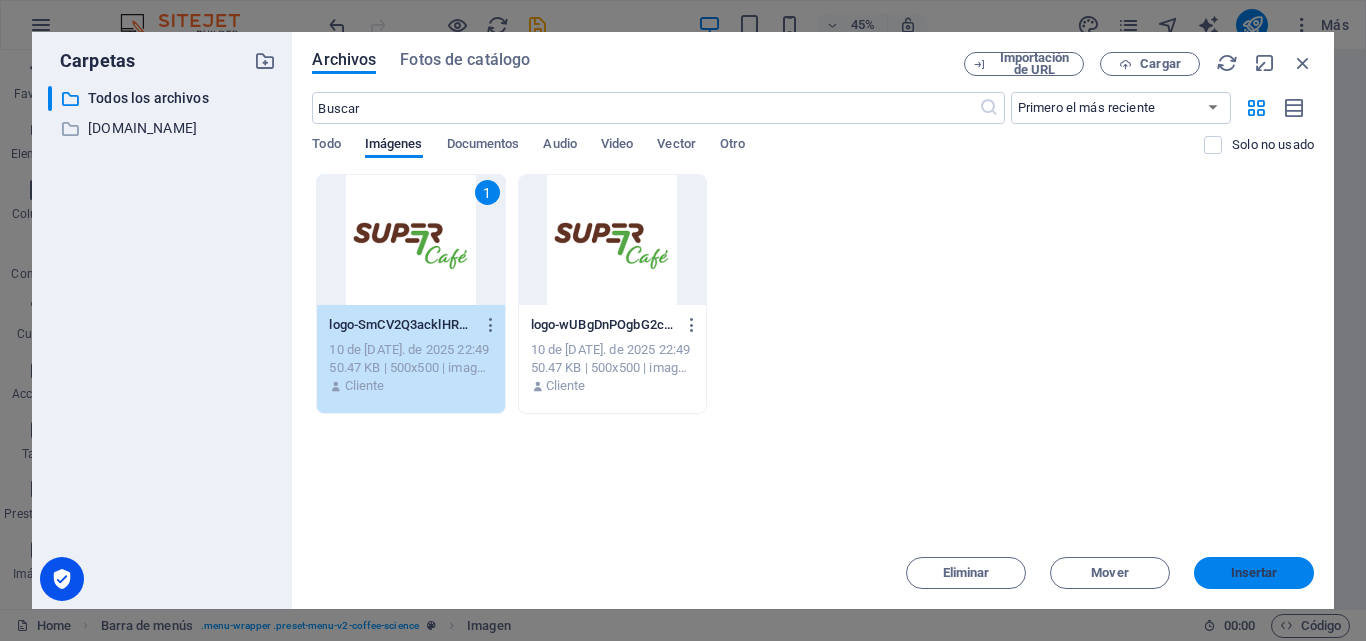 click on "Insertar" at bounding box center [1254, 573] 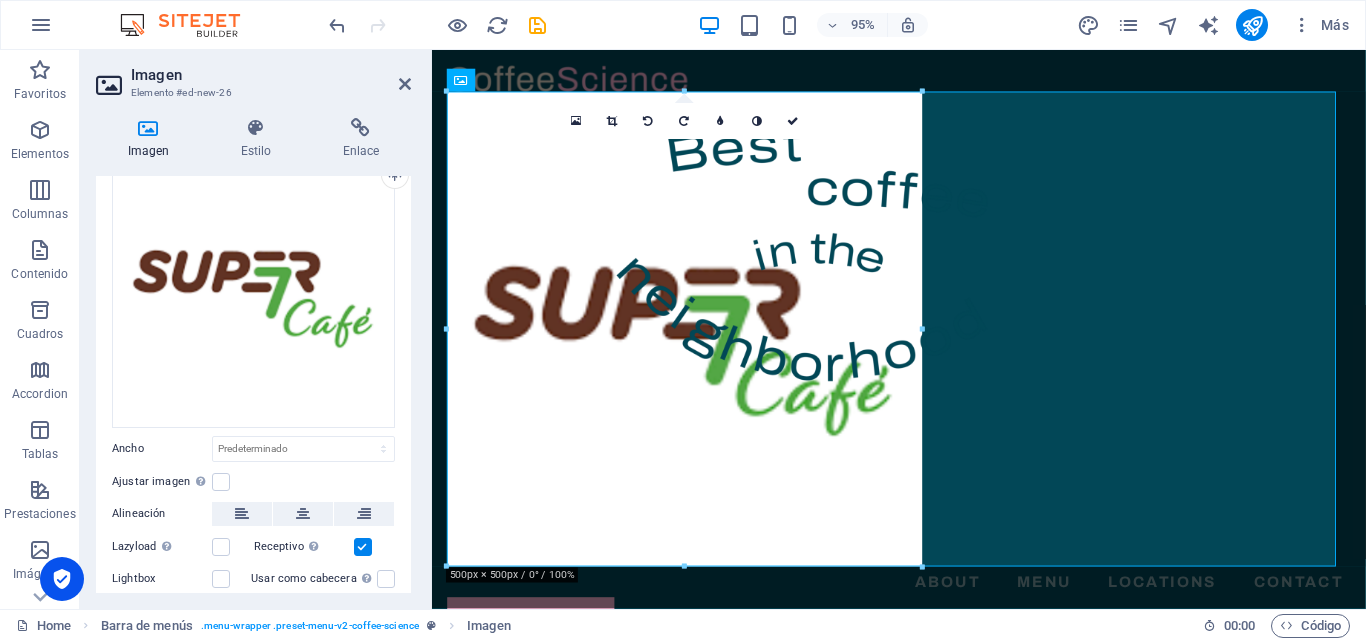 scroll, scrollTop: 177, scrollLeft: 0, axis: vertical 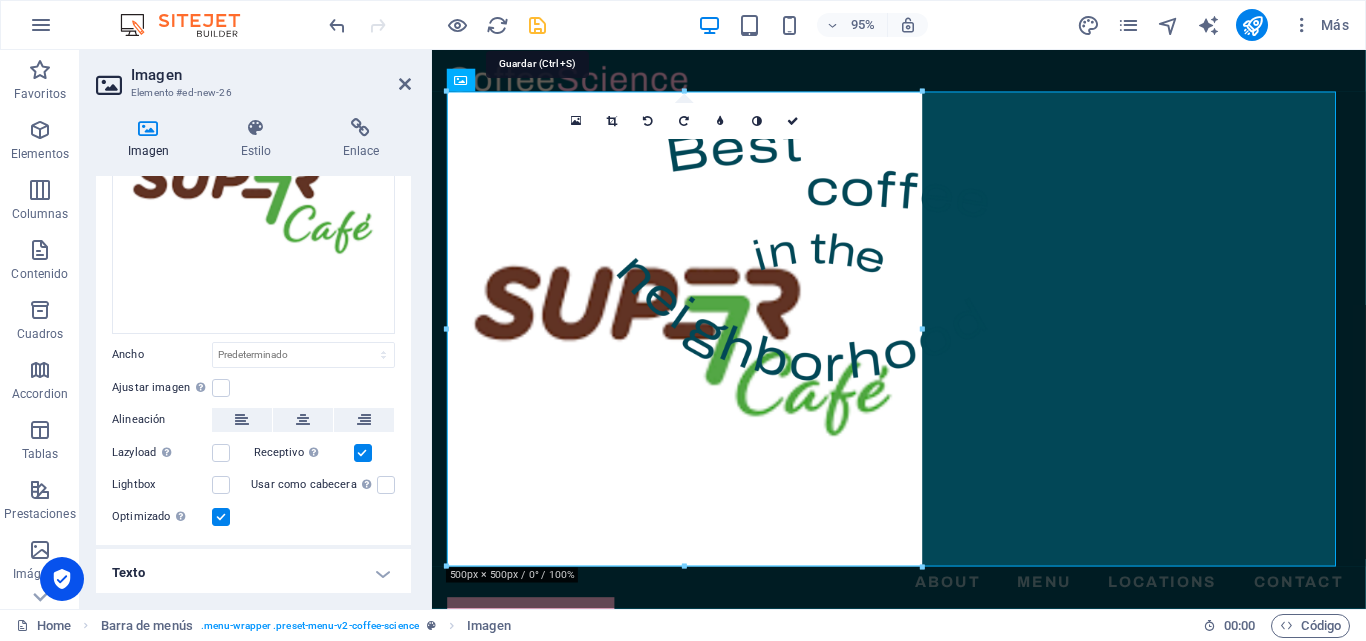 click at bounding box center (537, 25) 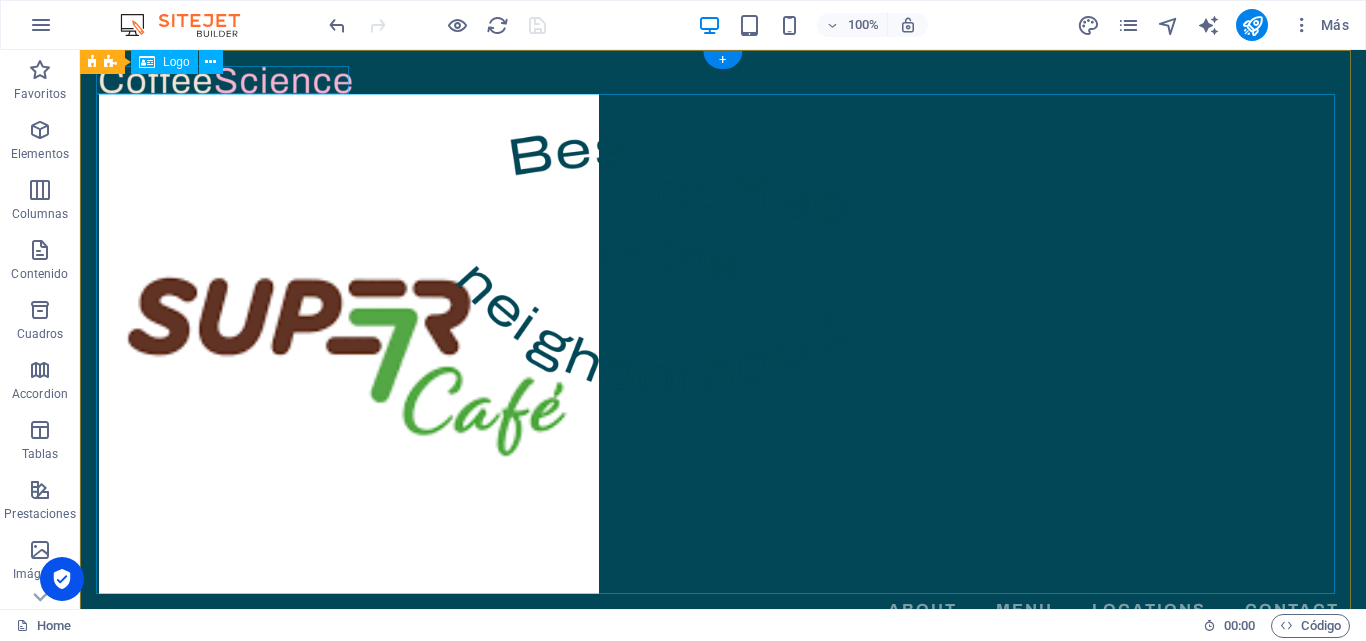 click at bounding box center [723, 80] 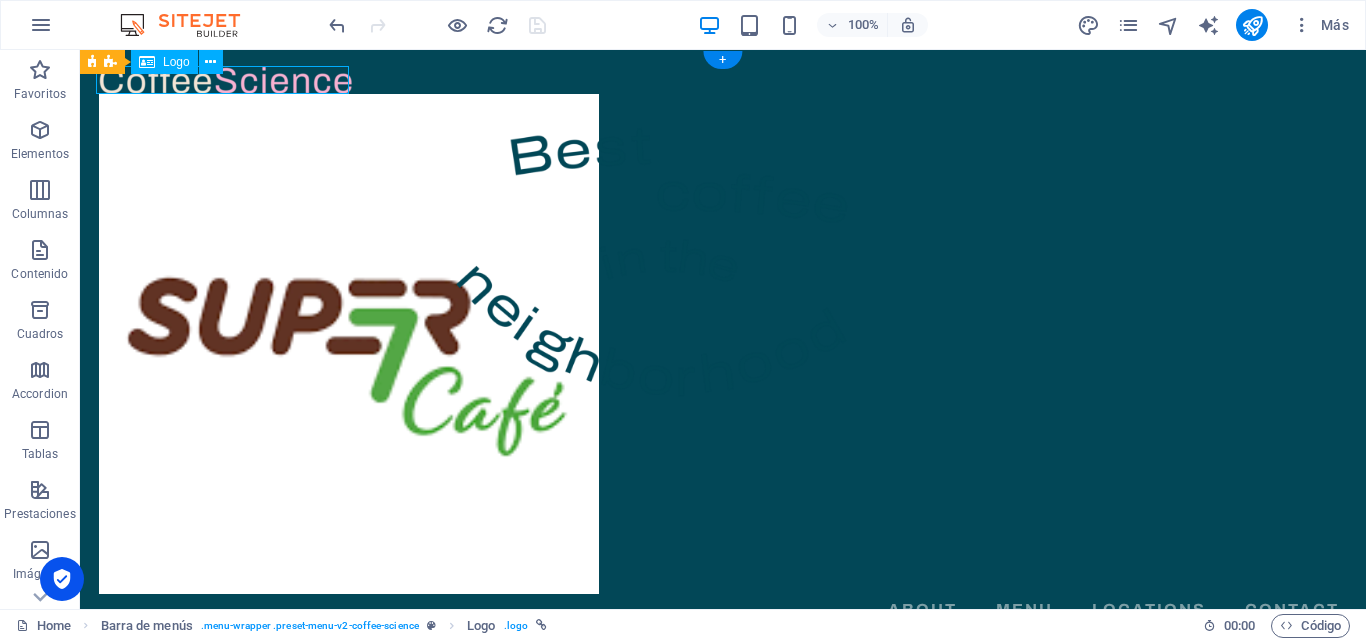 click at bounding box center [723, 80] 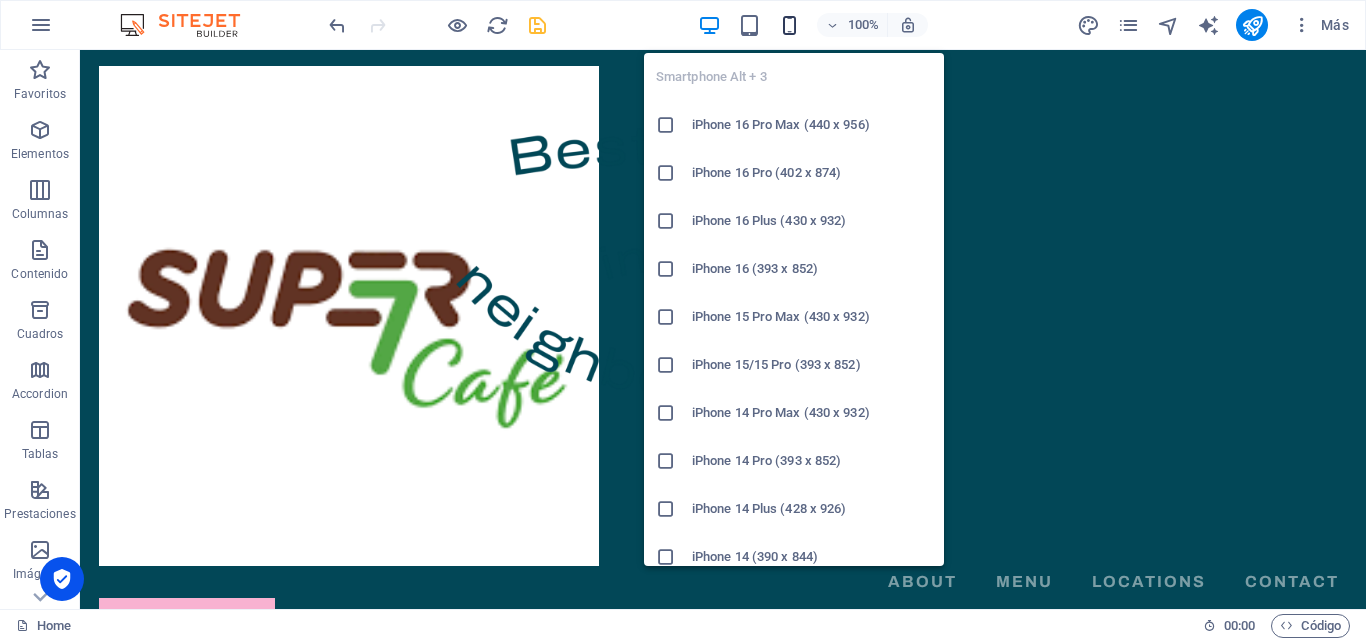 click at bounding box center (789, 25) 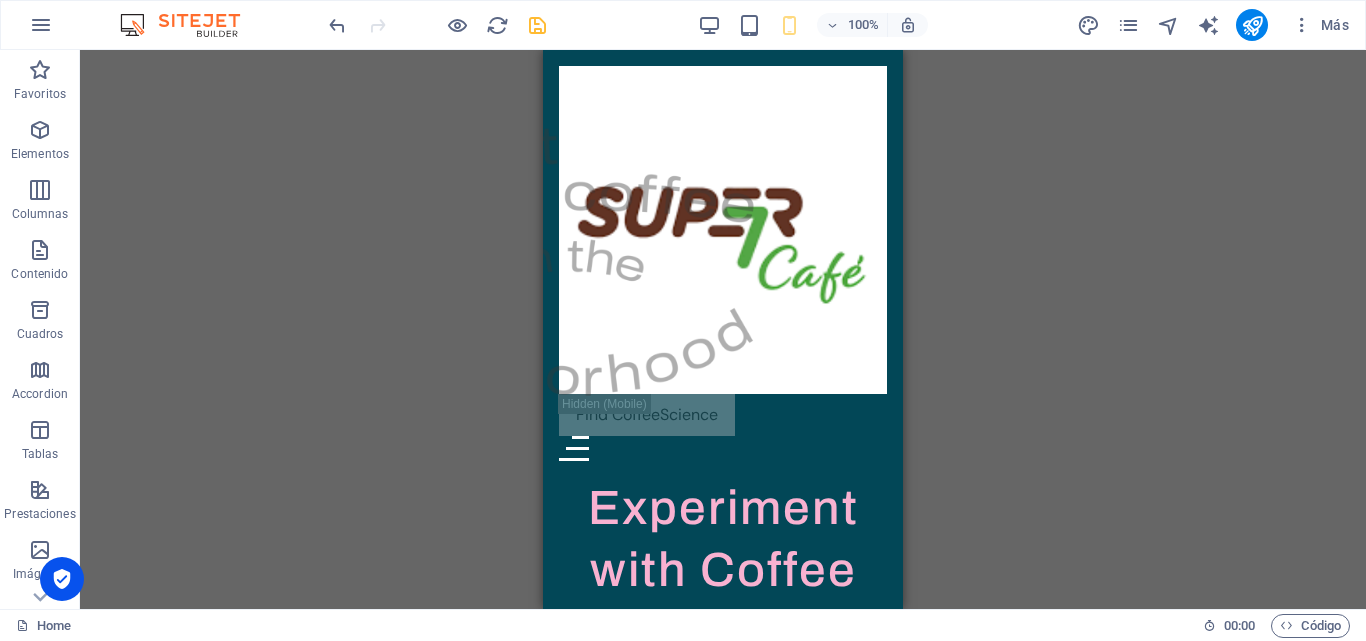 click on "Contenedor   Banner   H1   Banner   Banner   Contenedor   Barra de menús   Menú   Barra de menús   Logo   Imagen   Botón   Barra de menús   Imagen" at bounding box center (723, 329) 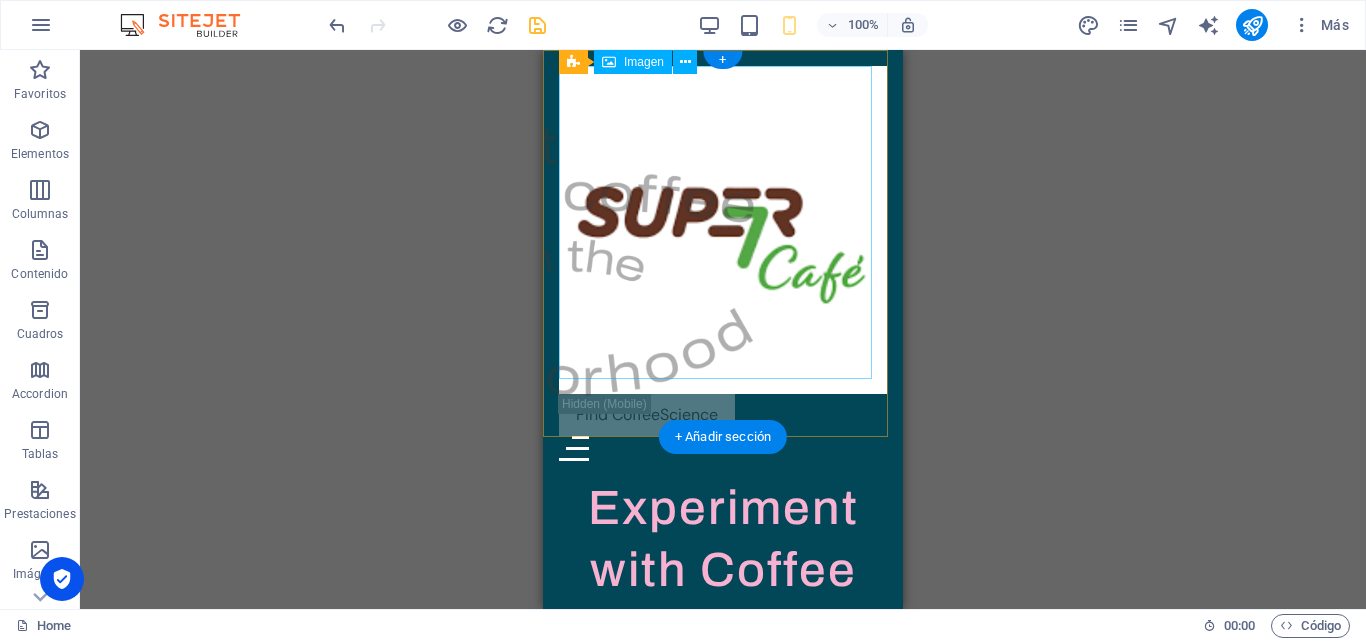 click at bounding box center (723, 230) 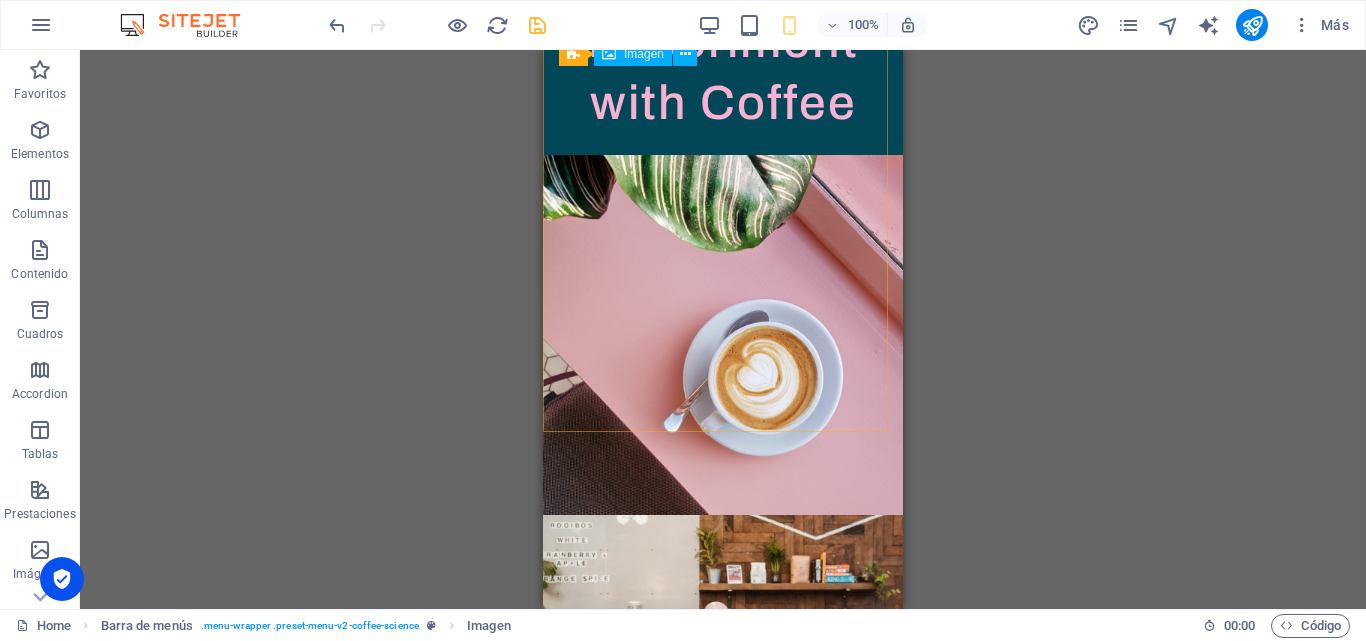 scroll, scrollTop: 0, scrollLeft: 0, axis: both 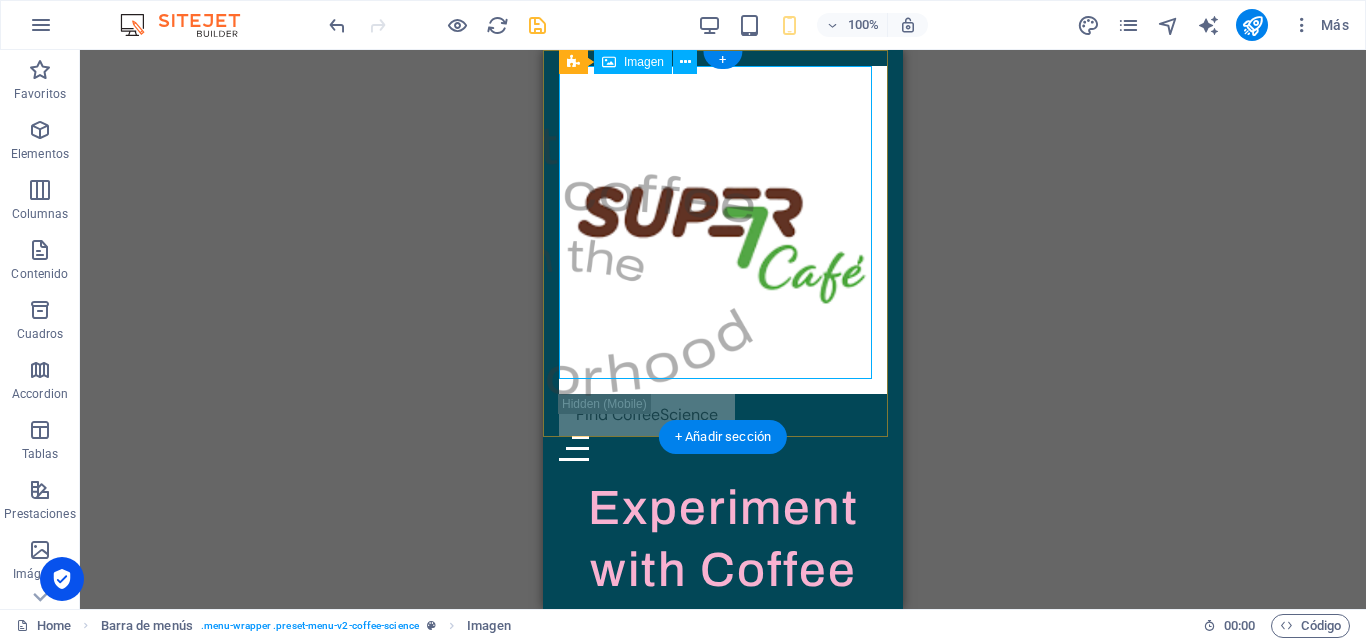 click at bounding box center (723, 230) 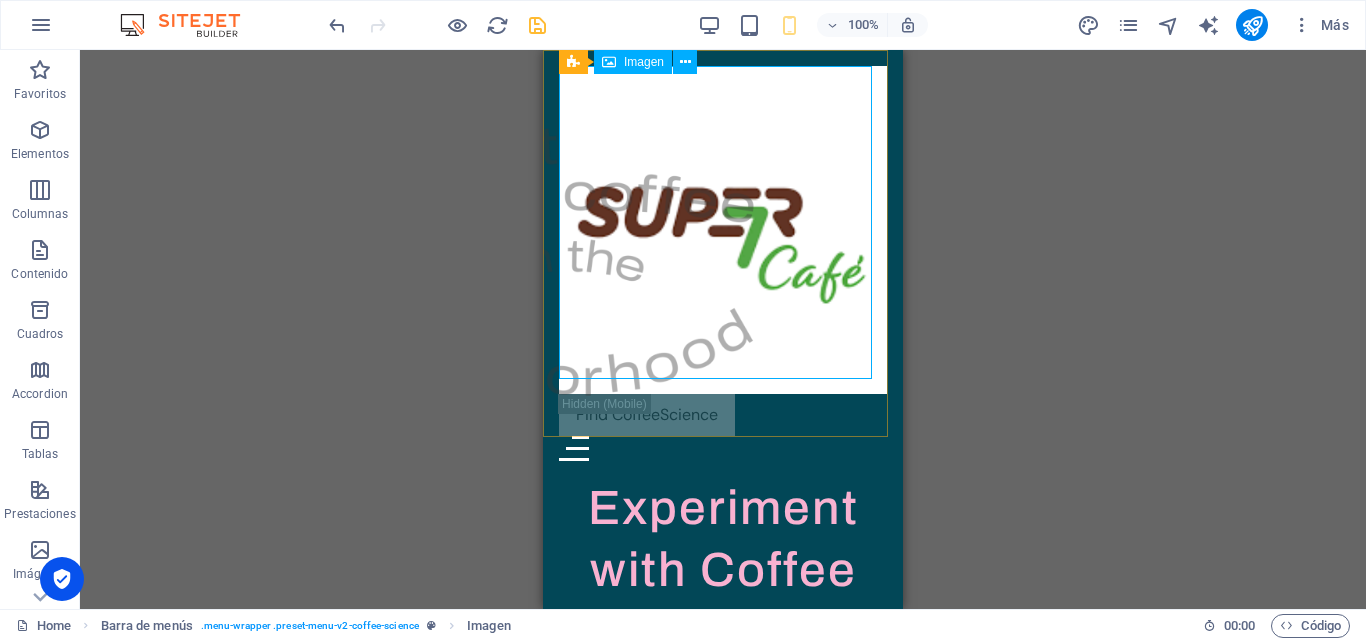 click on "Imagen" at bounding box center [644, 62] 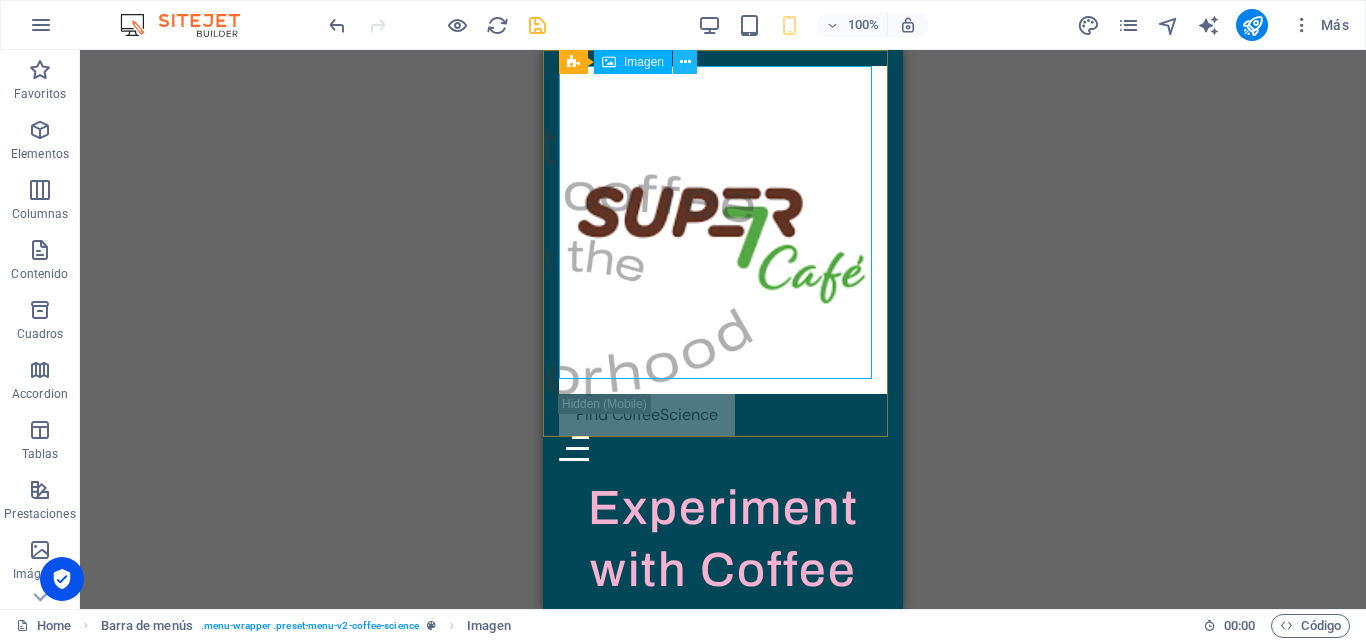 click at bounding box center [685, 62] 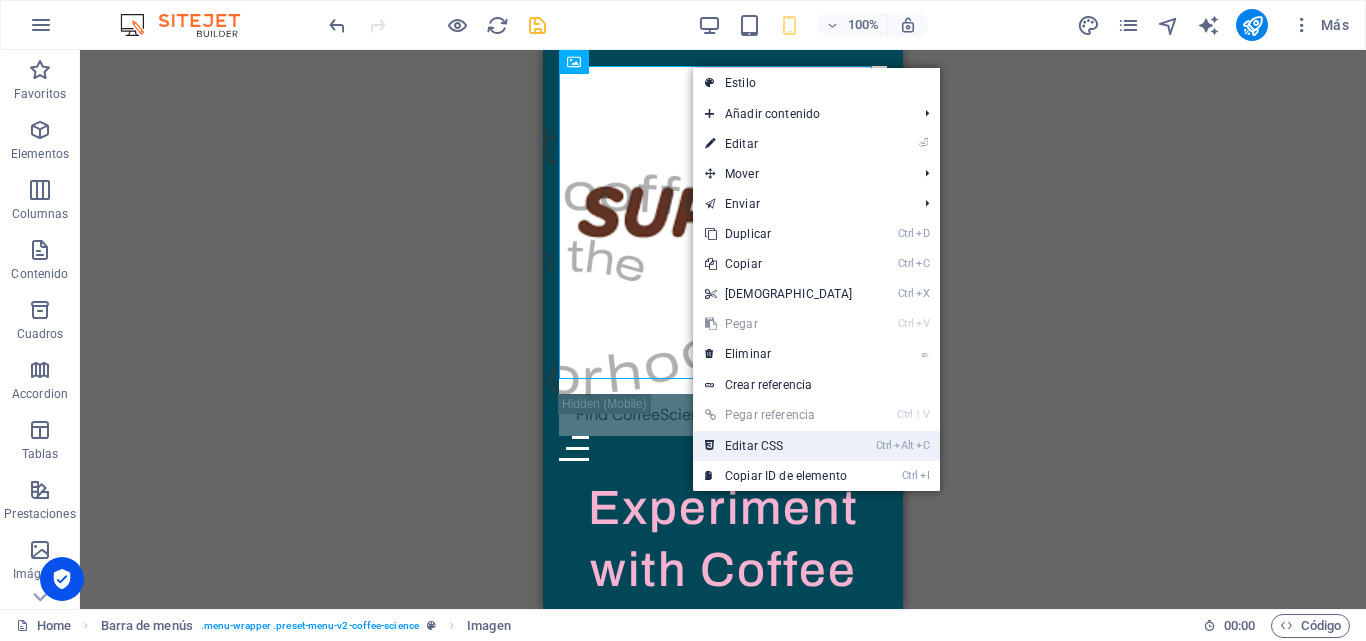 click on "Ctrl Alt C  Editar CSS" at bounding box center (779, 446) 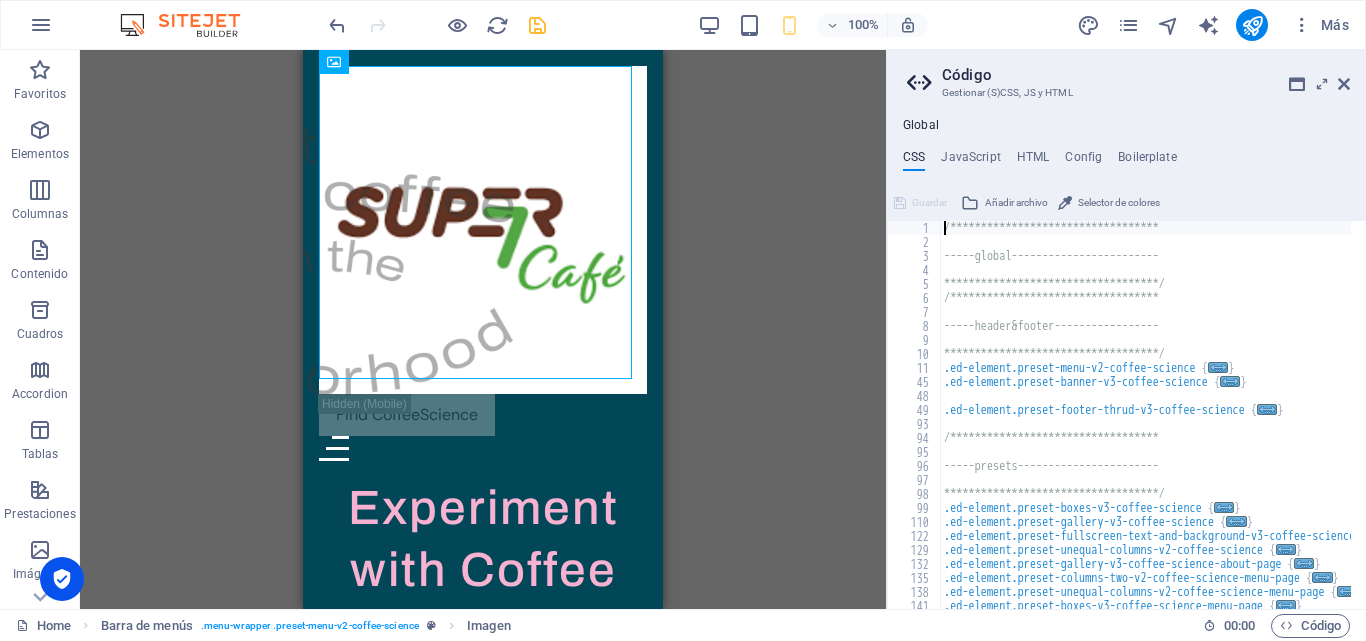 click on "**********" at bounding box center (1126, 329) 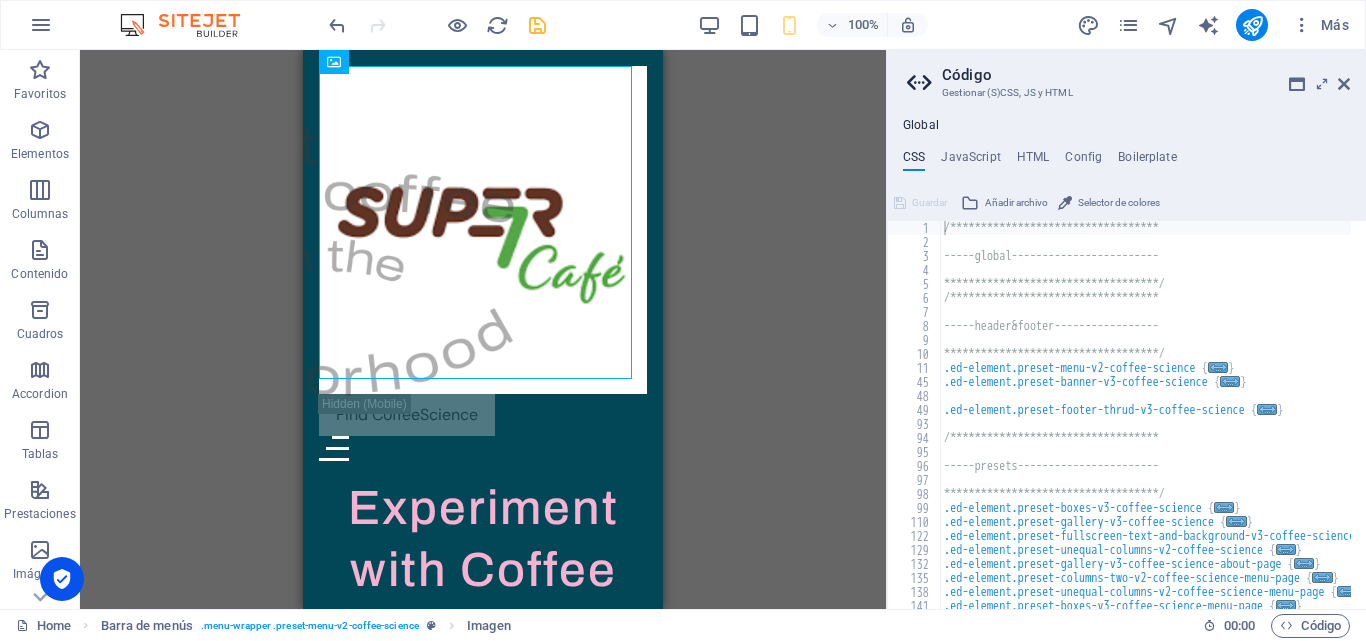 click at bounding box center [1344, 84] 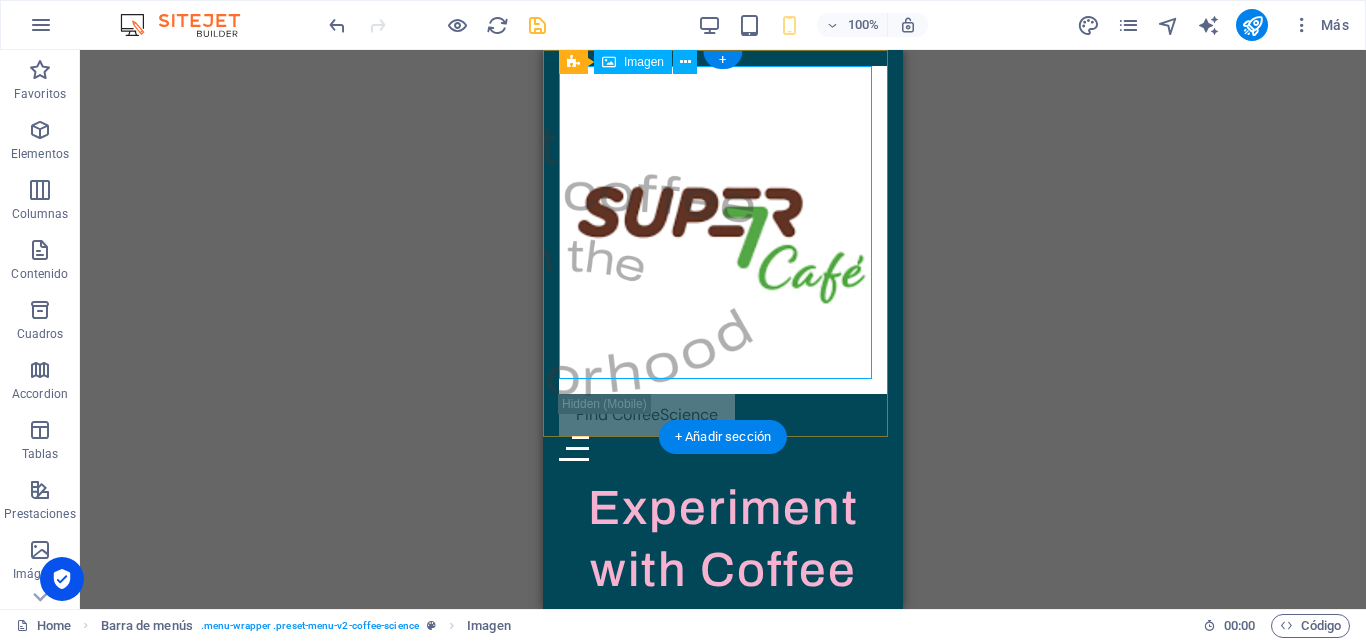 click at bounding box center (723, 230) 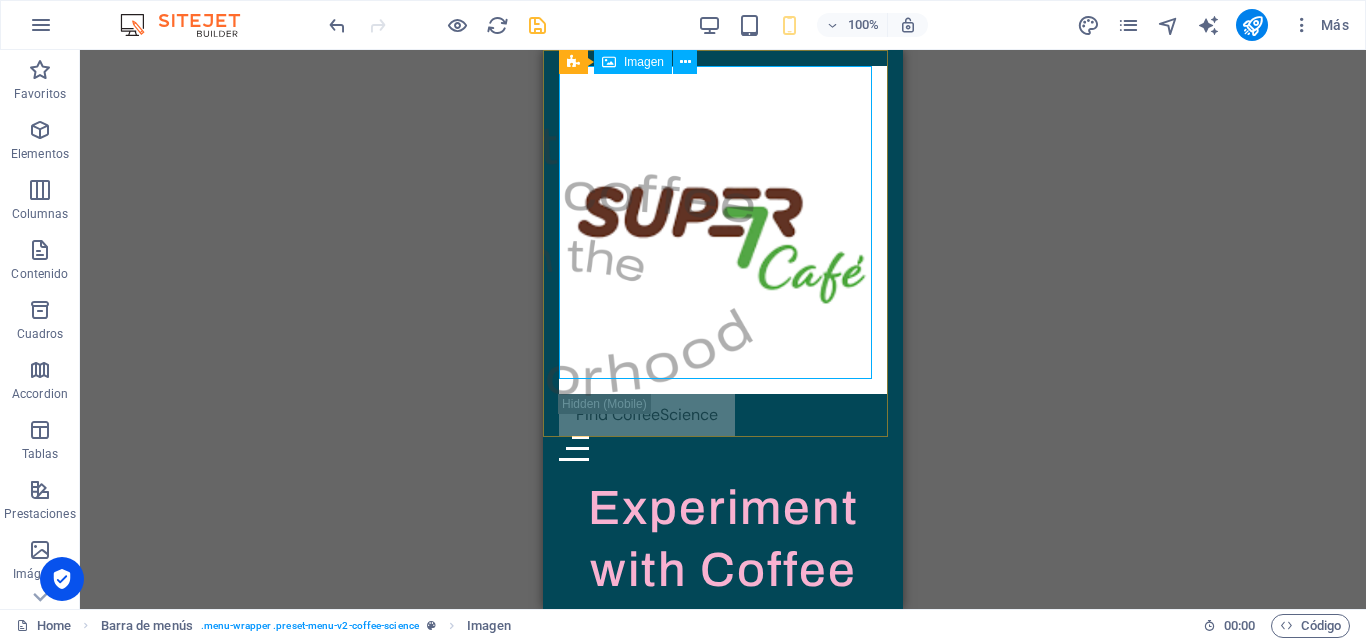 click on "Imagen" at bounding box center (644, 62) 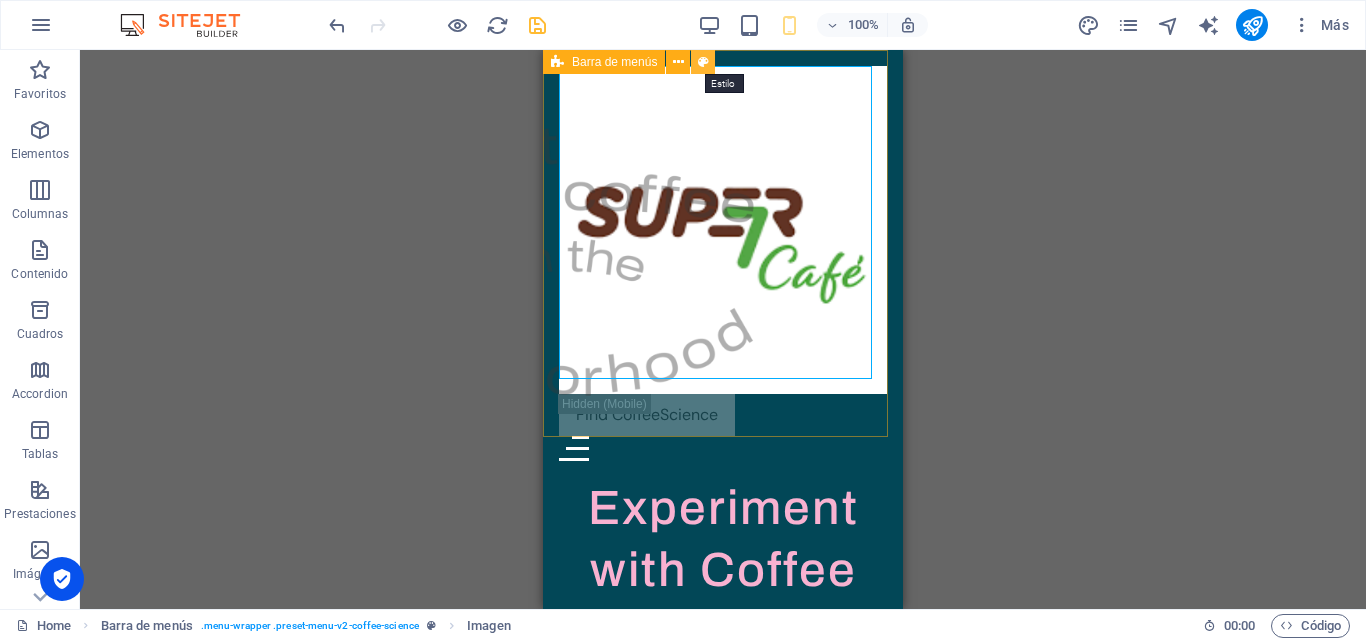 click at bounding box center (703, 62) 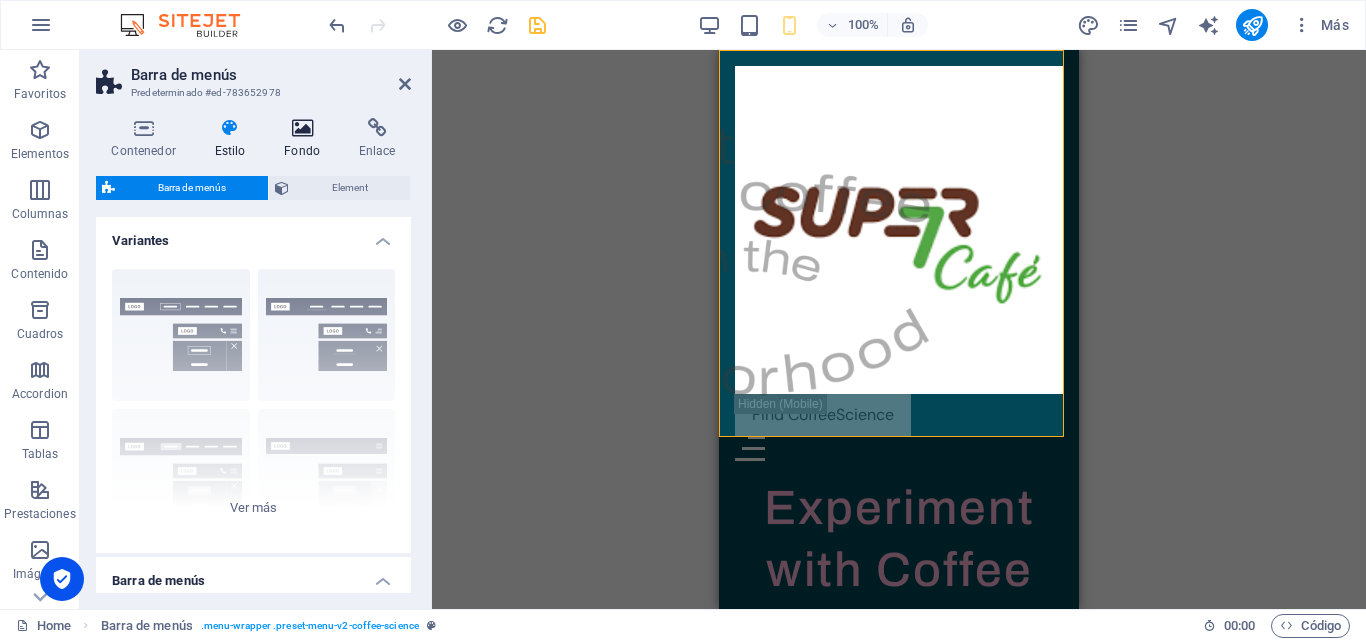 click at bounding box center (302, 128) 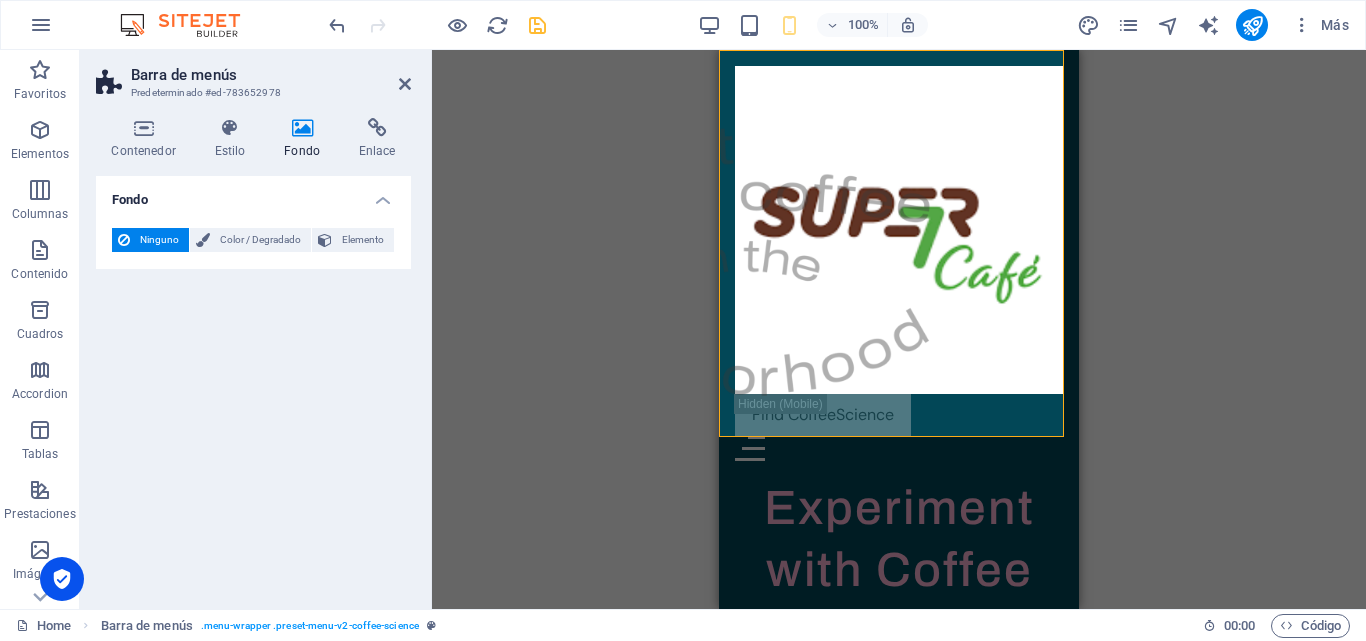 click at bounding box center (405, 84) 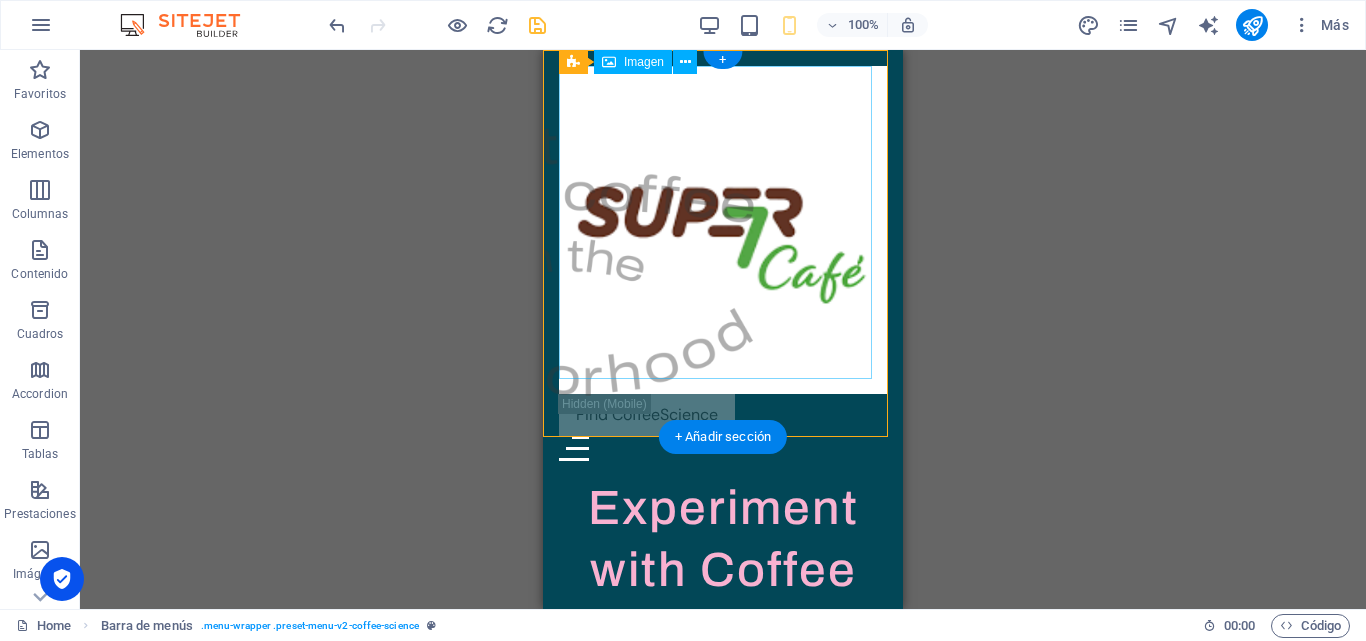click at bounding box center [723, 230] 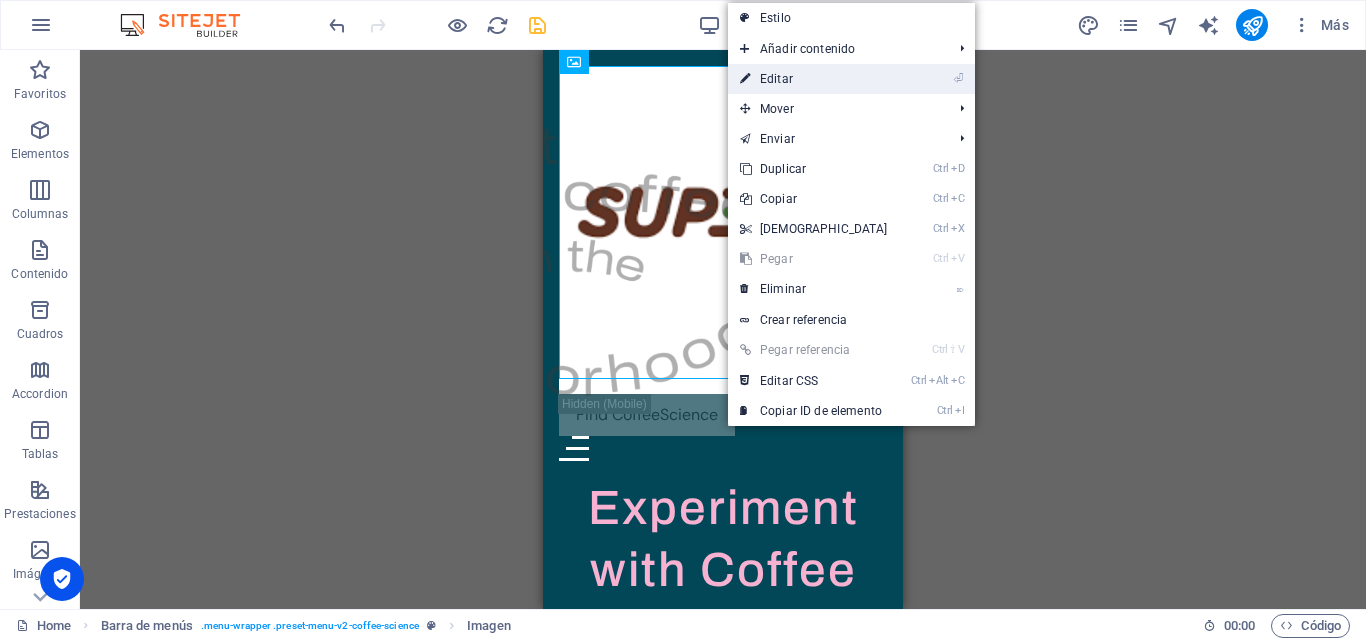 click on "⏎  Editar" at bounding box center (814, 79) 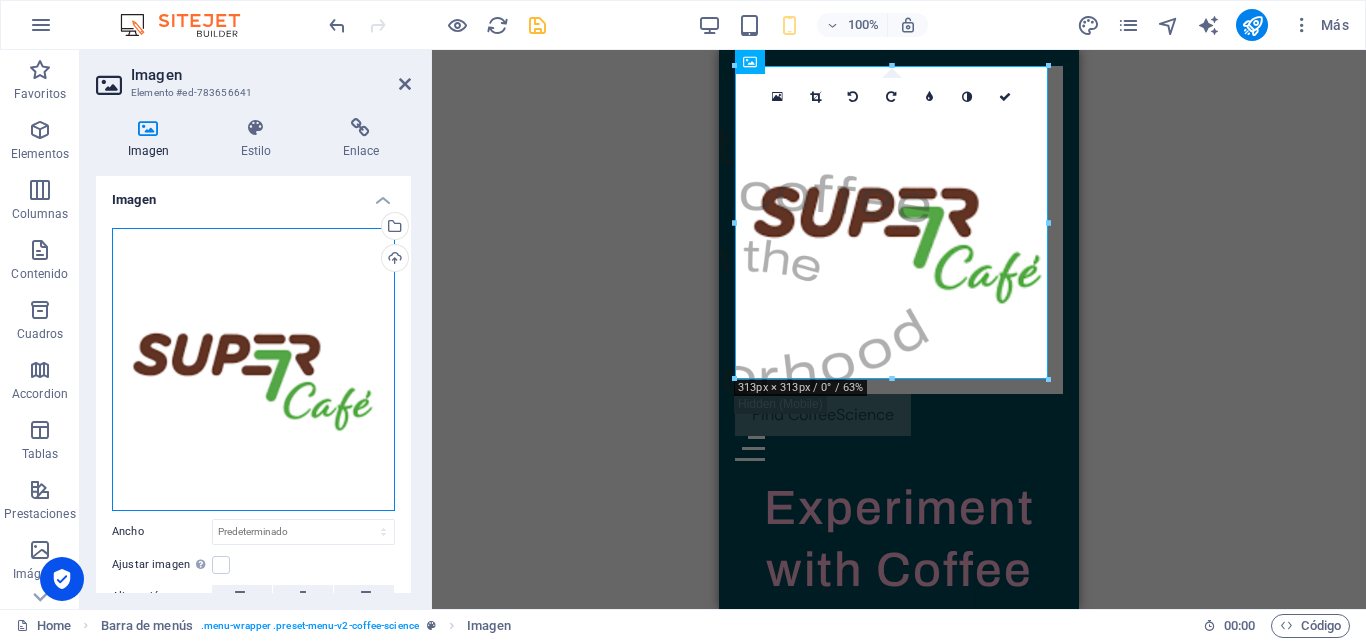 click on "Arrastra archivos aquí, haz clic para escoger archivos o  selecciona archivos de Archivos o de nuestra galería gratuita de fotos y vídeos" at bounding box center (253, 369) 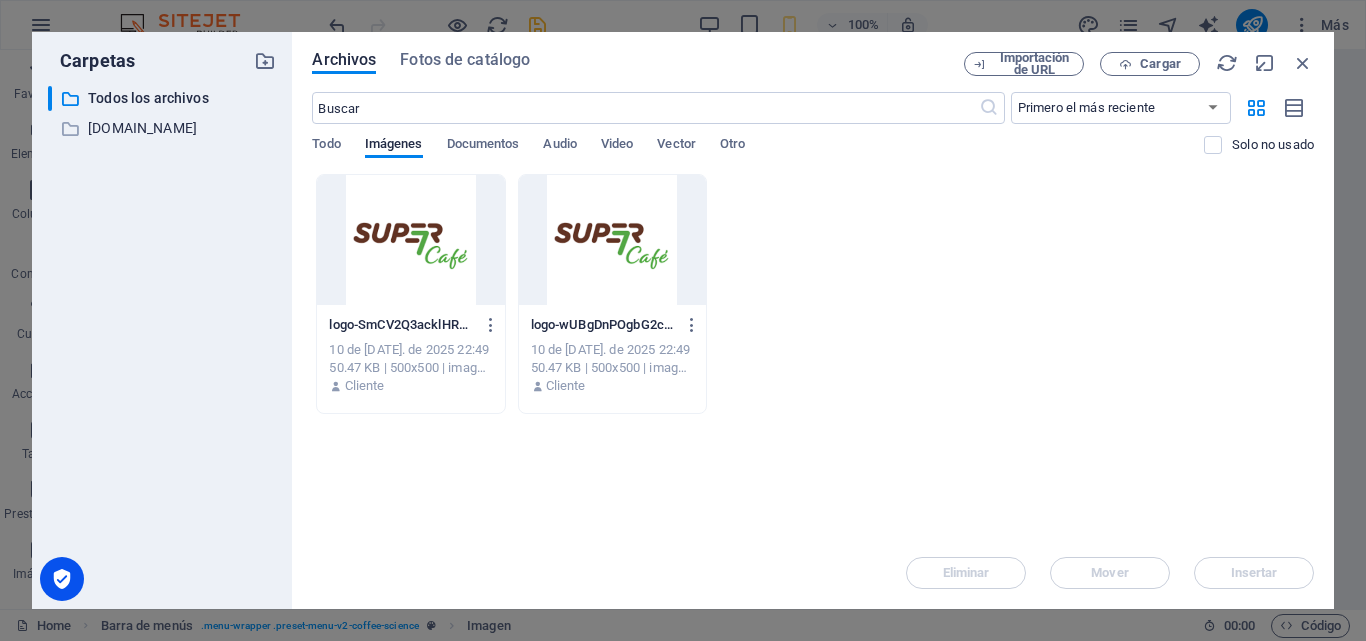 click at bounding box center [410, 240] 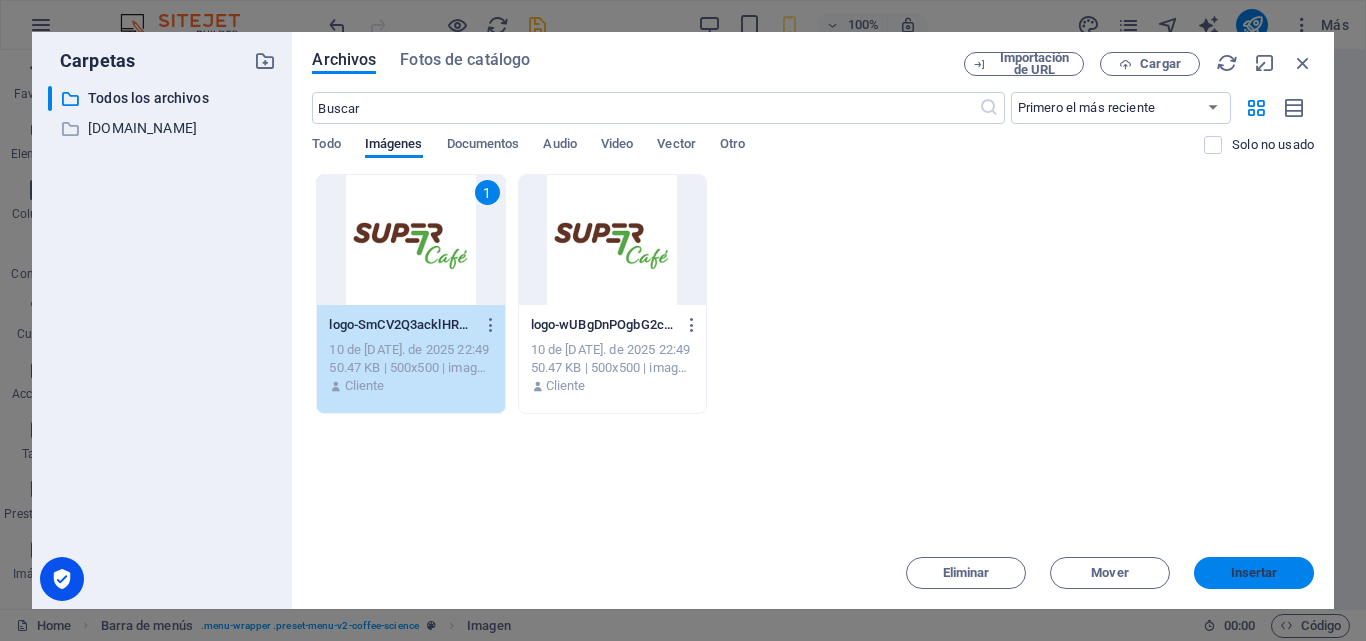 click on "Insertar" at bounding box center [1254, 573] 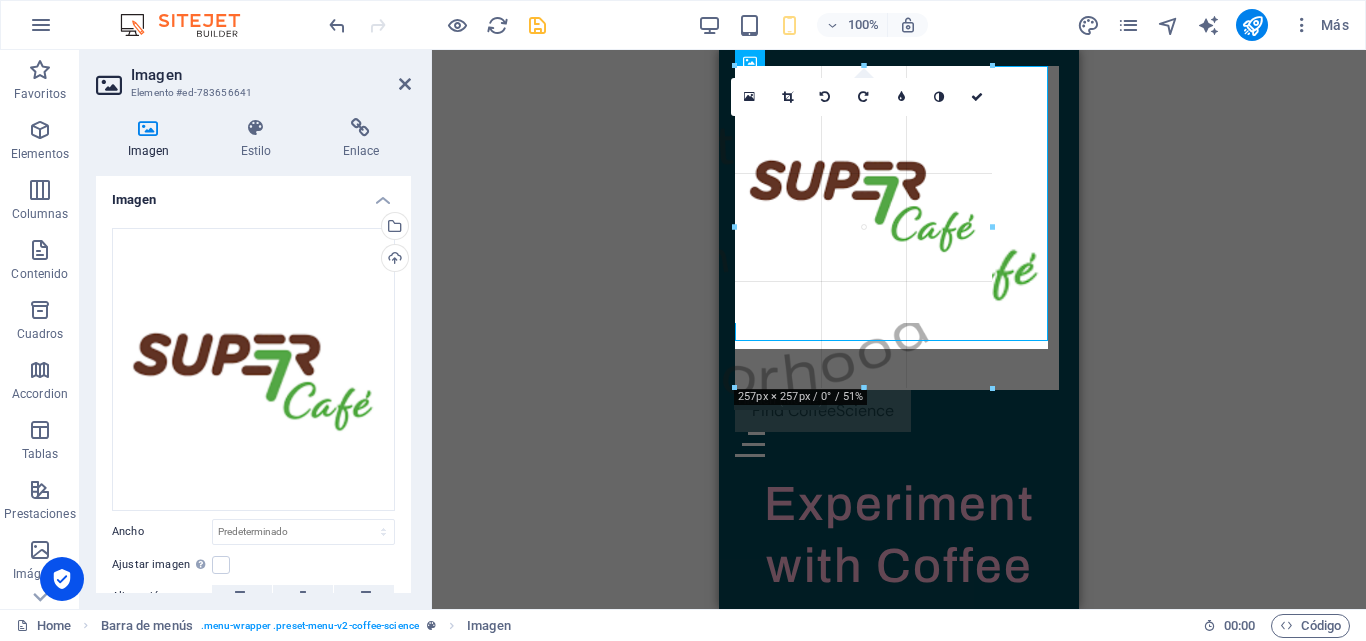 drag, startPoint x: 1044, startPoint y: 374, endPoint x: 1058, endPoint y: 264, distance: 110.88733 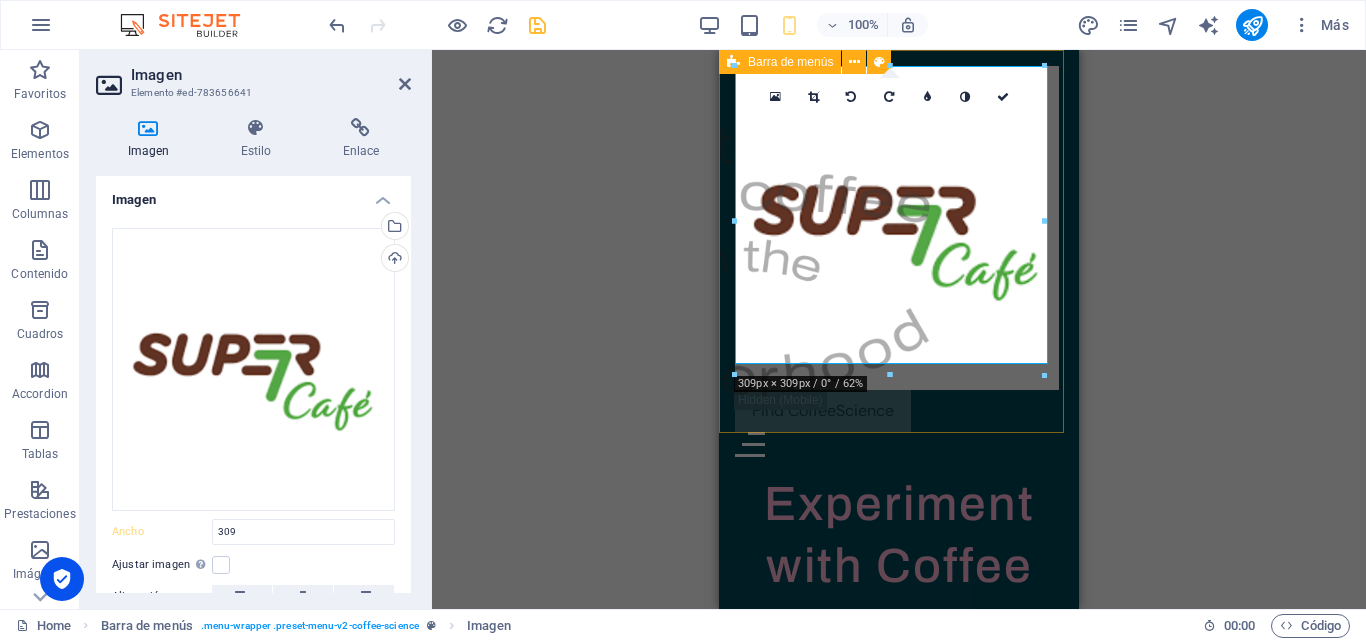 type on "309" 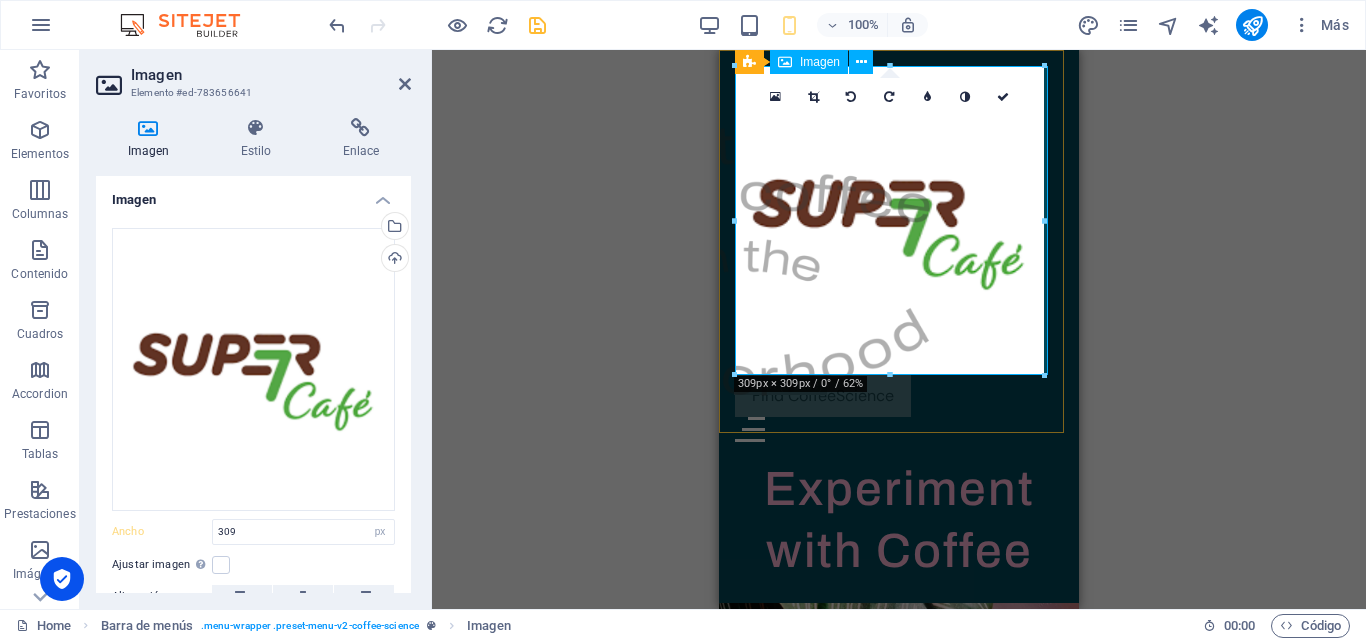 drag, startPoint x: 1610, startPoint y: 424, endPoint x: 909, endPoint y: 176, distance: 743.5758 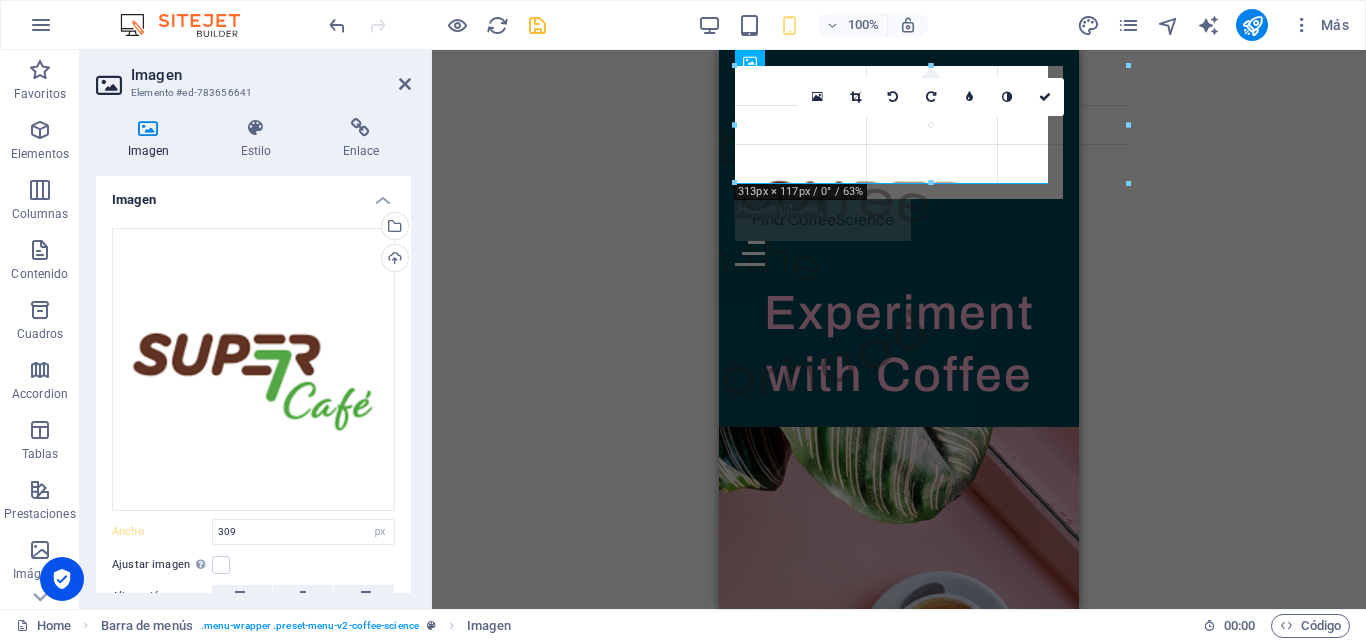 type on "313" 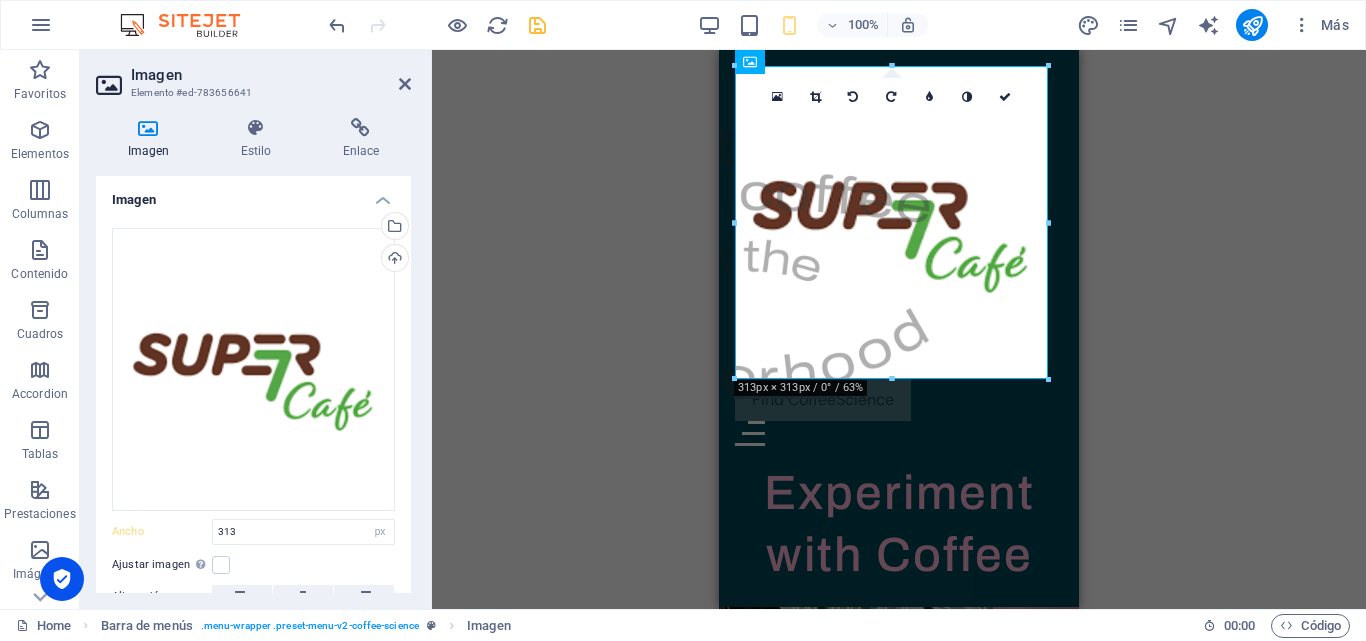 click on "Arrastra aquí para reemplazar el contenido existente. Si quieres crear un elemento nuevo, pulsa “Ctrl”.
Contenedor   Banner   H1   Banner   Banner   Contenedor   Barra de menús   Menú   Barra de menús   Logo   Barra de menús   Imagen   Botón   Imagen   Separador   Contenedor   Imagen   Contenedor   Contenedor   Contenedor   HTML 180 170 160 150 140 130 120 110 100 90 80 70 60 50 40 30 20 10 0 -10 -20 -30 -40 -50 -60 -70 -80 -90 -100 -110 -120 -130 -140 -150 -160 -170 313px × 313px / 0° / 63% 16:10 16:9 4:3 1:1 1:2 0" at bounding box center (899, 329) 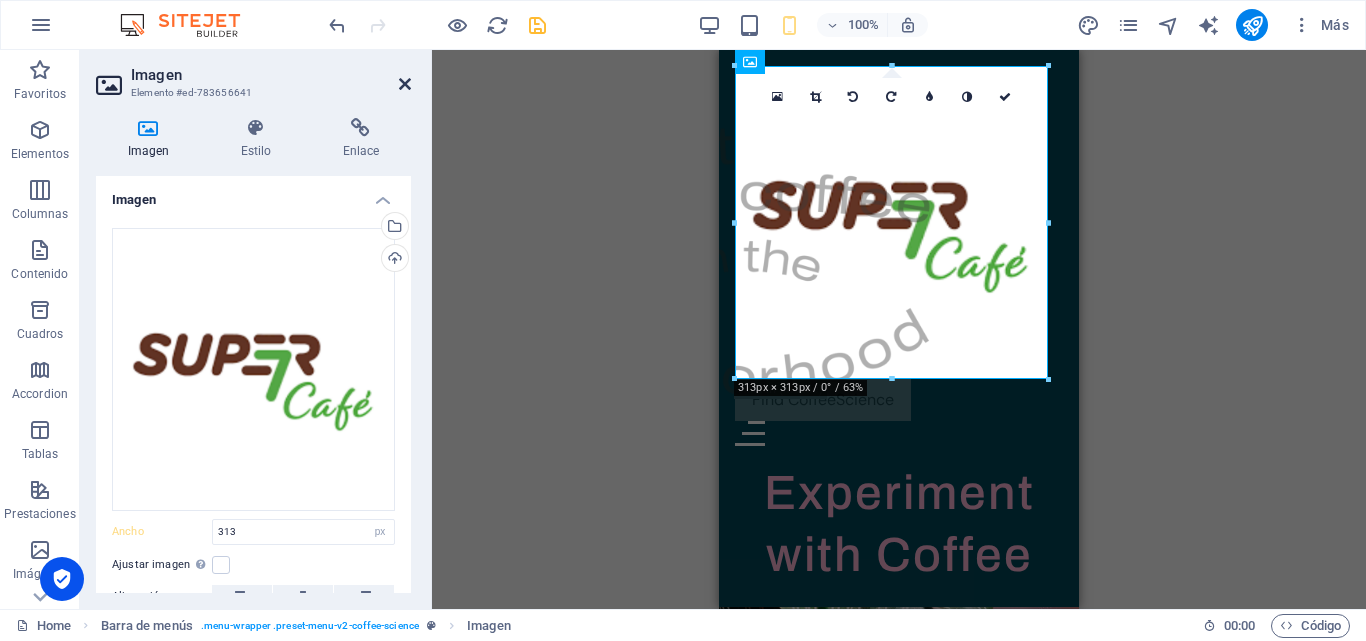 click at bounding box center (405, 84) 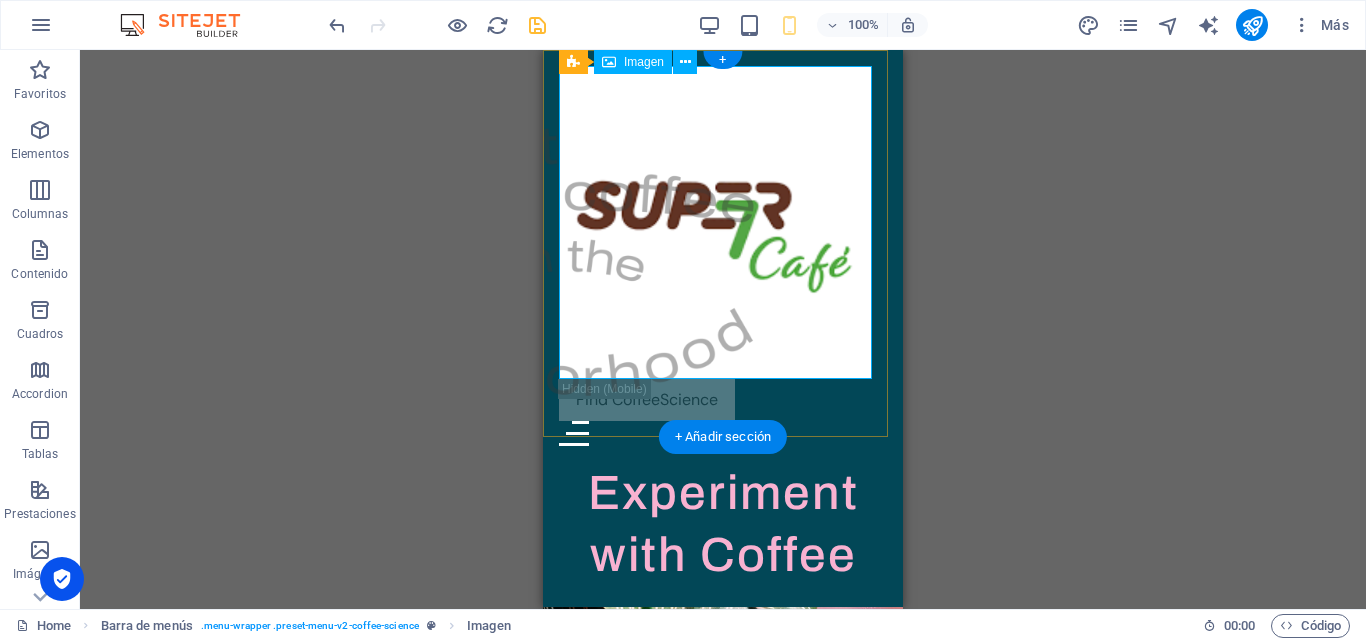 click at bounding box center [723, 222] 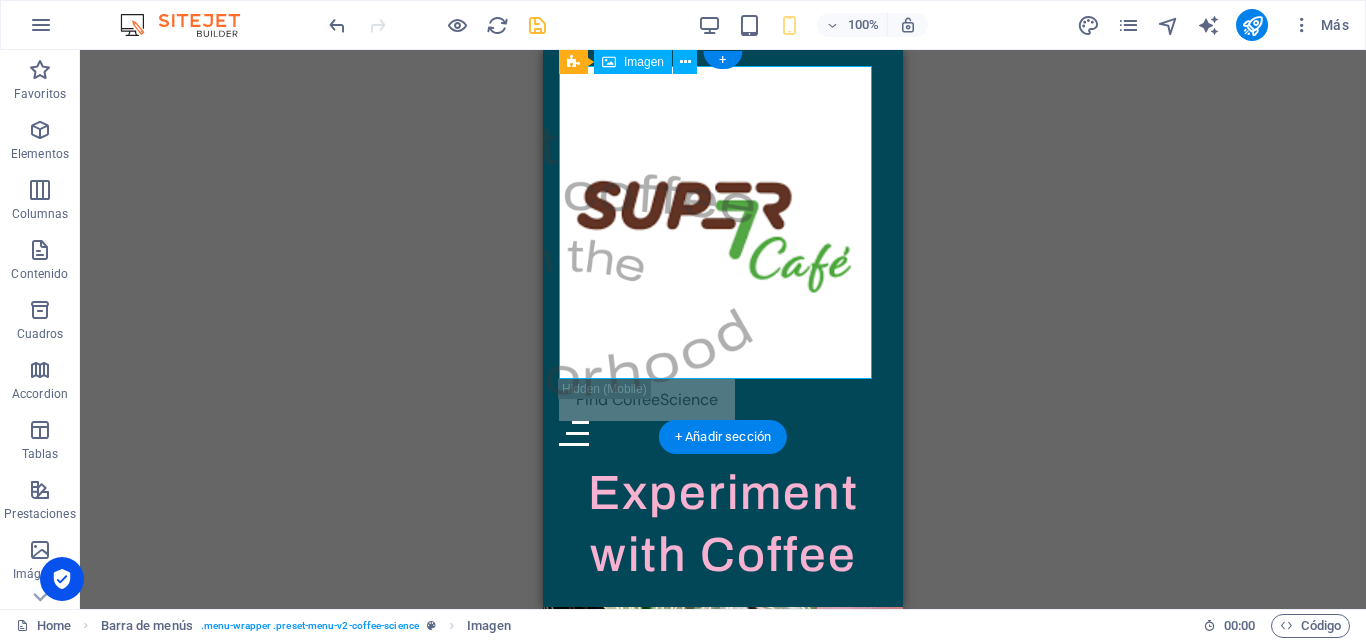 drag, startPoint x: 867, startPoint y: 67, endPoint x: 804, endPoint y: 181, distance: 130.24976 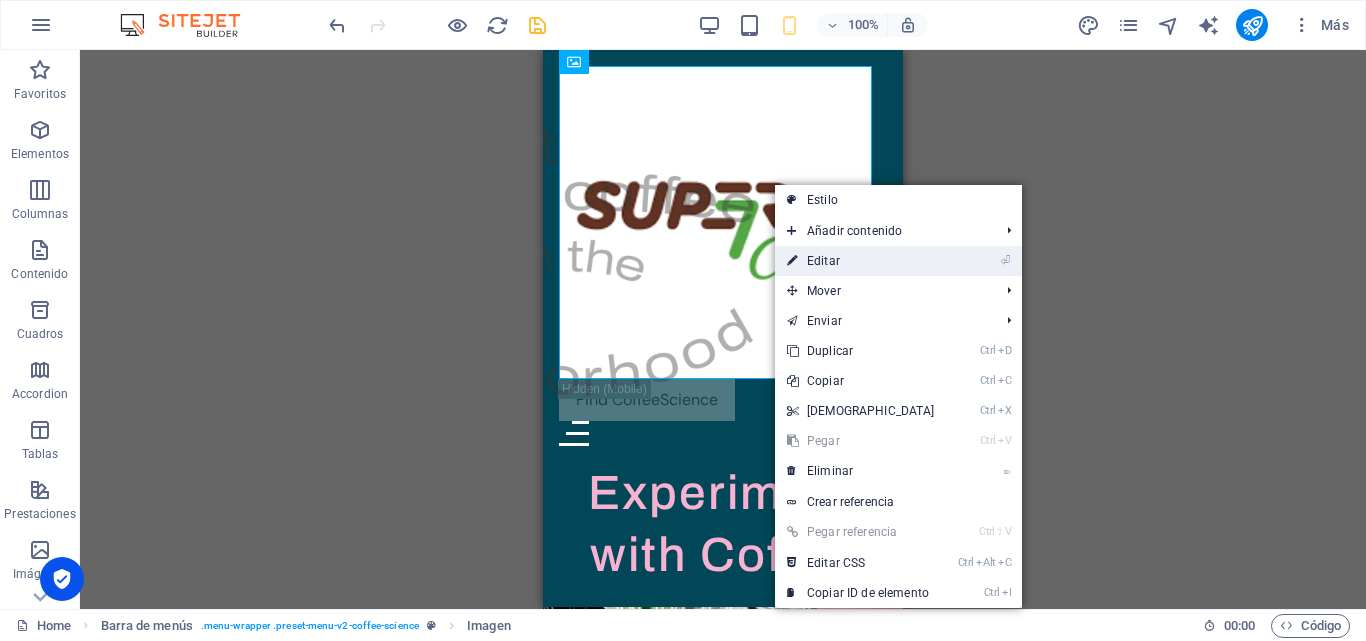 click on "⏎  Editar" at bounding box center (861, 261) 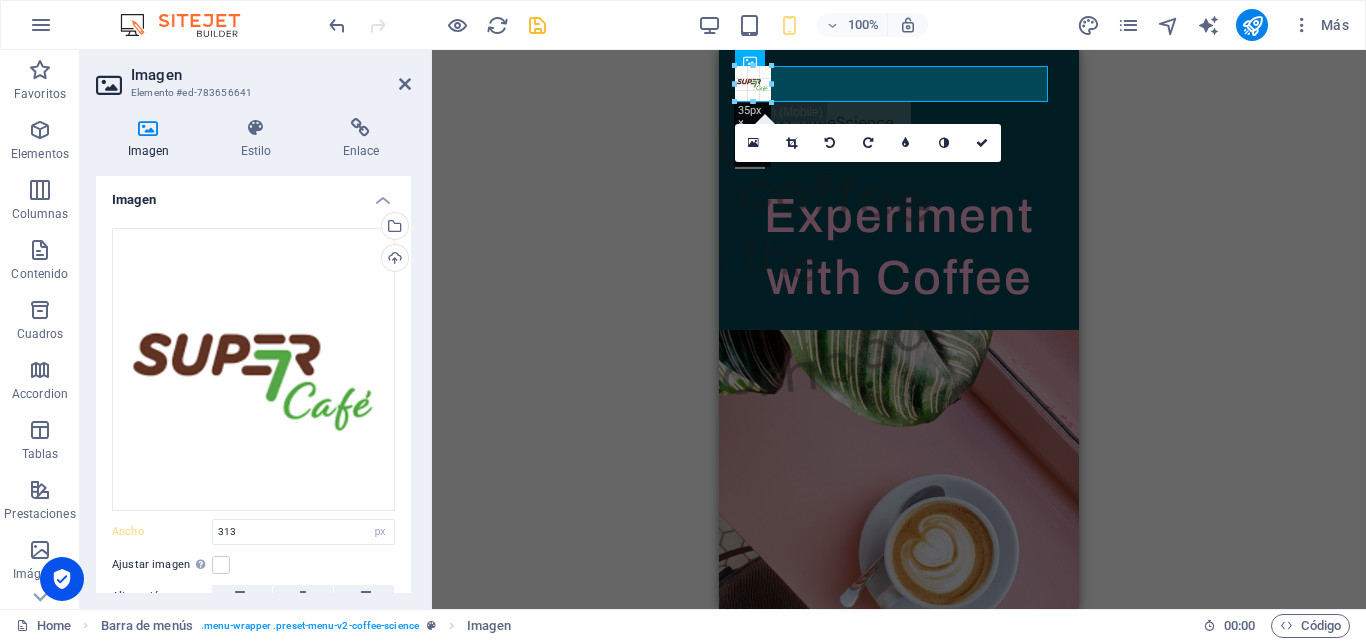 drag, startPoint x: 891, startPoint y: 379, endPoint x: 741, endPoint y: 100, distance: 316.76648 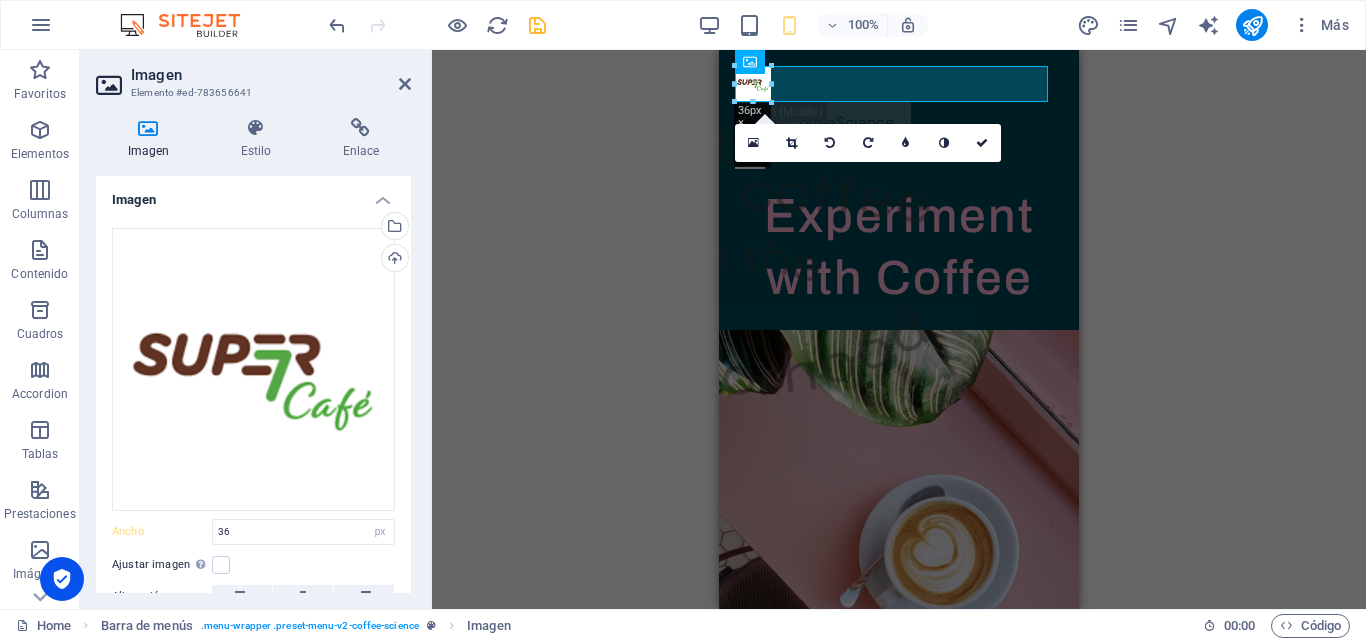 click on "Contenedor   Banner   H1   Banner   Banner   Contenedor   Barra de menús   Menú   Barra de menús   Logo   Barra de menús   Imagen   Botón   Imagen   Separador   Contenedor   Imagen   Contenedor   Contenedor   HTML 180 170 160 150 140 130 120 110 100 90 80 70 60 50 40 30 20 10 0 -10 -20 -30 -40 -50 -60 -70 -80 -90 -100 -110 -120 -130 -140 -150 -160 -170 36px × 36px / 0° / 7% 16:10 16:9 4:3 1:1 1:2 0" at bounding box center [899, 329] 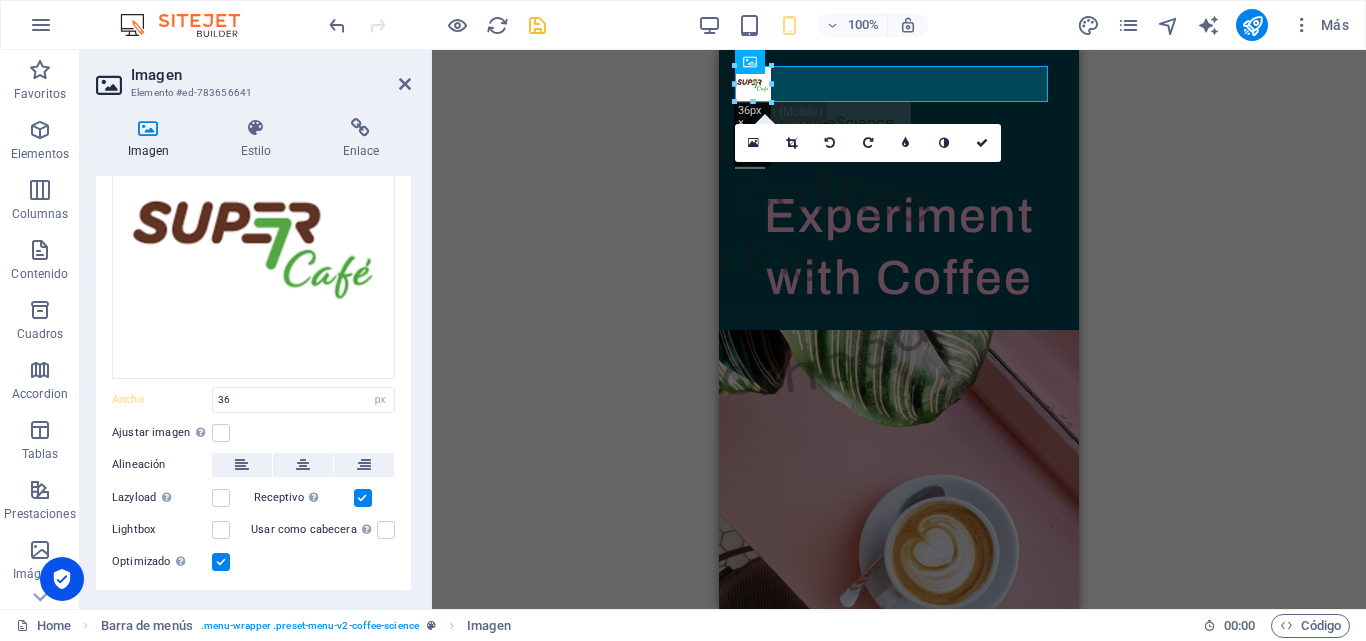 scroll, scrollTop: 177, scrollLeft: 0, axis: vertical 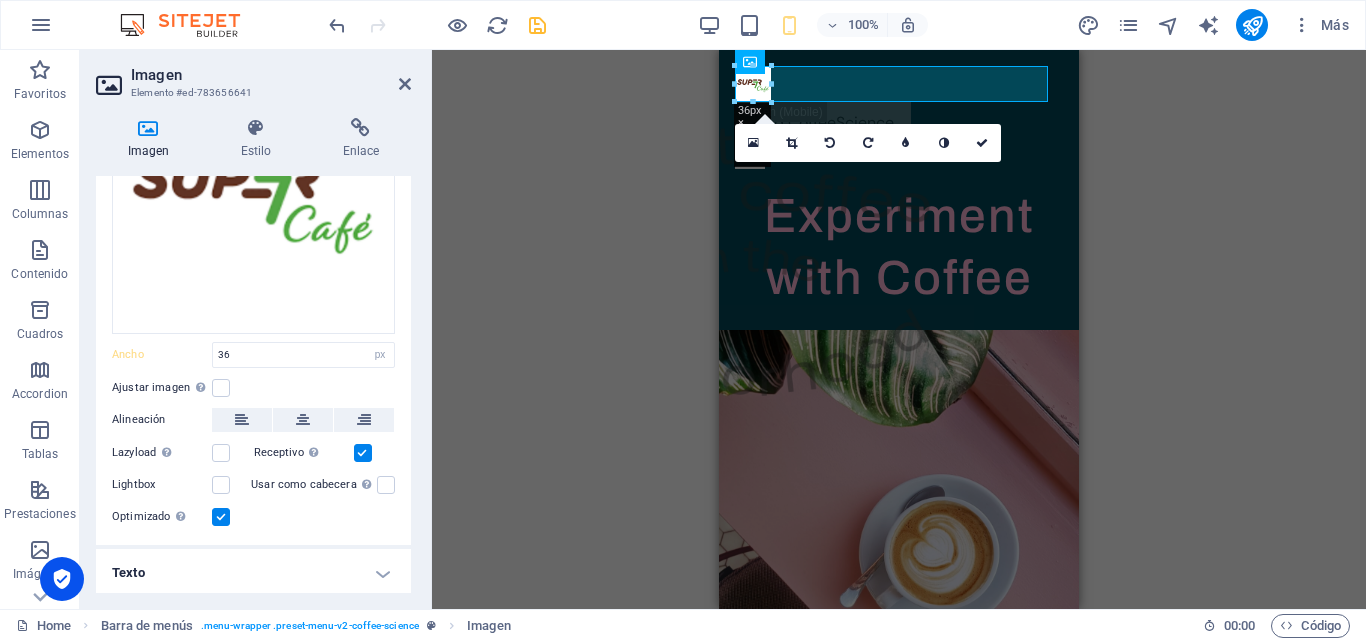 click on "Texto" at bounding box center (253, 573) 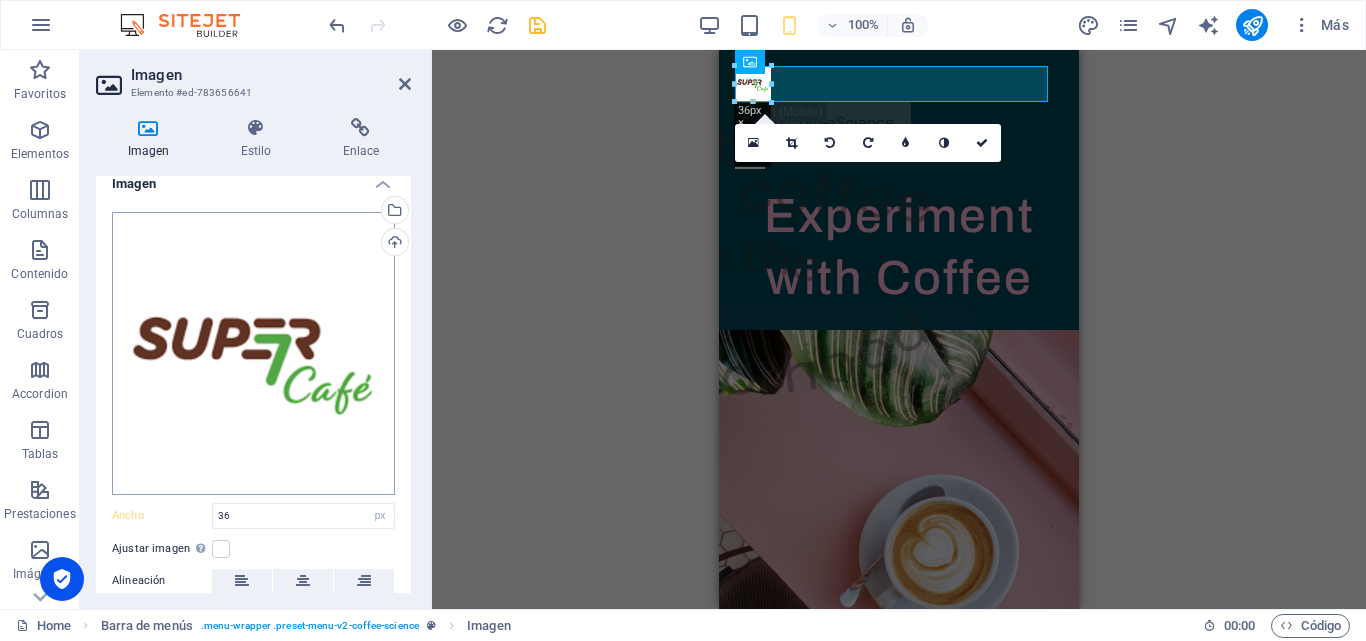 scroll, scrollTop: 0, scrollLeft: 0, axis: both 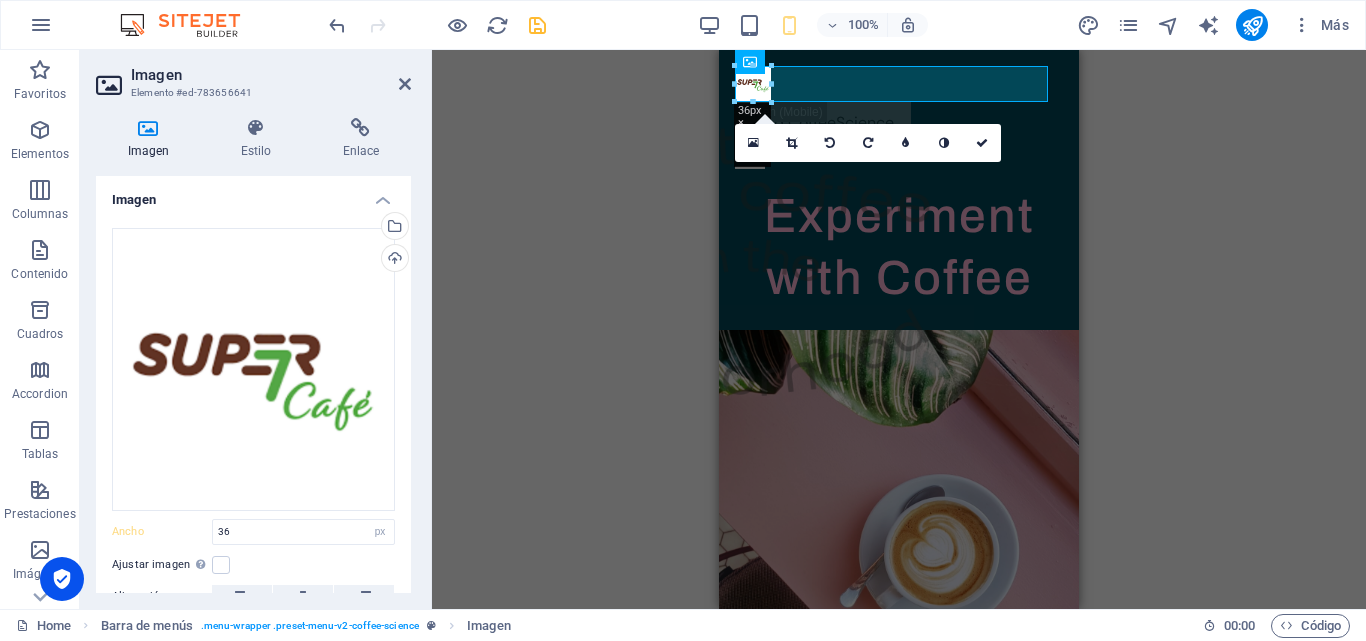 click at bounding box center (405, 84) 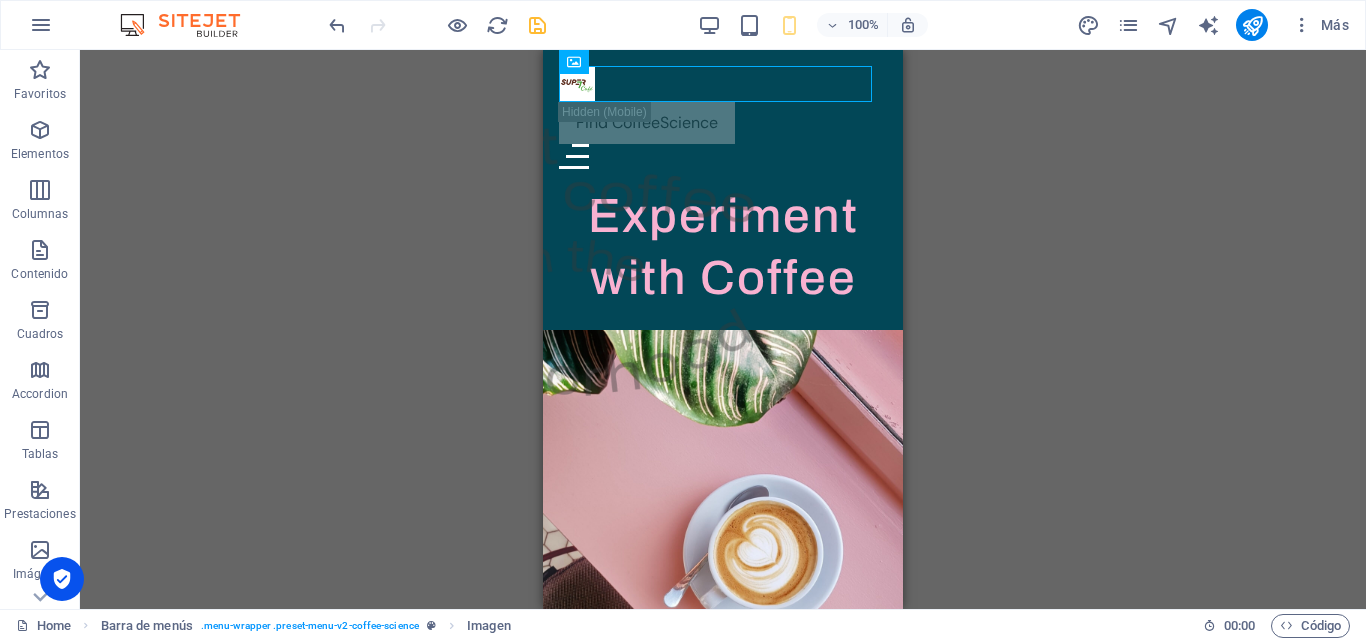 click on "Contenedor   Banner   H1   Banner   Banner   Contenedor   Barra de menús   Menú   Barra de menús   Logo   Barra de menús   Imagen   Botón   Imagen   Separador   Contenedor   Imagen   Contenedor   Contenedor   HTML" at bounding box center (723, 329) 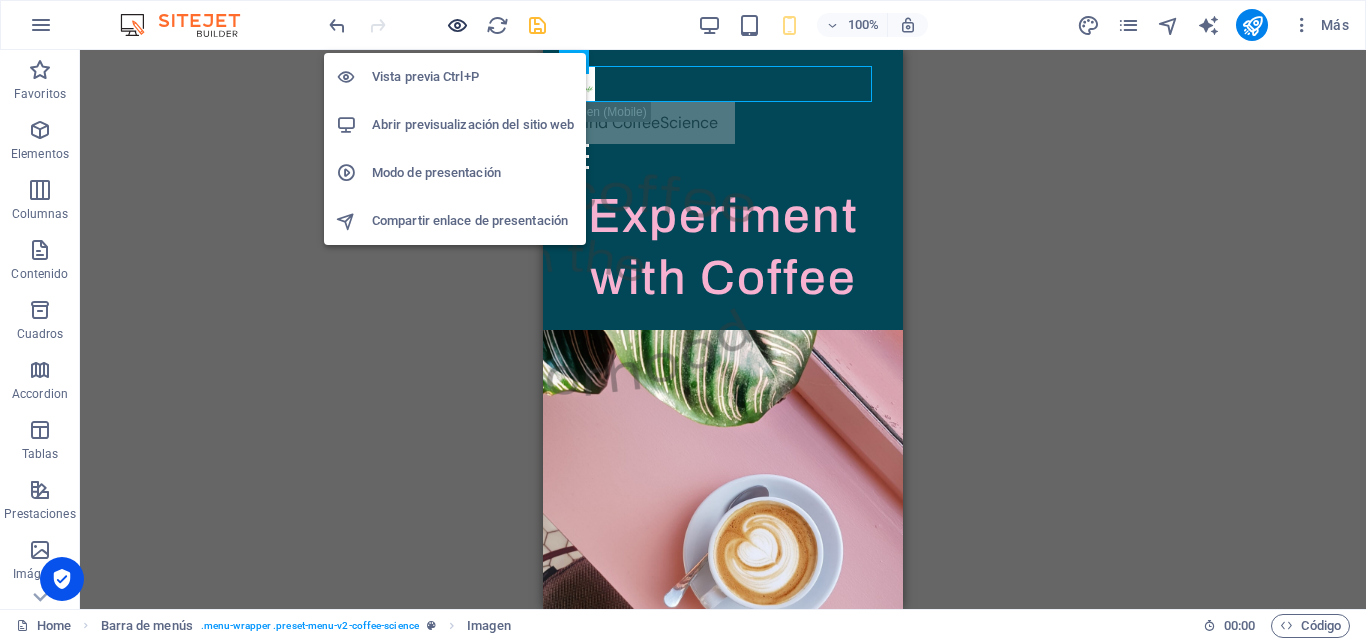 click at bounding box center [457, 25] 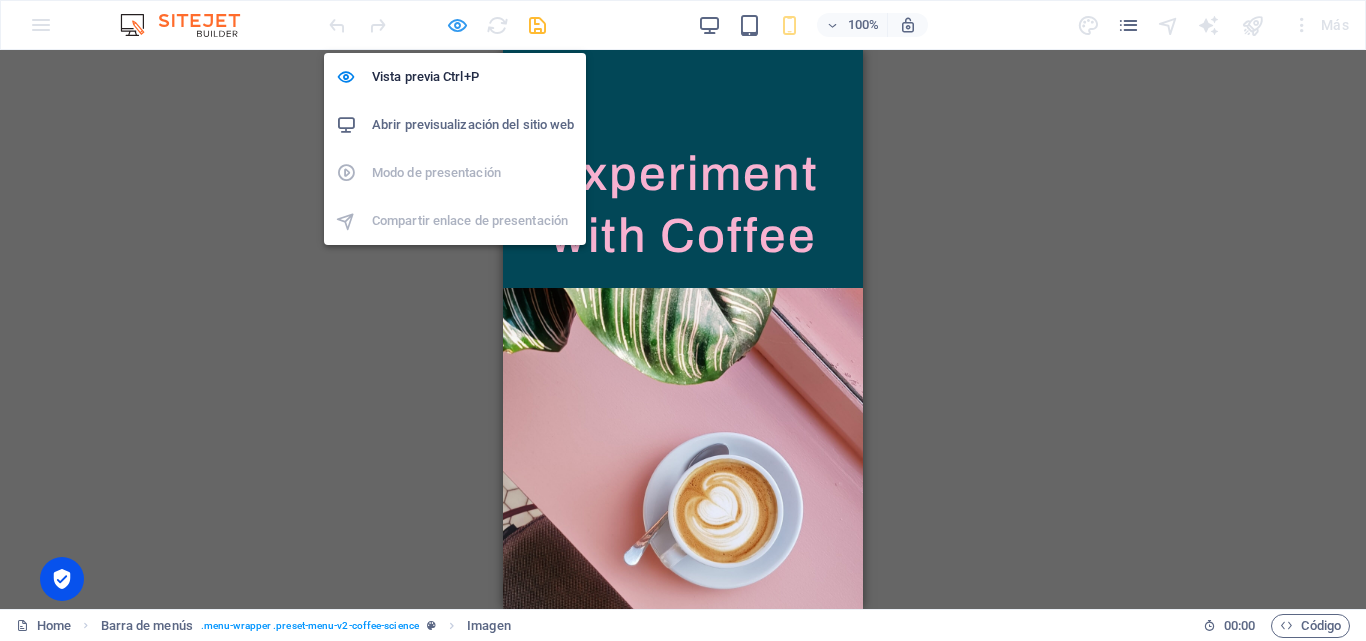 click at bounding box center [457, 25] 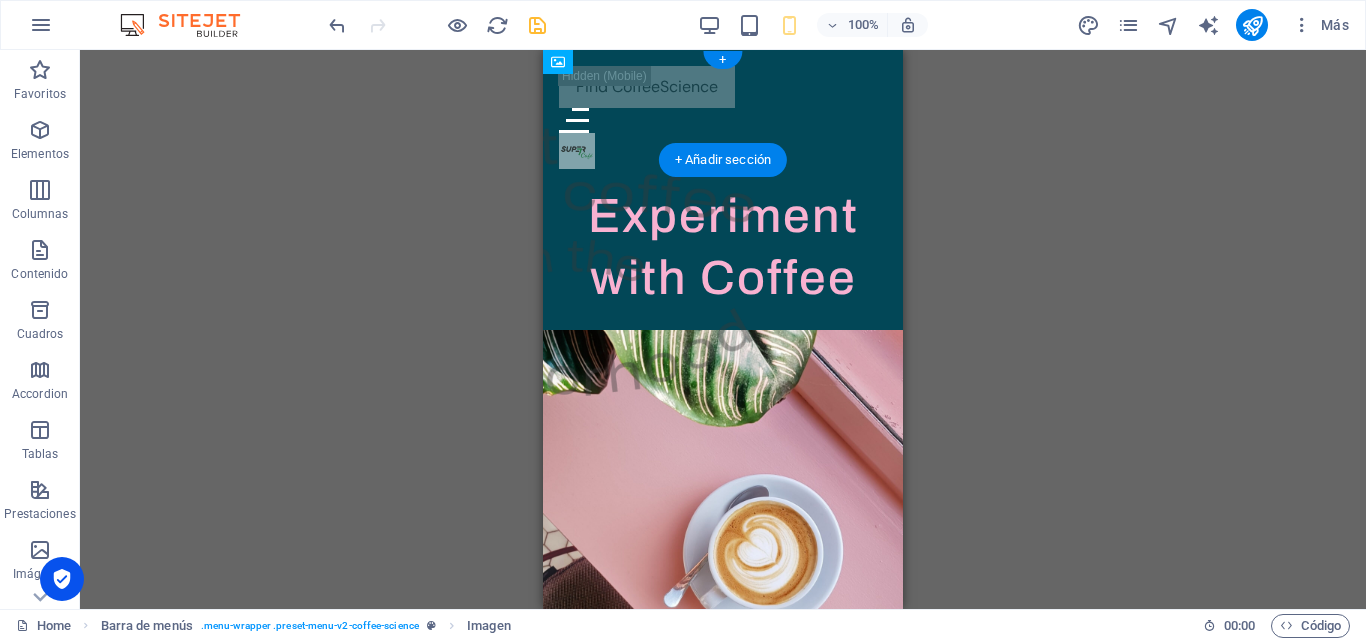 drag, startPoint x: 582, startPoint y: 86, endPoint x: 601, endPoint y: 115, distance: 34.669872 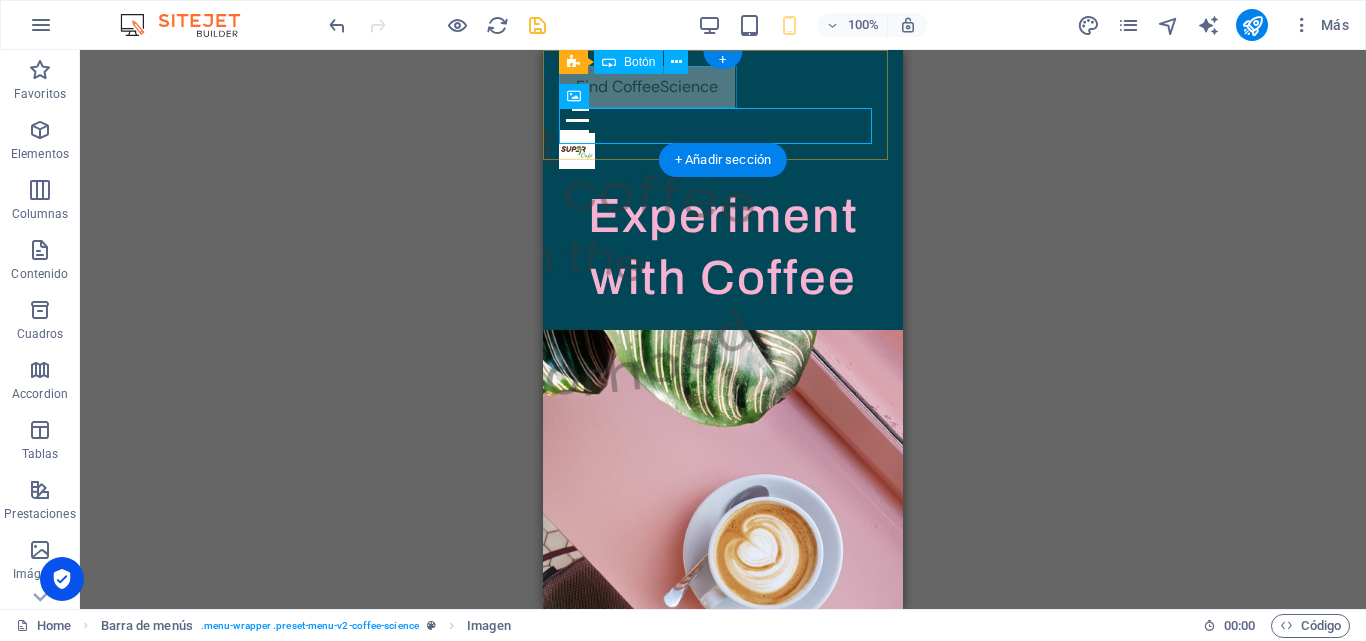 click on "Find CoffeeScience" at bounding box center (723, 87) 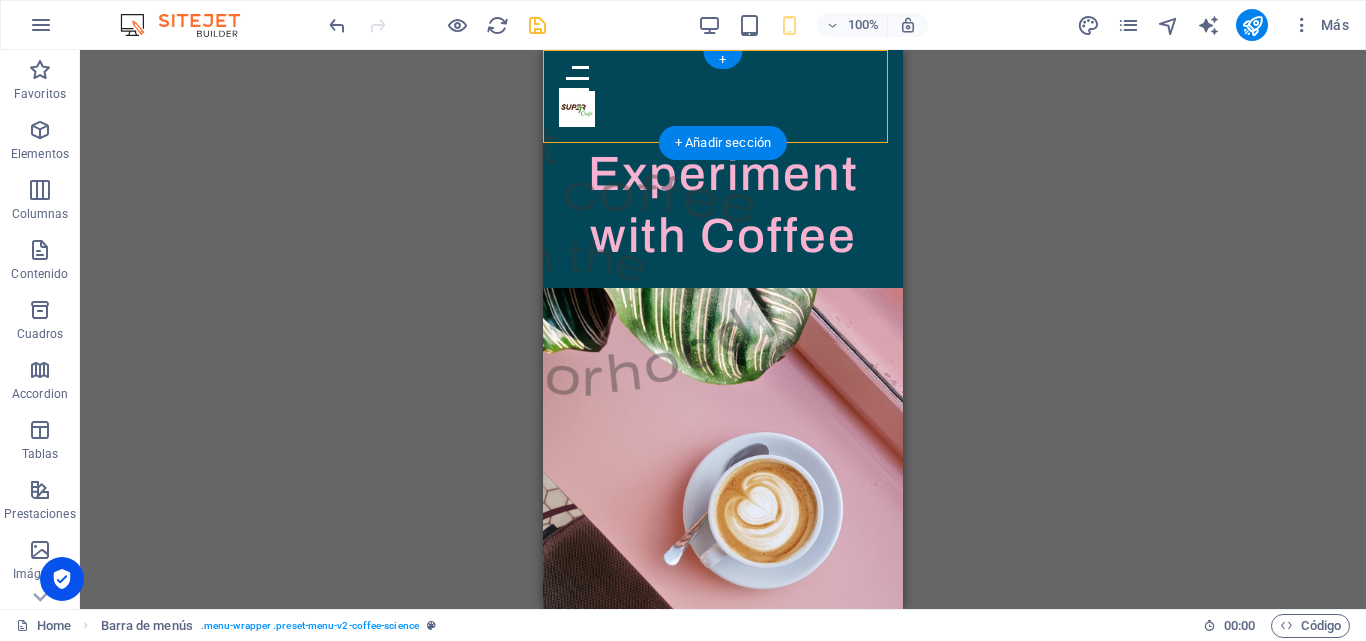 drag, startPoint x: 859, startPoint y: 86, endPoint x: 860, endPoint y: 112, distance: 26.019224 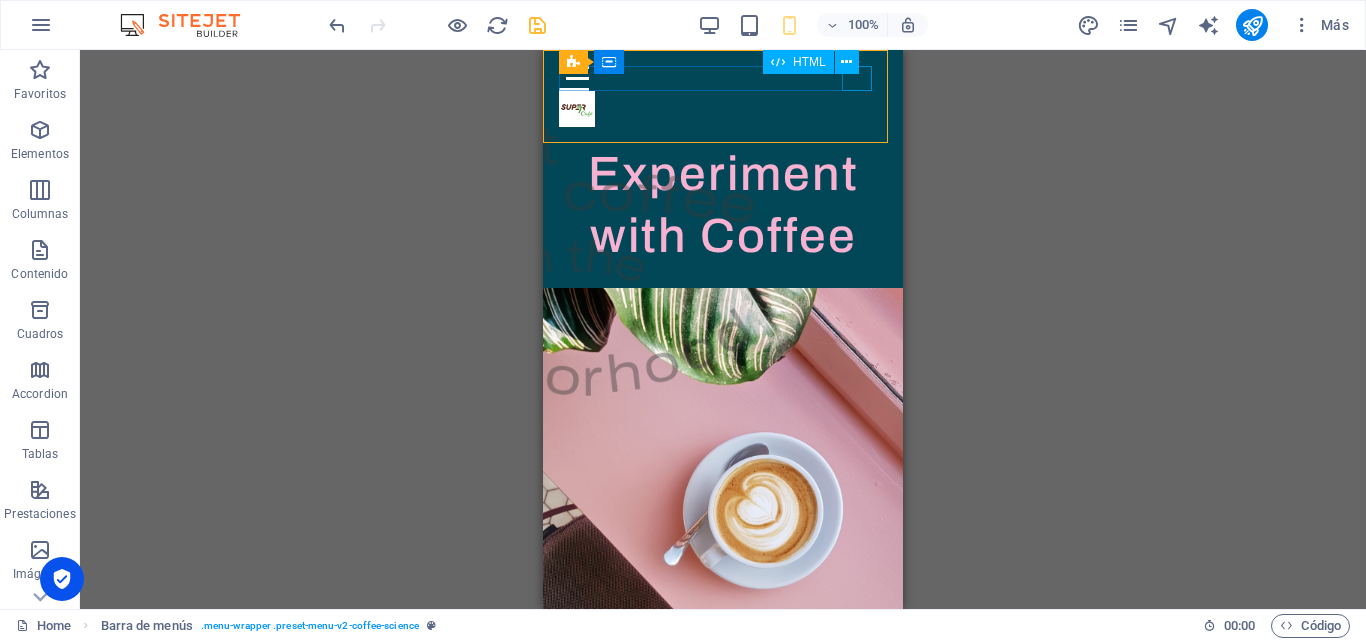 click on "HTML" at bounding box center (817, 62) 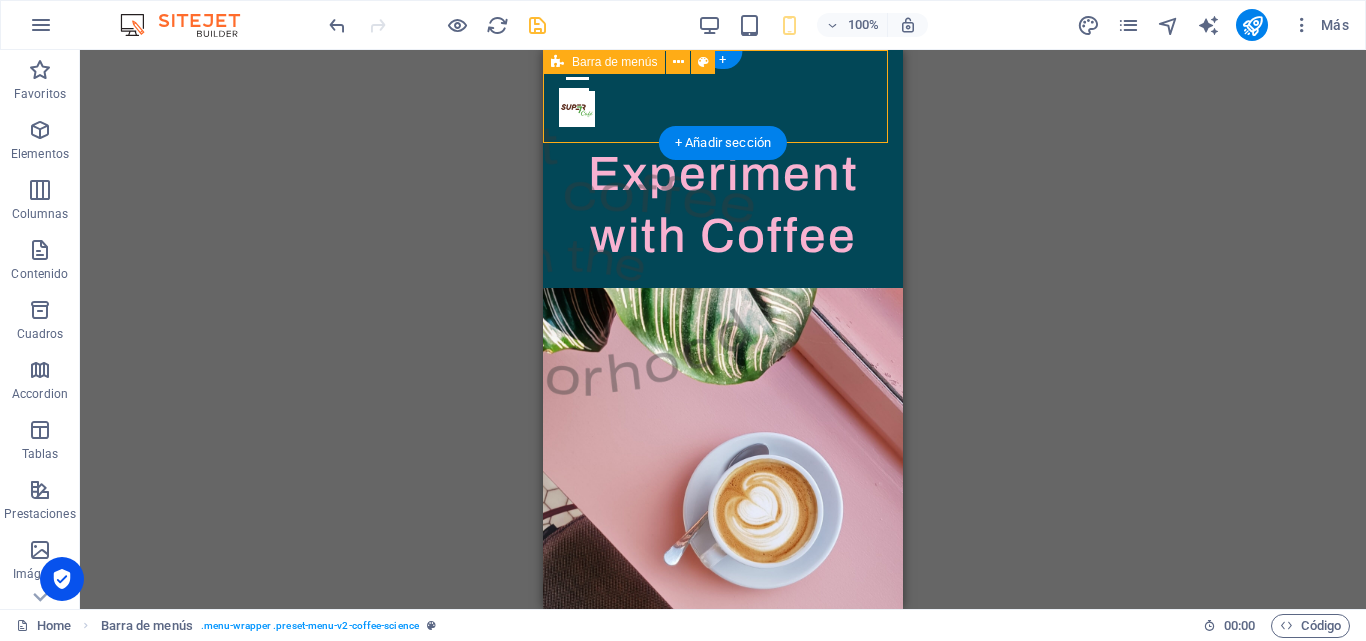 drag, startPoint x: 874, startPoint y: 76, endPoint x: 852, endPoint y: 76, distance: 22 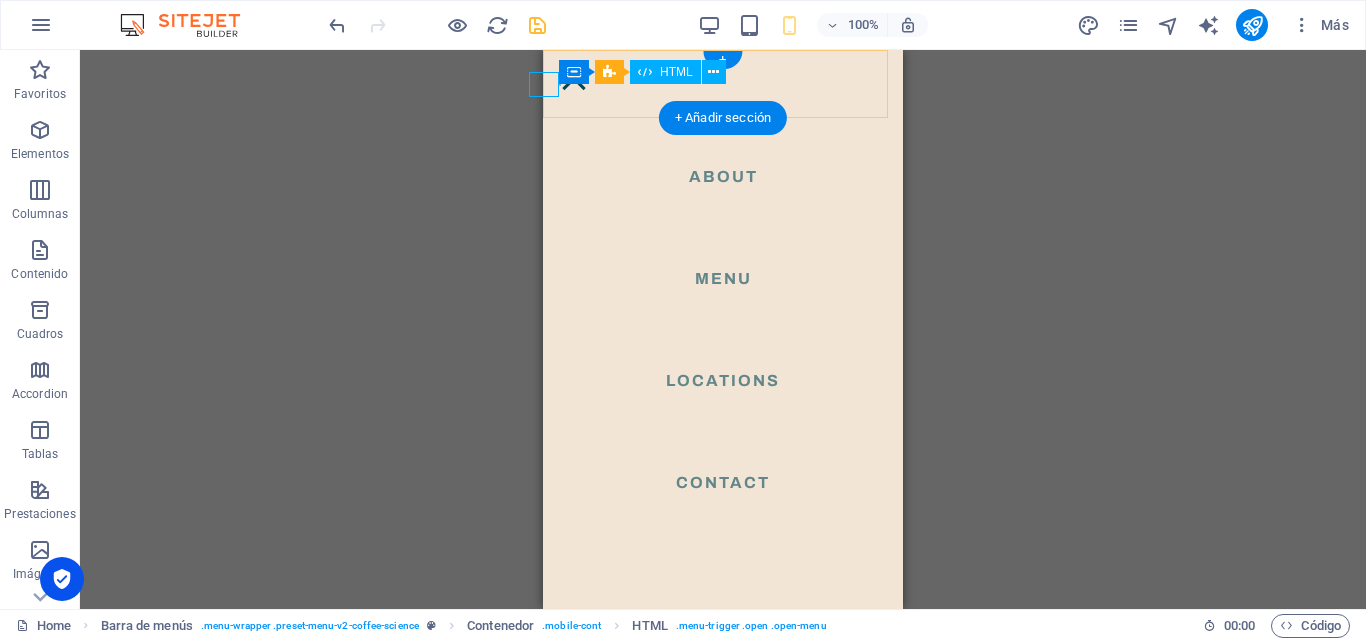 click at bounding box center [574, 78] 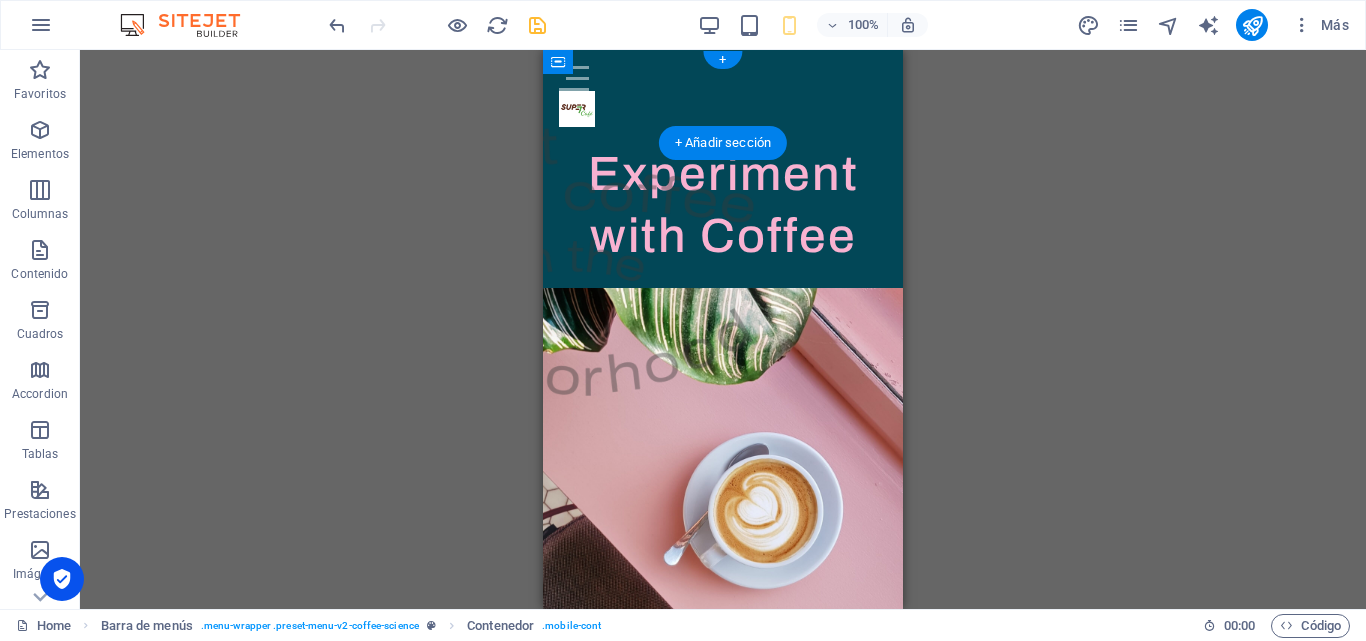 drag, startPoint x: 791, startPoint y: 80, endPoint x: 803, endPoint y: 85, distance: 13 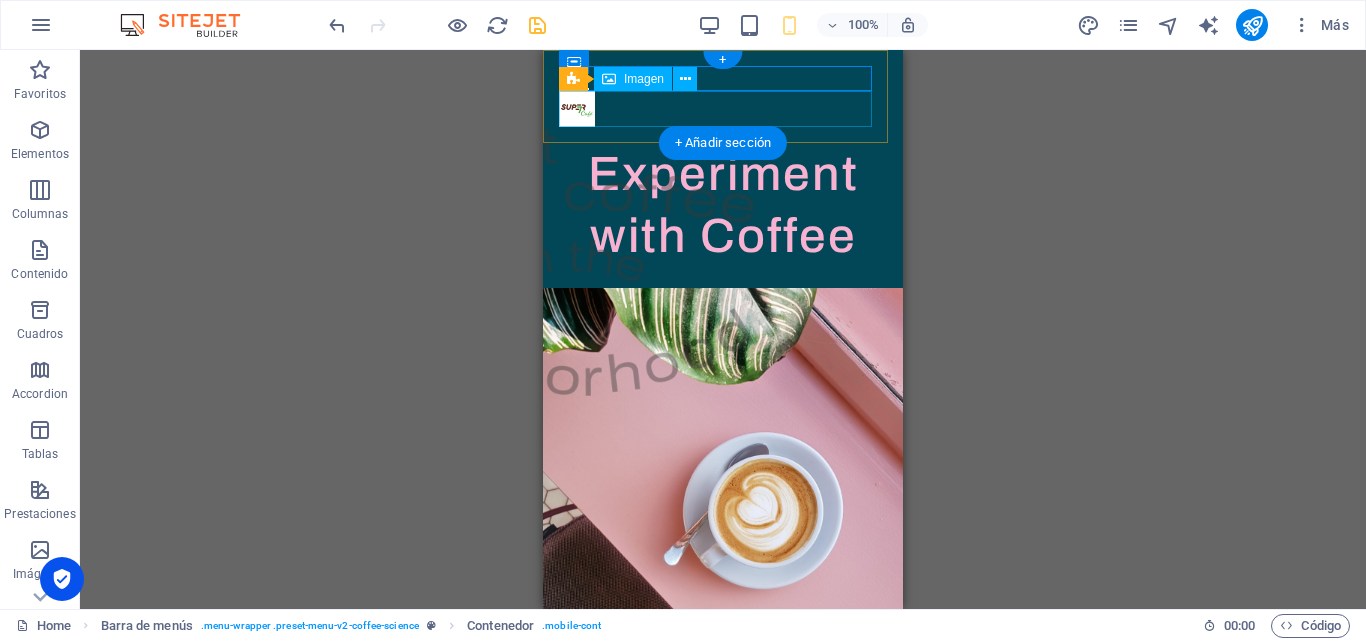 click at bounding box center (723, 109) 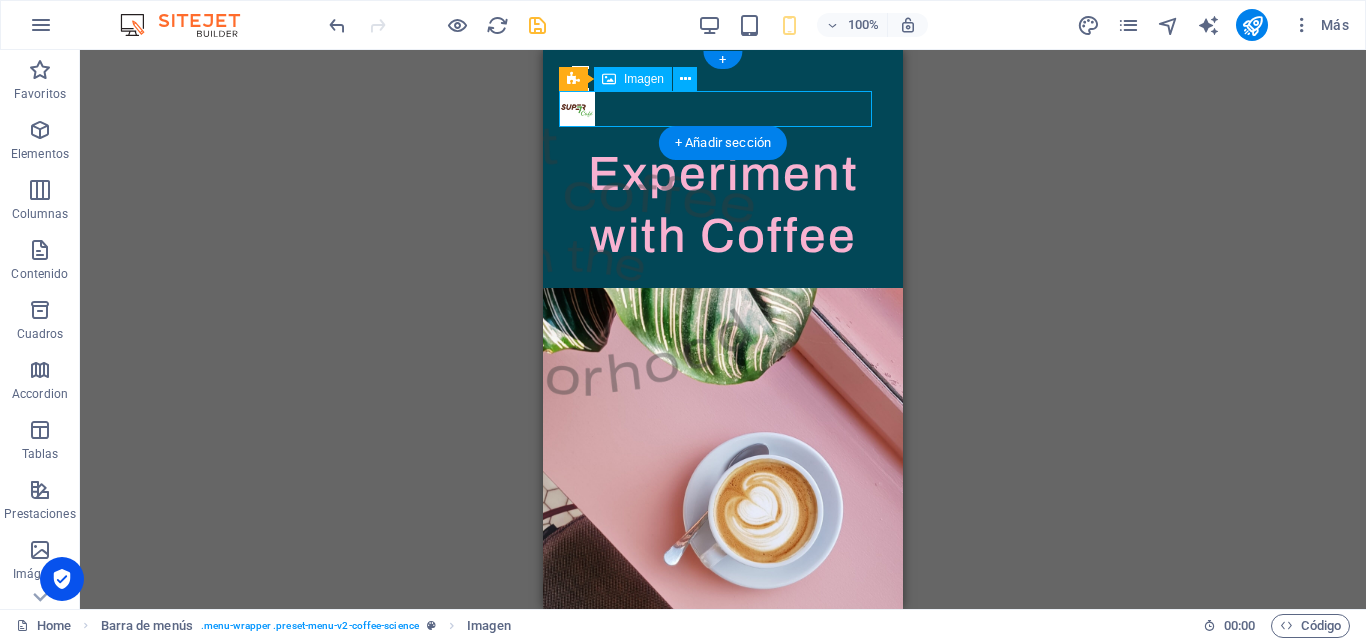 click at bounding box center [723, 109] 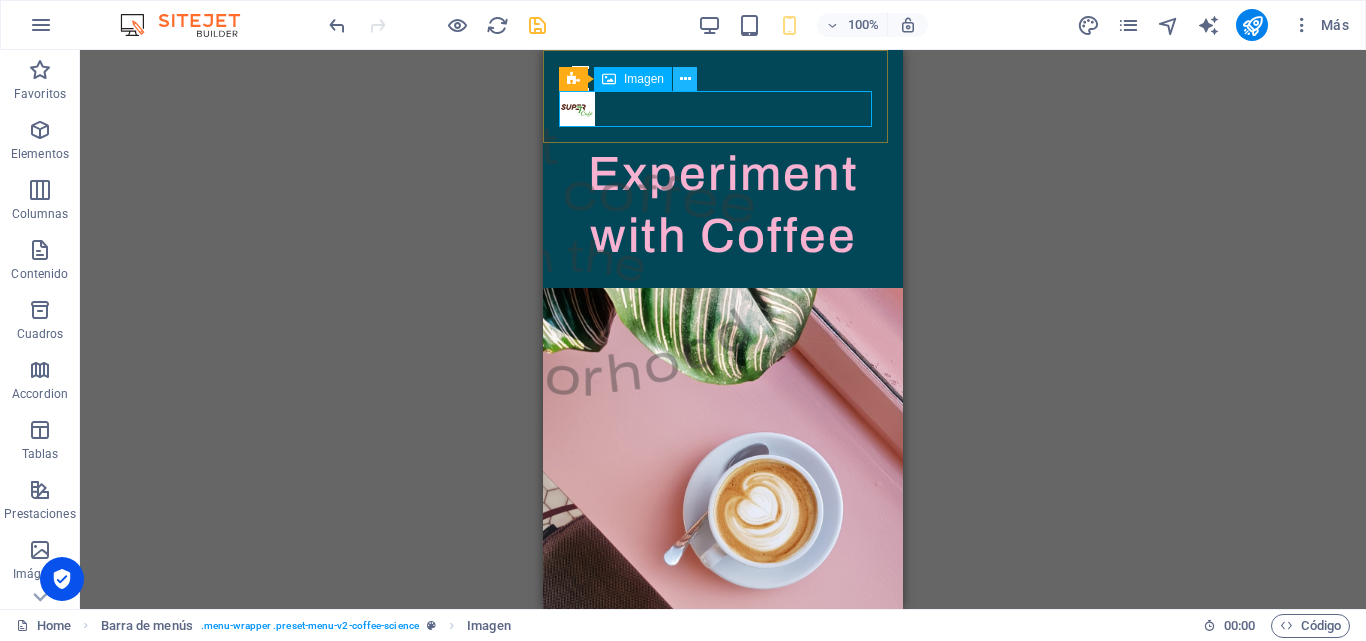 click at bounding box center (685, 79) 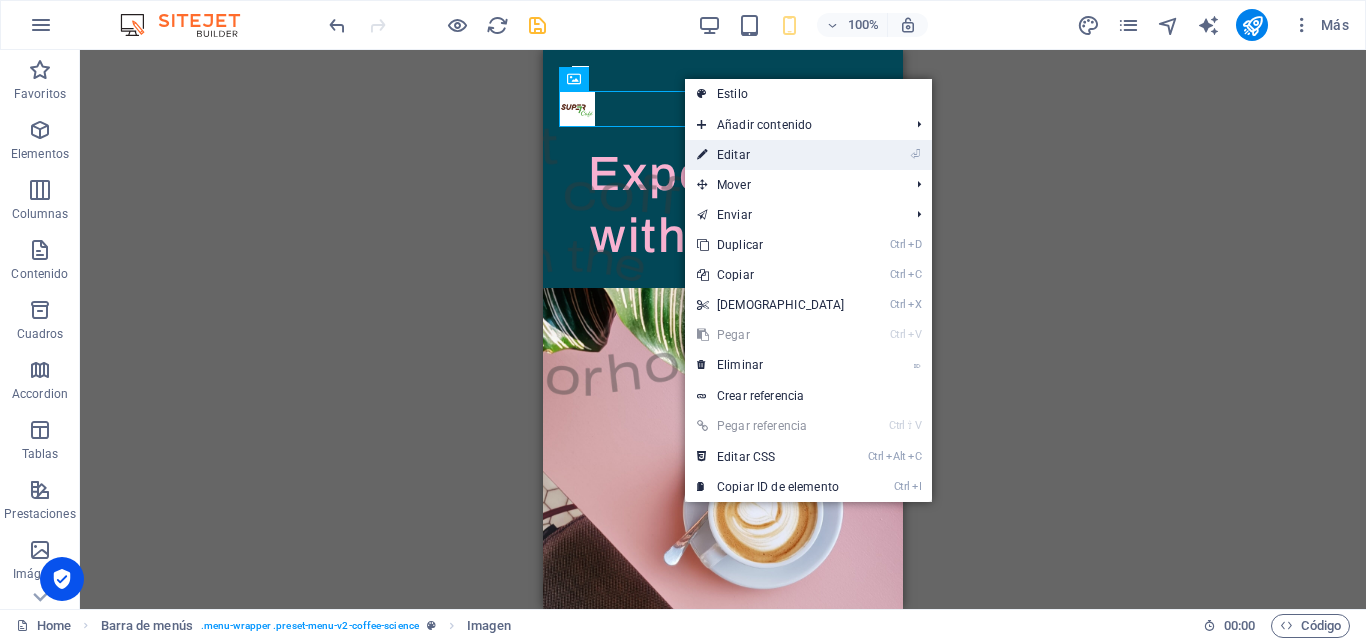 click on "⏎  Editar" at bounding box center [771, 155] 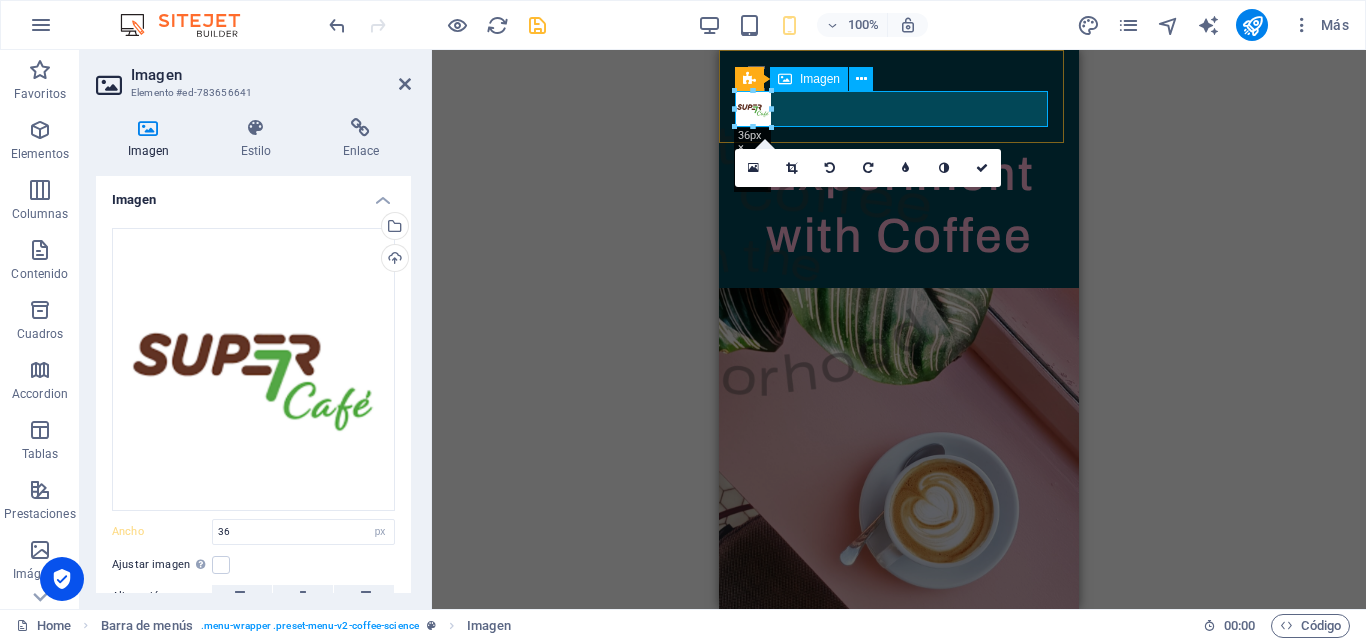 click at bounding box center [899, 109] 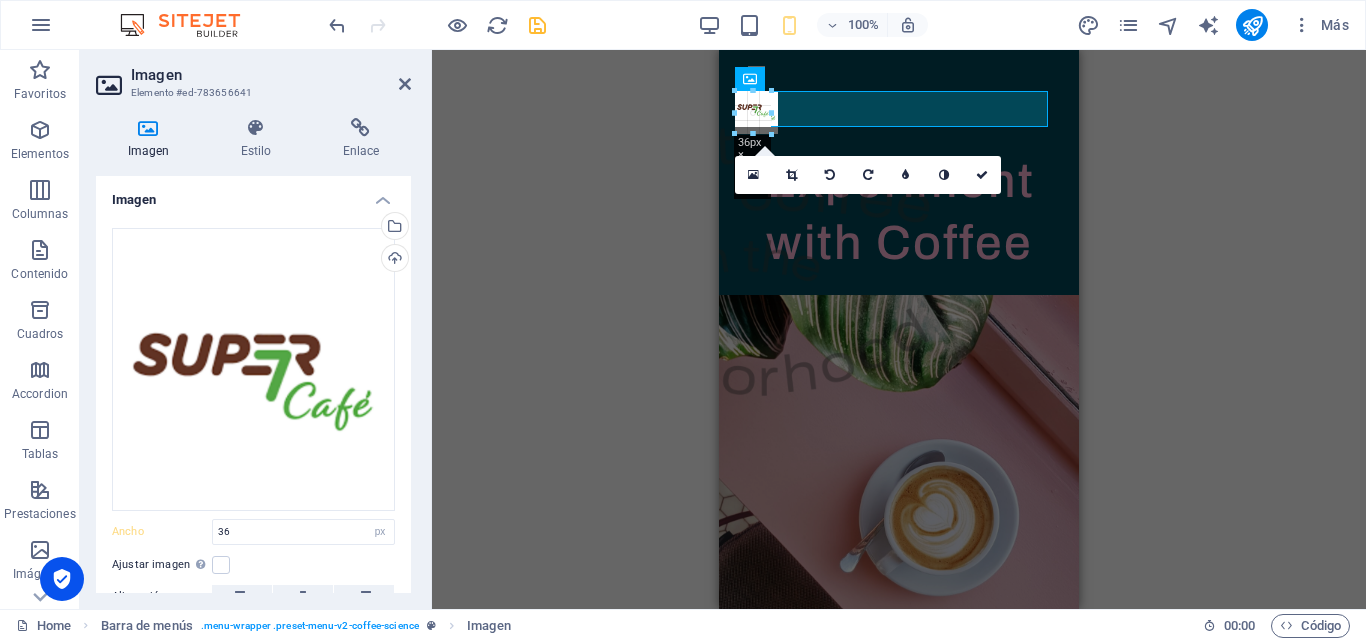 type on "43" 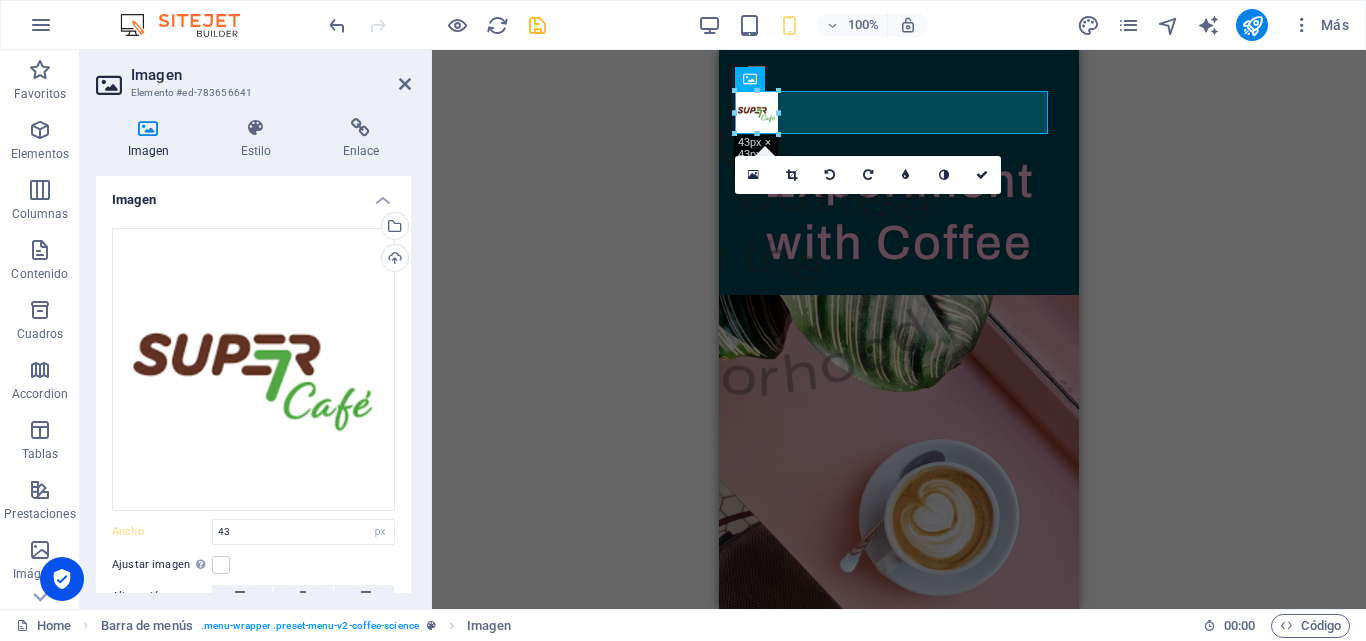 click on "Contenedor   H1   Banner   Banner   Contenedor   Barra de menús   Barra de menús   Menú   Barra de menús   Logo   Barra de menús   Imagen   Barra de menús   Botón   Barra de menús   Imagen   Separador   Contenedor   Imagen   Contenedor   Contenedor   HTML 180 170 160 150 140 130 120 110 100 90 80 70 60 50 40 30 20 10 0 -10 -20 -30 -40 -50 -60 -70 -80 -90 -100 -110 -120 -130 -140 -150 -160 -170 43px × 43px / 0° / 9% 16:10 16:9 4:3 1:1 1:2 0" at bounding box center (899, 329) 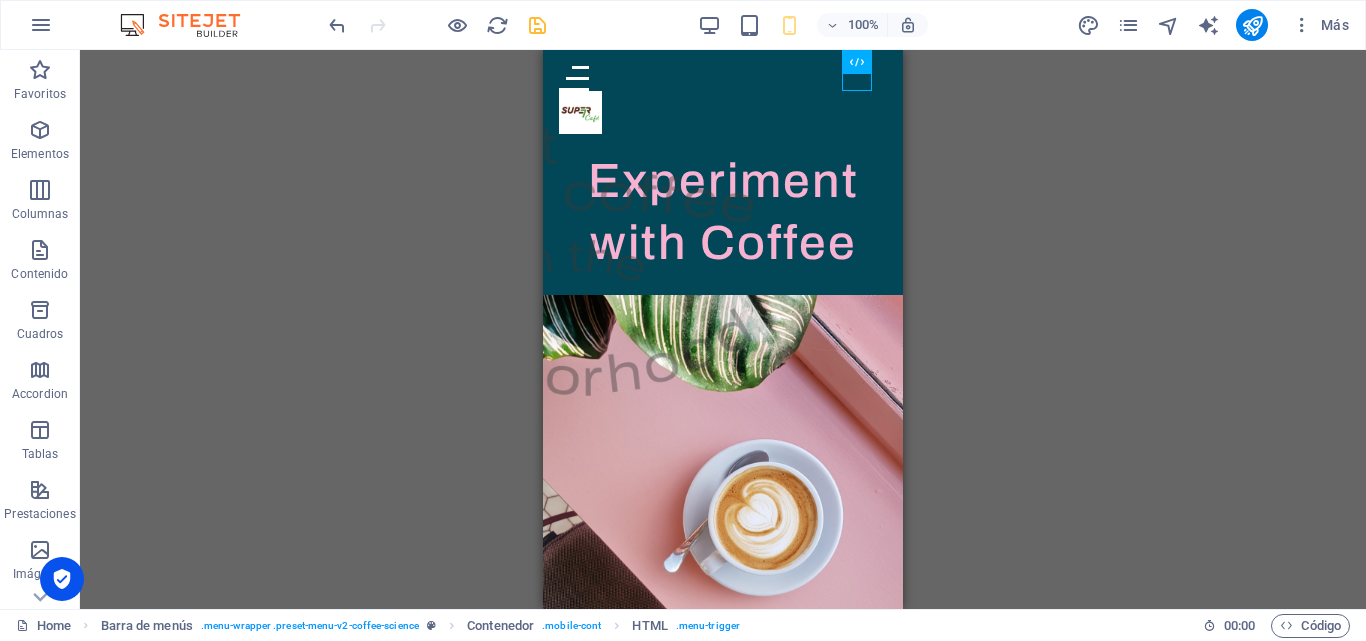 drag, startPoint x: 862, startPoint y: 77, endPoint x: 875, endPoint y: 96, distance: 23.021729 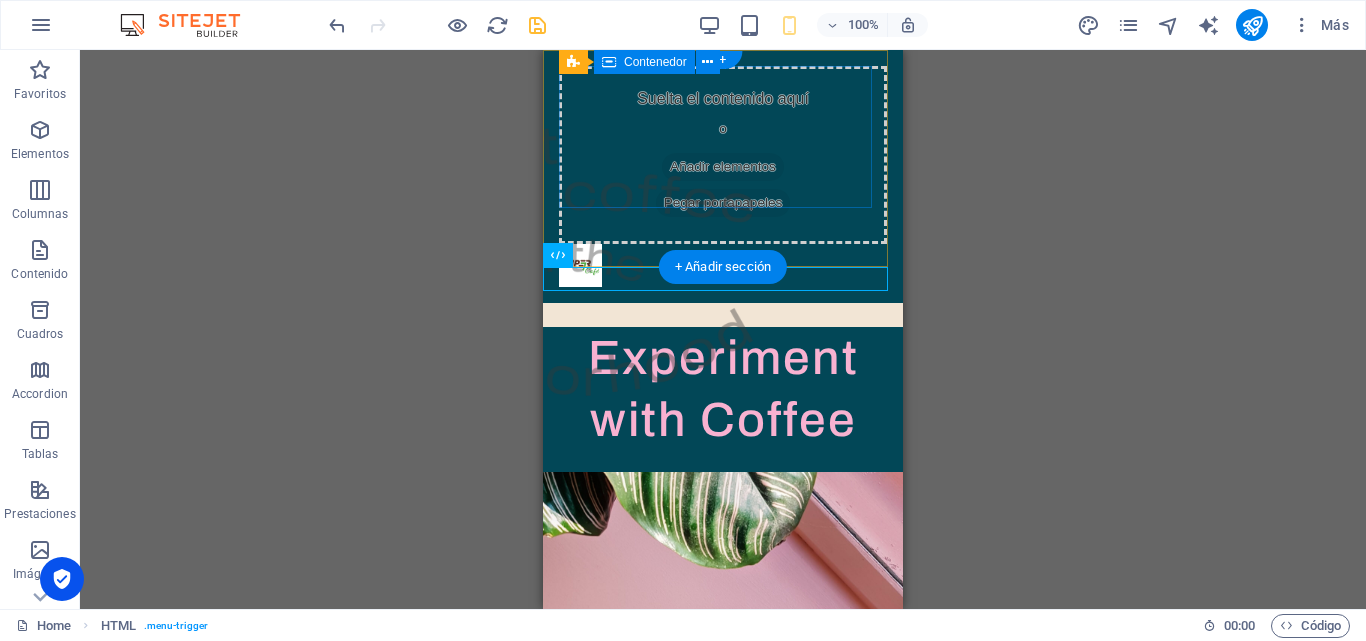 click on "Contenedor   H1   Banner   Banner   Contenedor   Barra de menús   [GEOGRAPHIC_DATA]   Menú   [GEOGRAPHIC_DATA]   Logo   Barra de menús   Imagen   Barra de menús   Botón   Barra de menús   Imagen   Separador   Contenedor   Imagen   Contenedor   Barra de menús   Contenedor   HTML + + Añadir sección   Marcador" at bounding box center (723, 329) 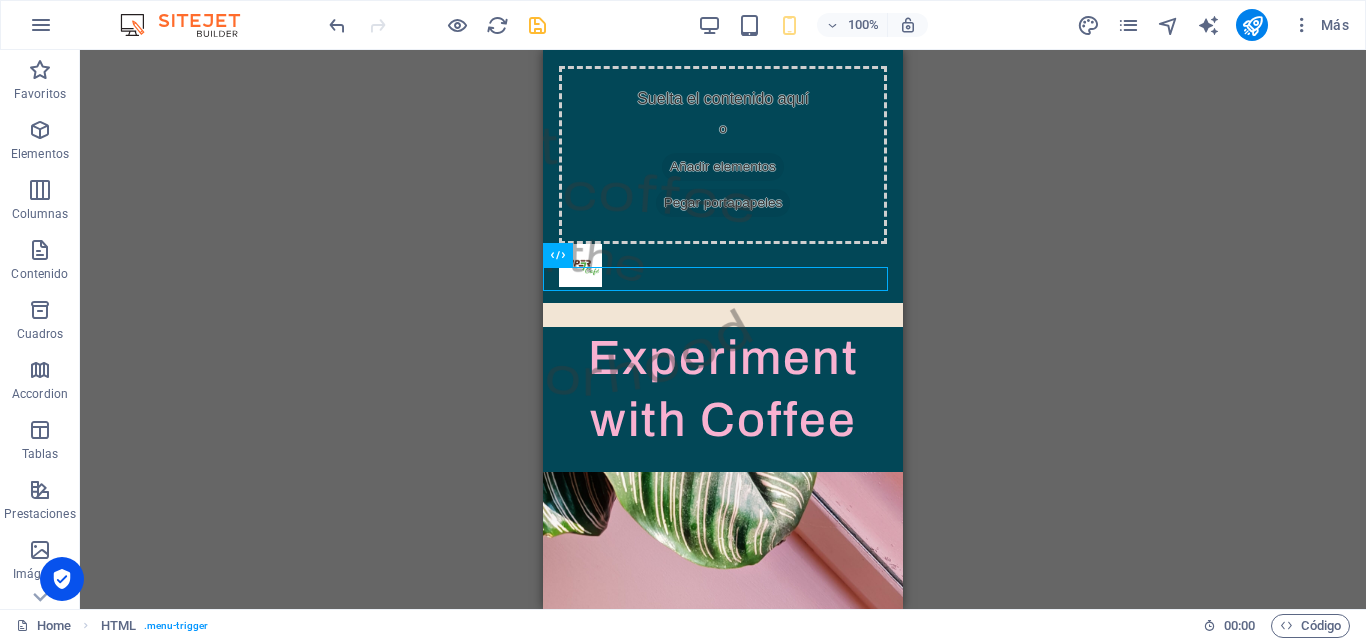 click on "Contenedor   H1   Banner   Banner   Contenedor   Barra de menús   [GEOGRAPHIC_DATA]   Menú   [GEOGRAPHIC_DATA]   Logo   Barra de menús   Imagen   Barra de menús   Botón   Barra de menús   Imagen   Separador   Contenedor   Imagen   Contenedor   Barra de menús   Contenedor   HTML   Marcador" at bounding box center (723, 329) 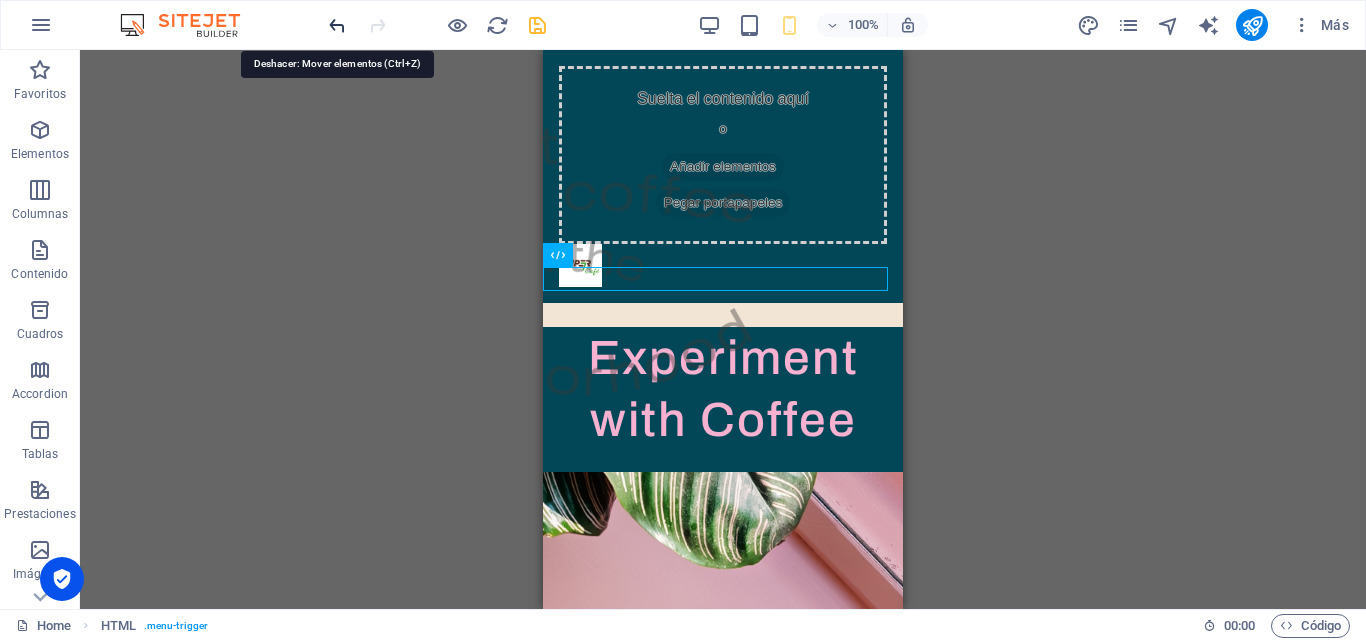 click at bounding box center (337, 25) 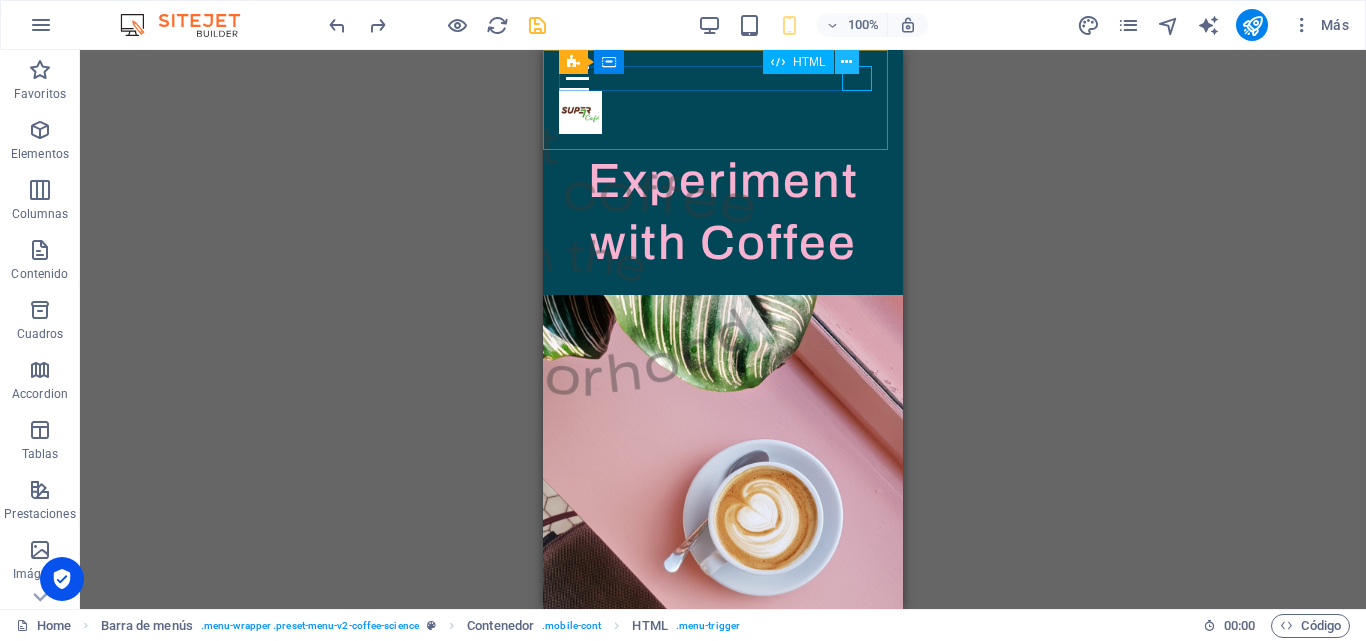 click at bounding box center [847, 62] 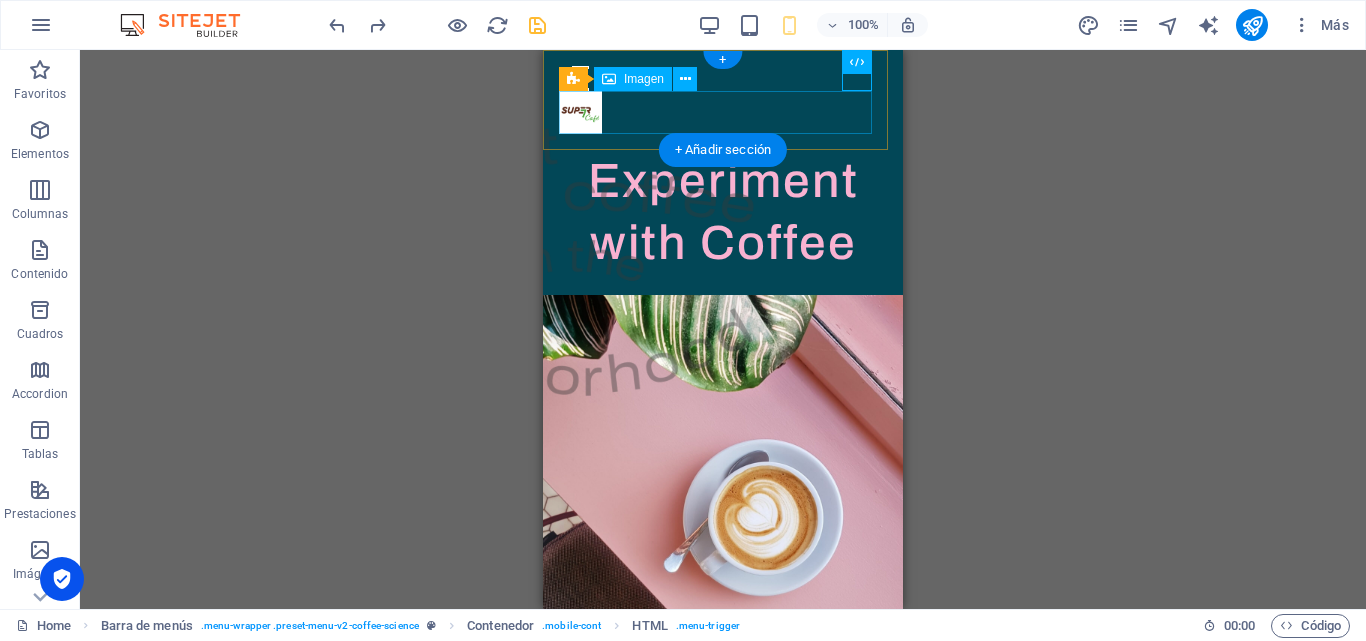 click at bounding box center (723, 112) 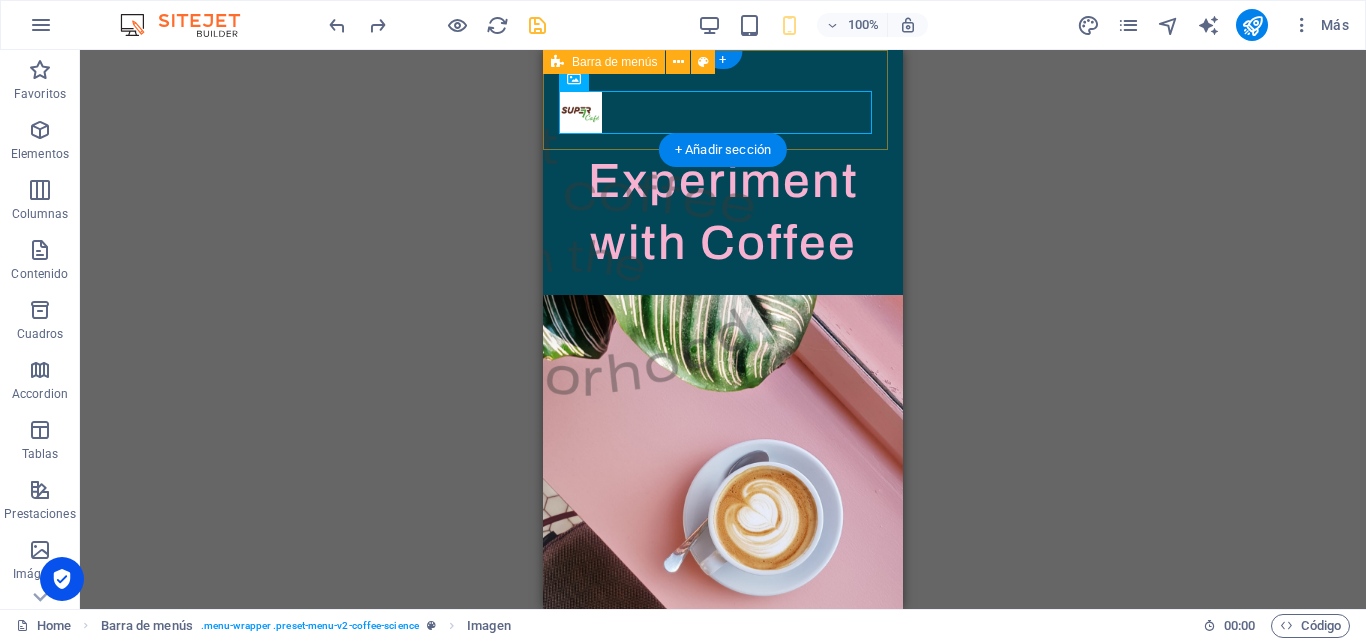 click on "About Menu Locations Contact" at bounding box center [723, 100] 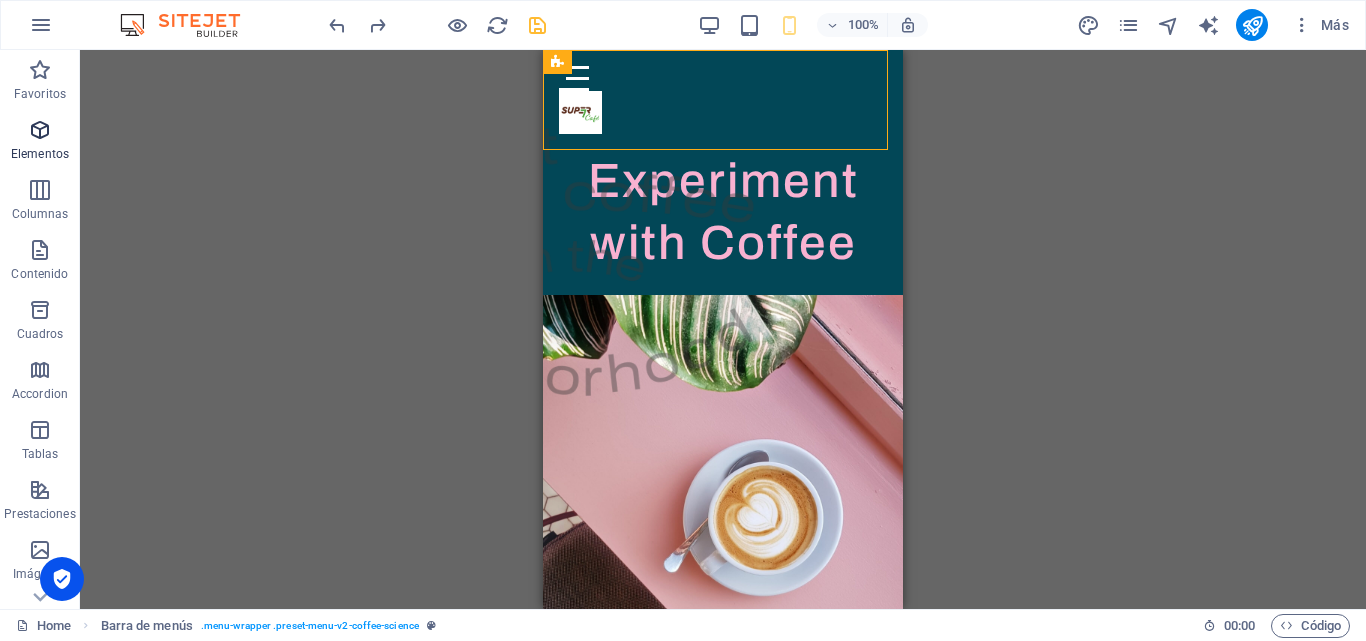 click at bounding box center [40, 130] 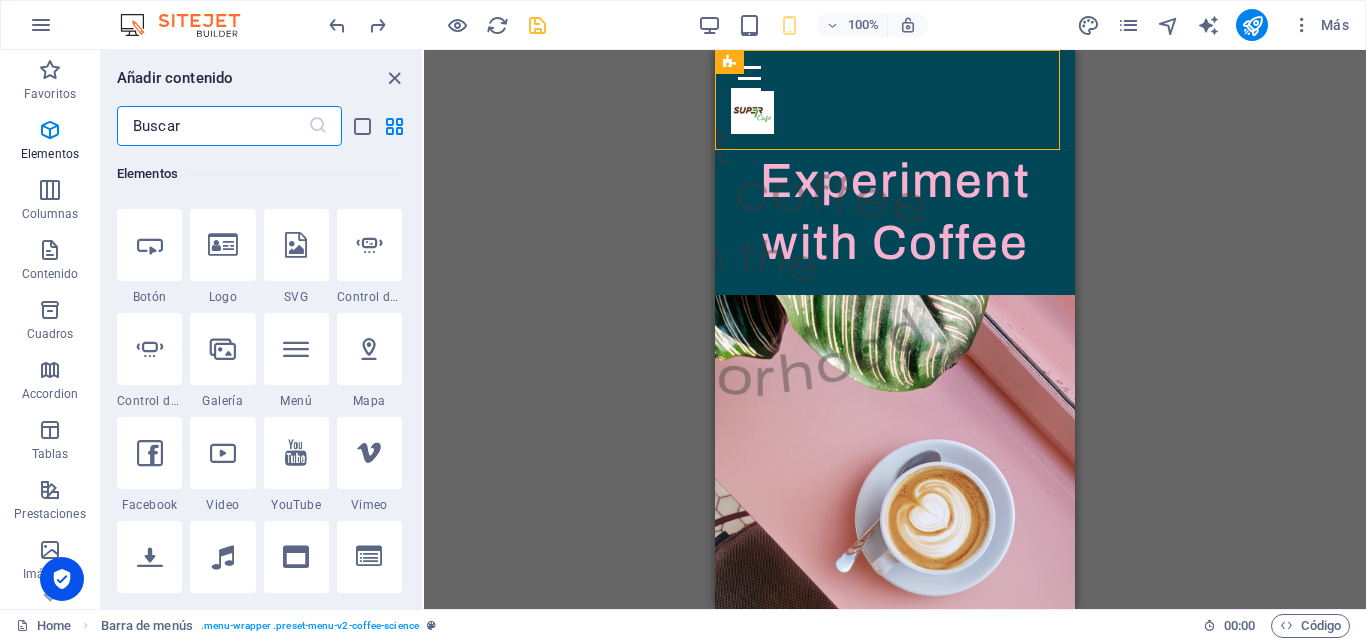scroll, scrollTop: 610, scrollLeft: 0, axis: vertical 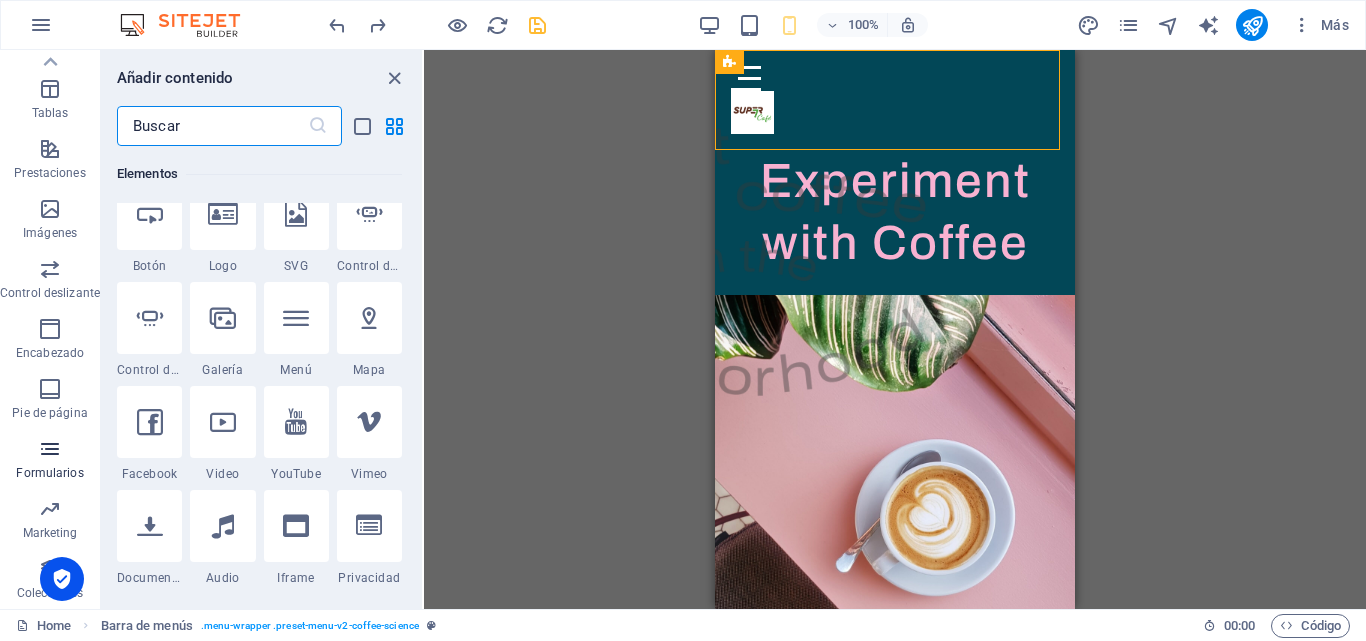 click at bounding box center (50, 449) 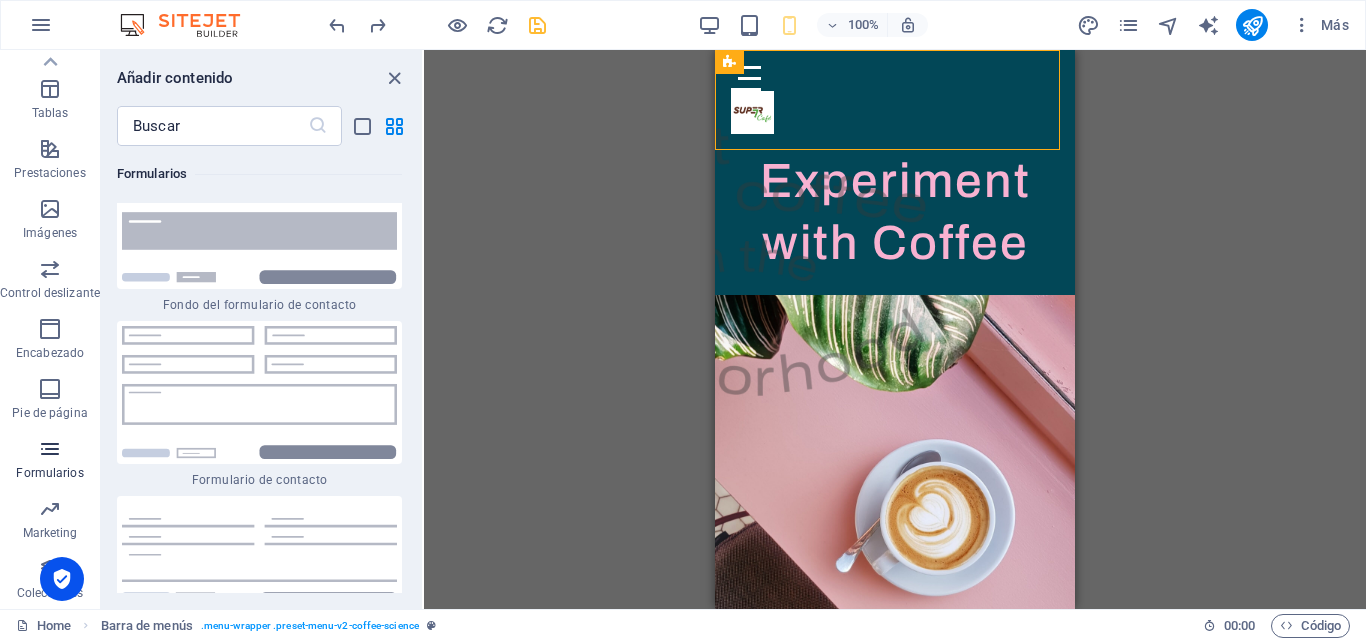 scroll, scrollTop: 29038, scrollLeft: 0, axis: vertical 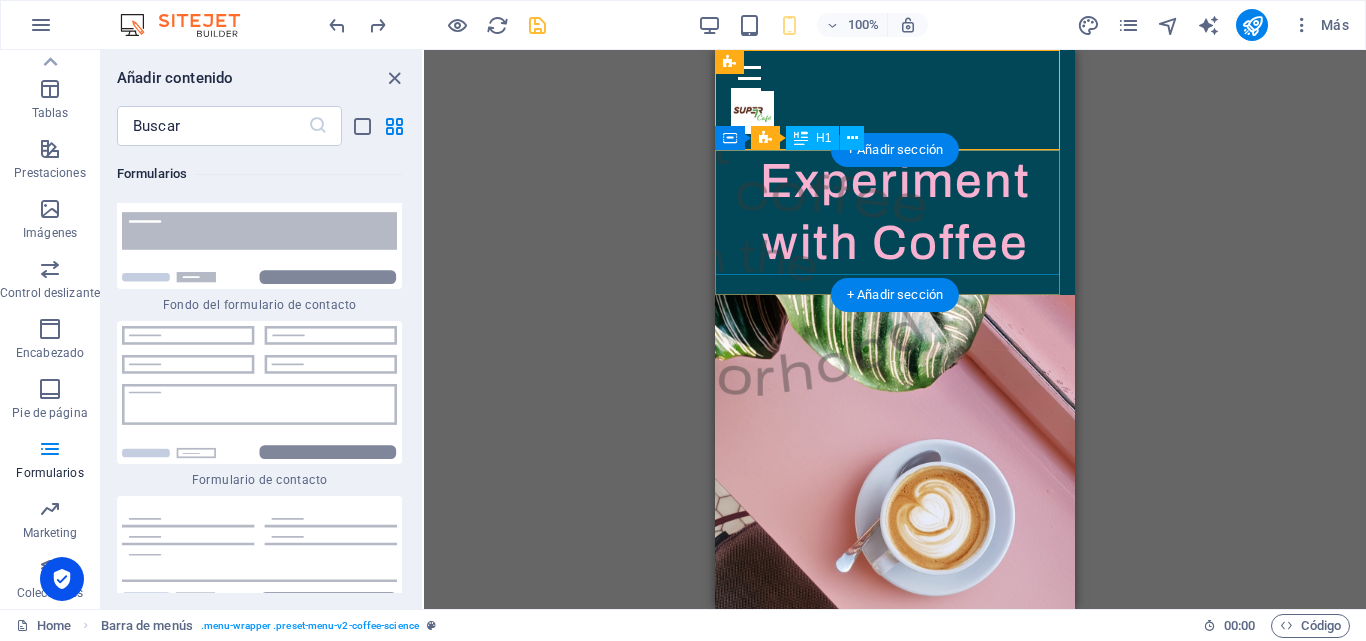 click on "Experiment with Coffee" at bounding box center (895, 212) 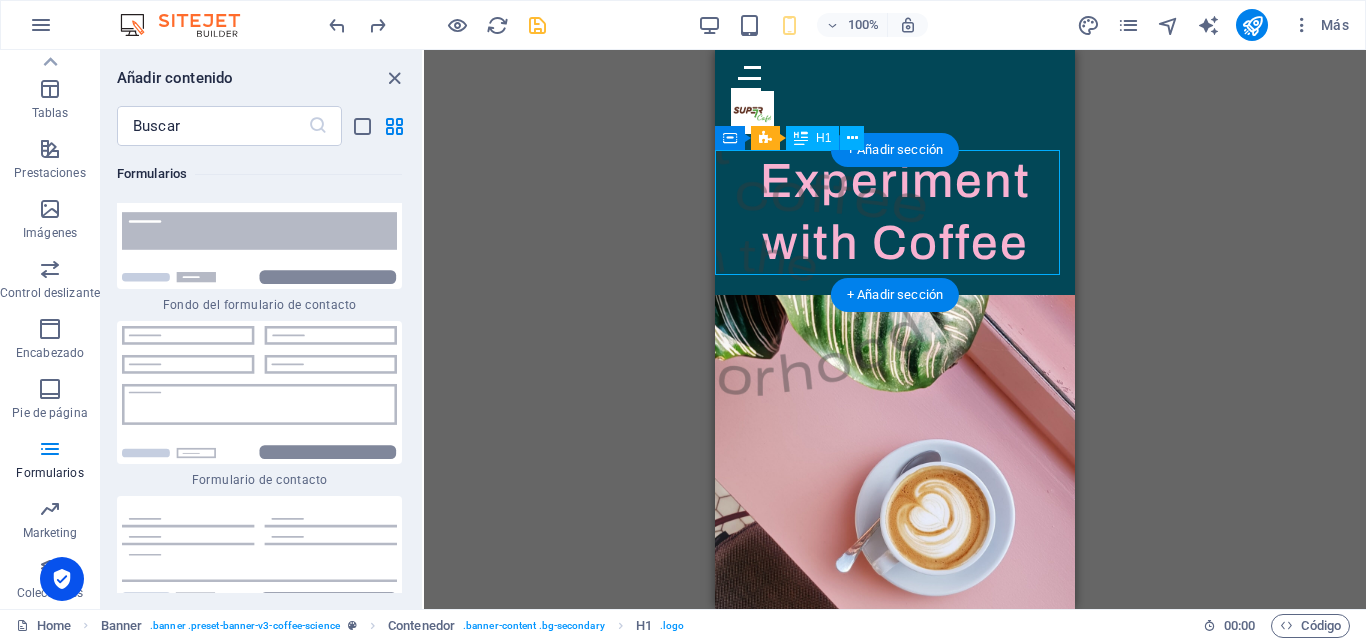 click on "Experiment with Coffee" at bounding box center [895, 212] 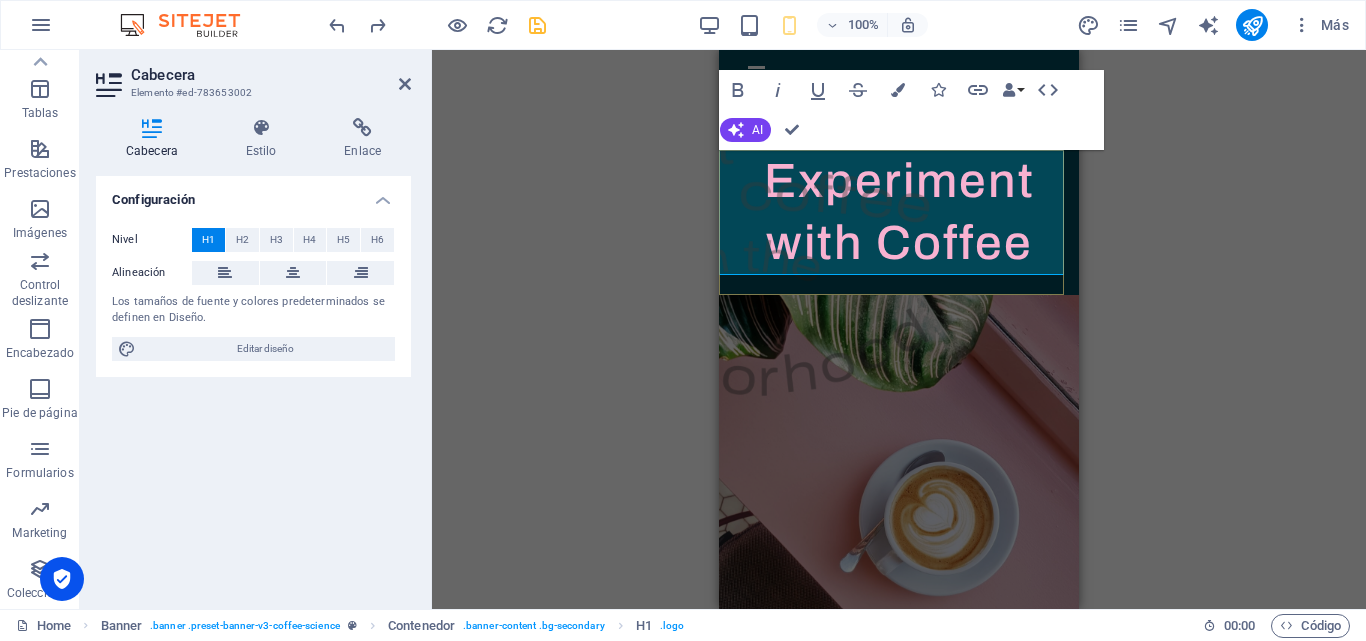 type 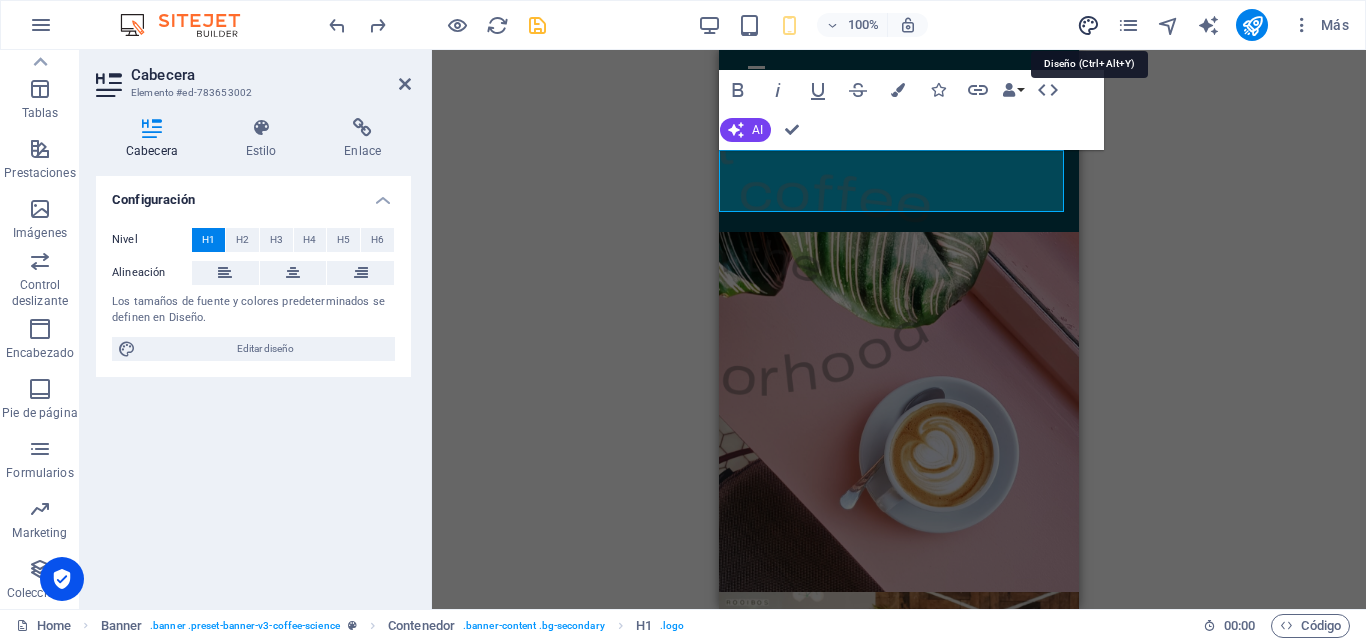 click at bounding box center (1088, 25) 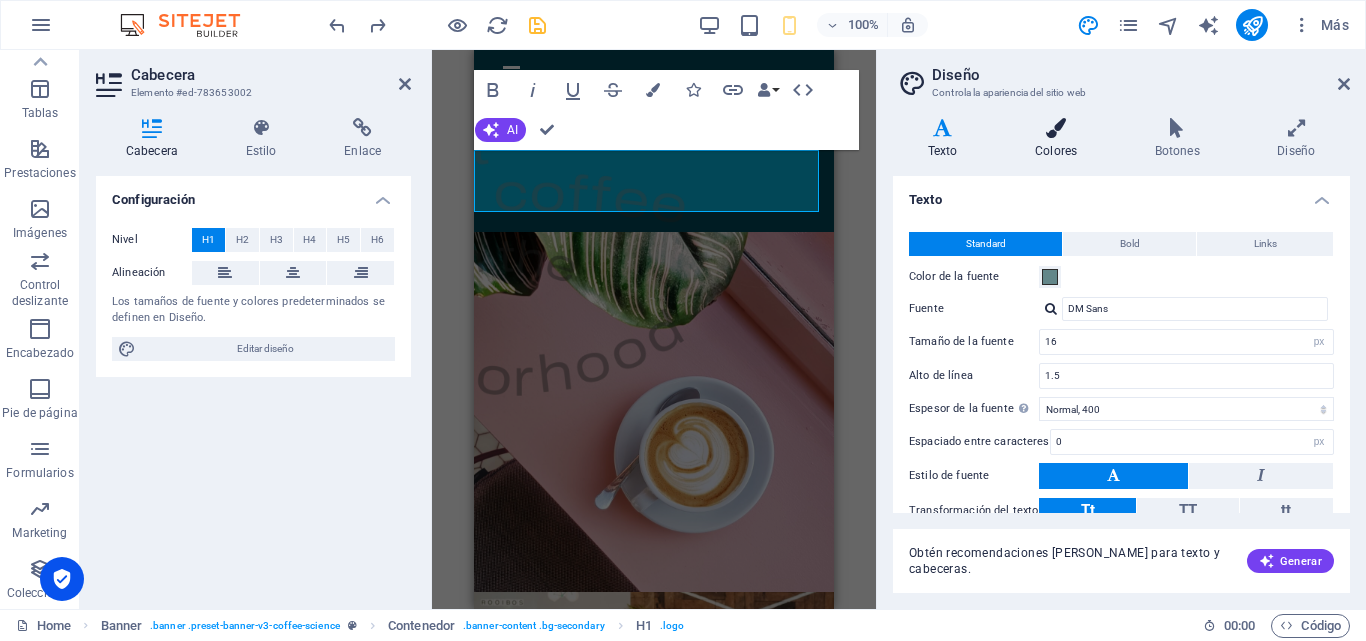 click at bounding box center [1056, 128] 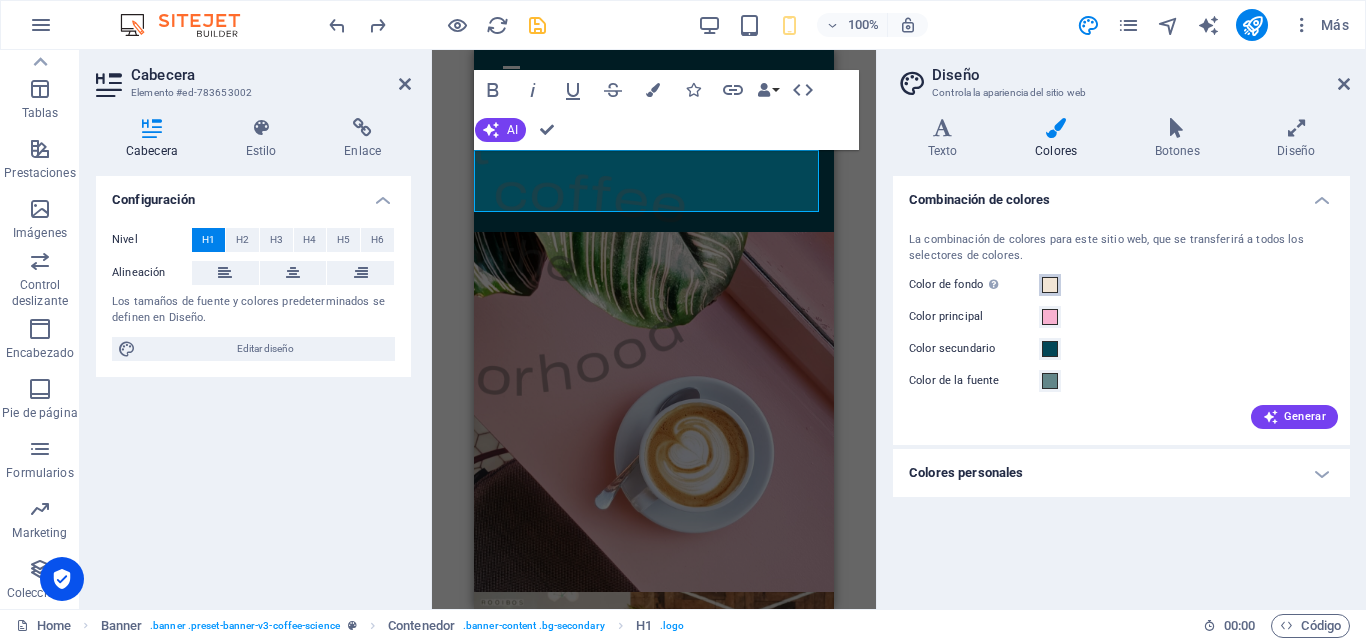click at bounding box center (1050, 285) 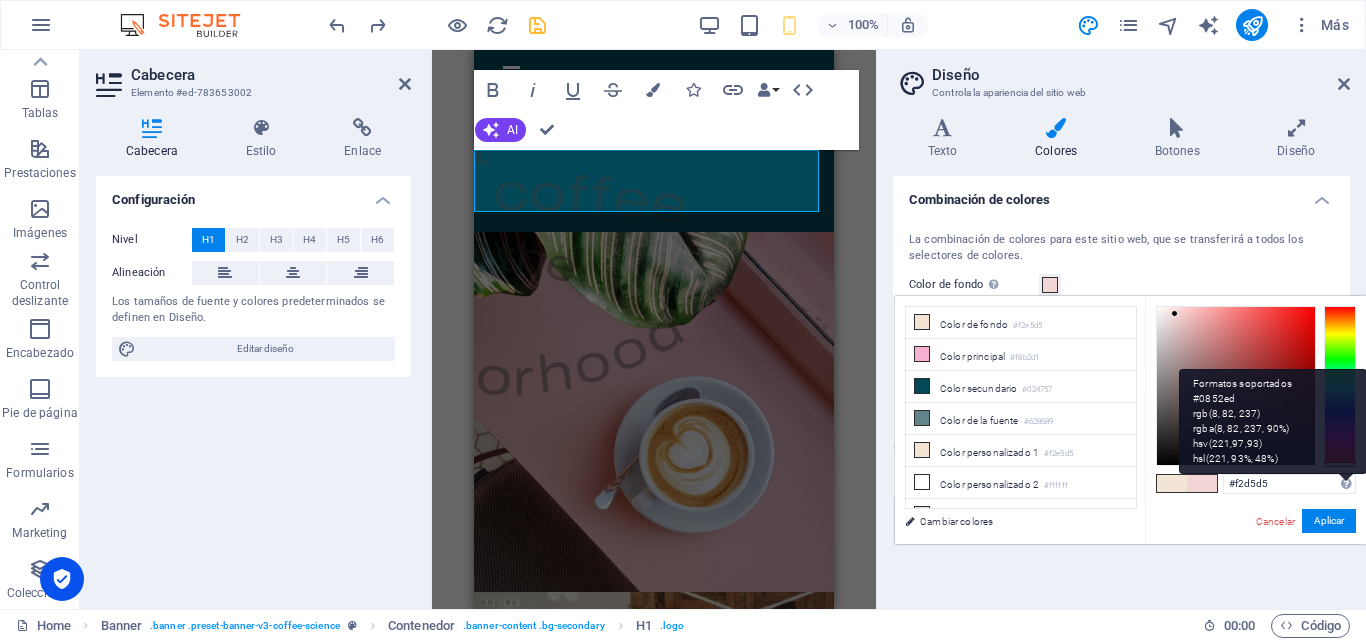 drag, startPoint x: 1343, startPoint y: 314, endPoint x: 1236, endPoint y: 397, distance: 135.41788 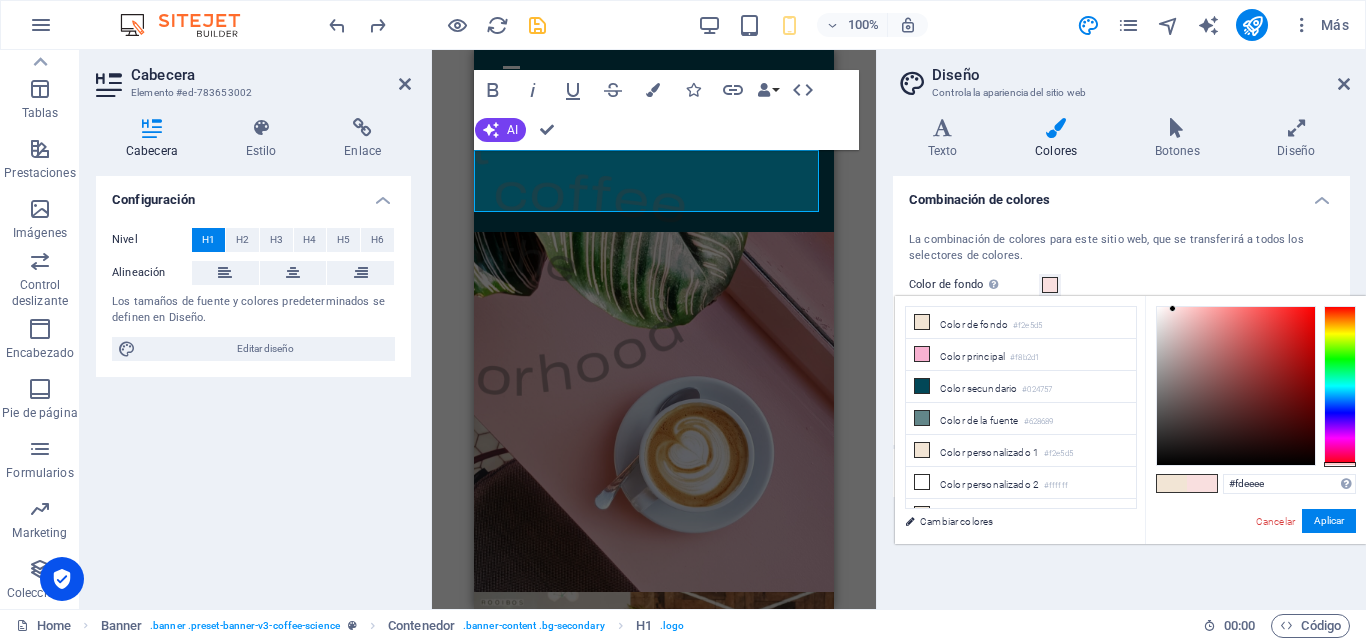 type on "#ffffff" 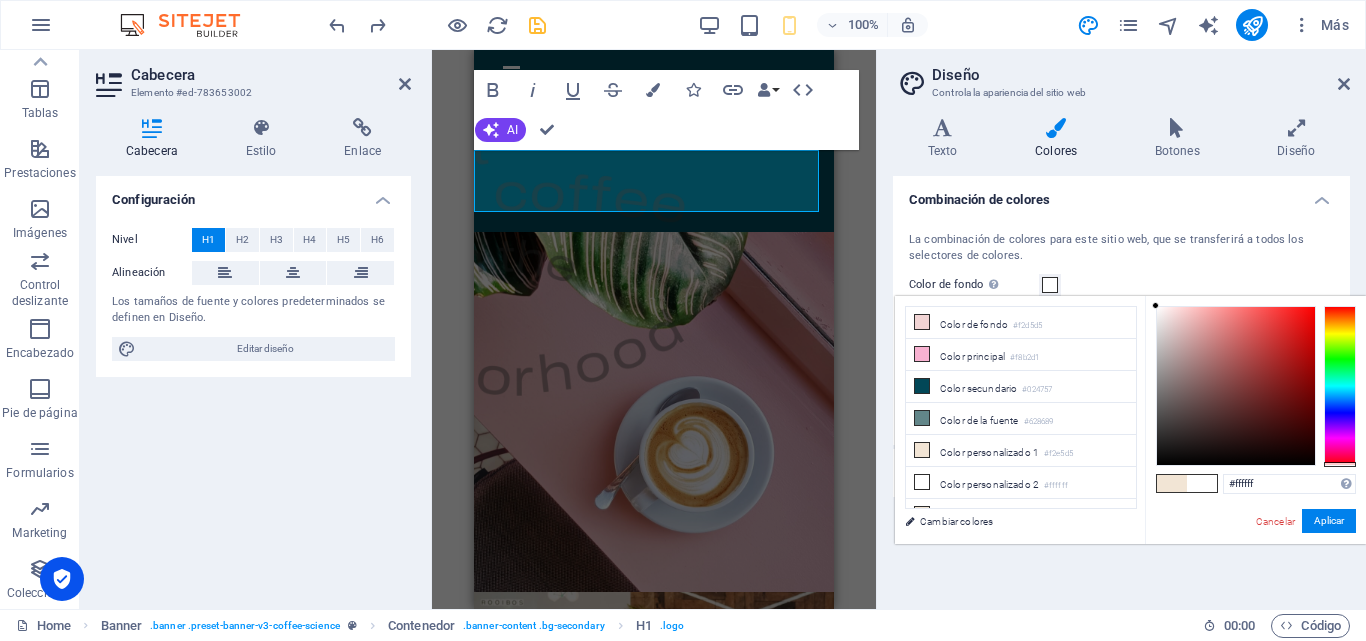 drag, startPoint x: 1173, startPoint y: 309, endPoint x: 1135, endPoint y: 305, distance: 38.209946 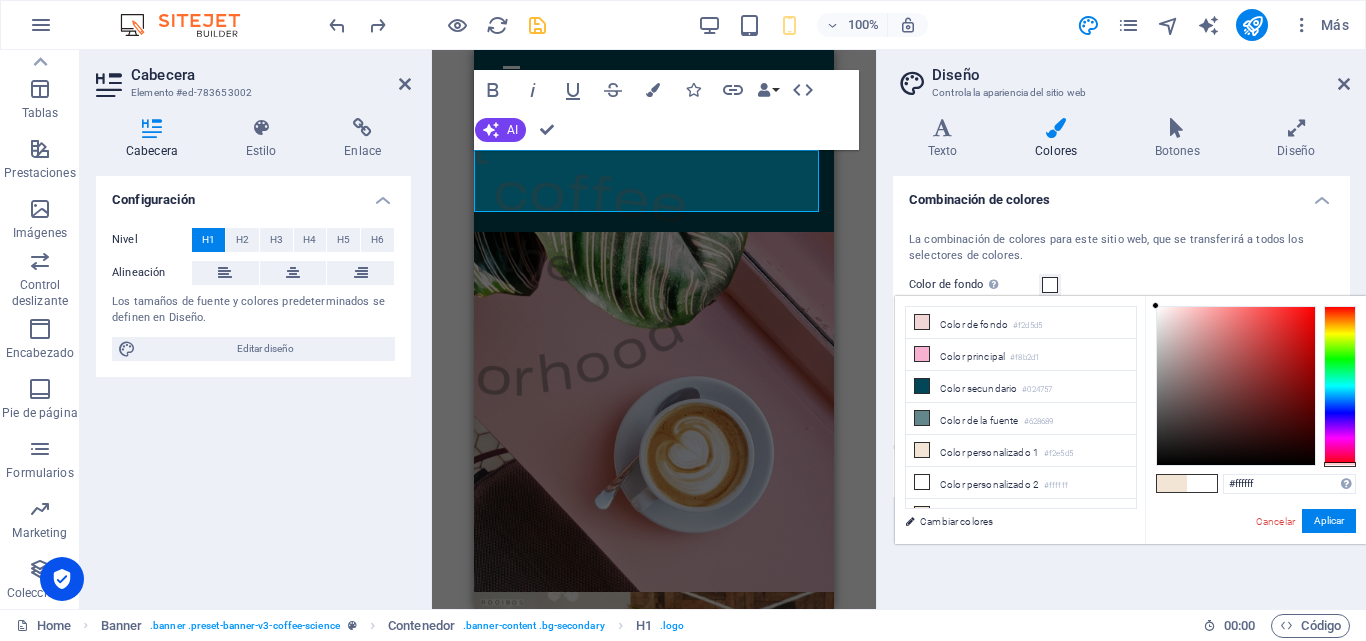 click on "less
Color de fondo
#f2d5d5
Color principal
#f8b2d1
Color secundario
#024757
Color de la fuente" at bounding box center [1130, 420] 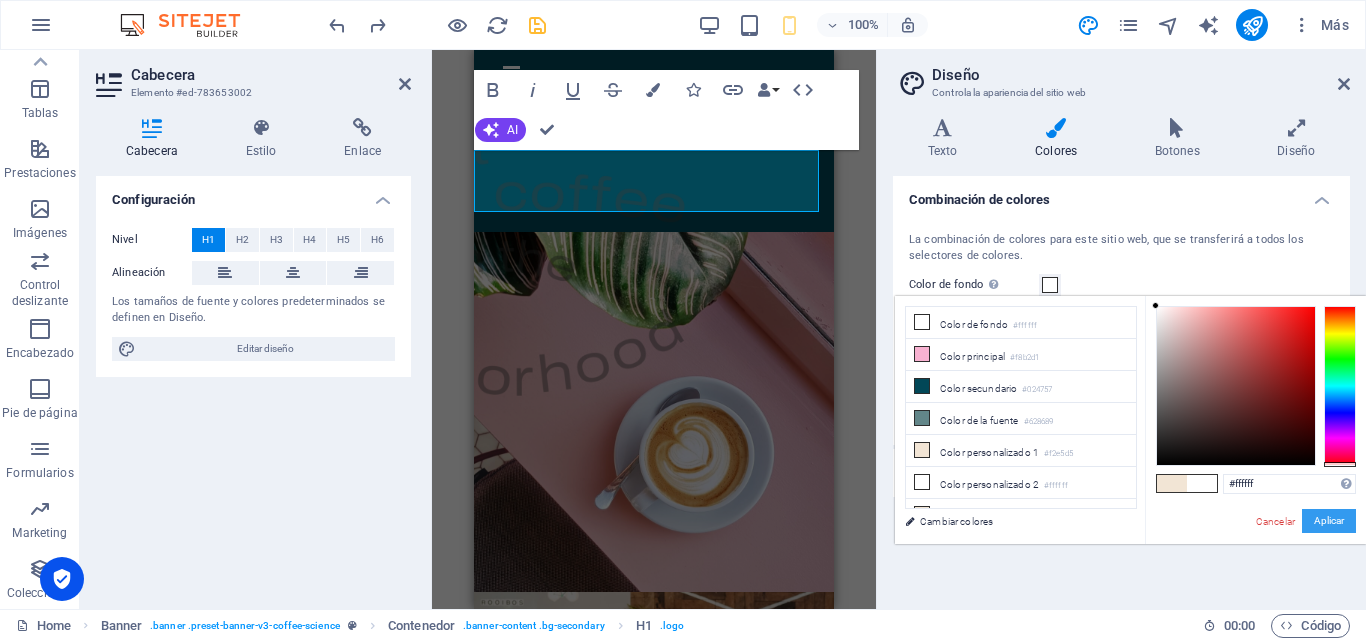 click on "Aplicar" at bounding box center (1329, 521) 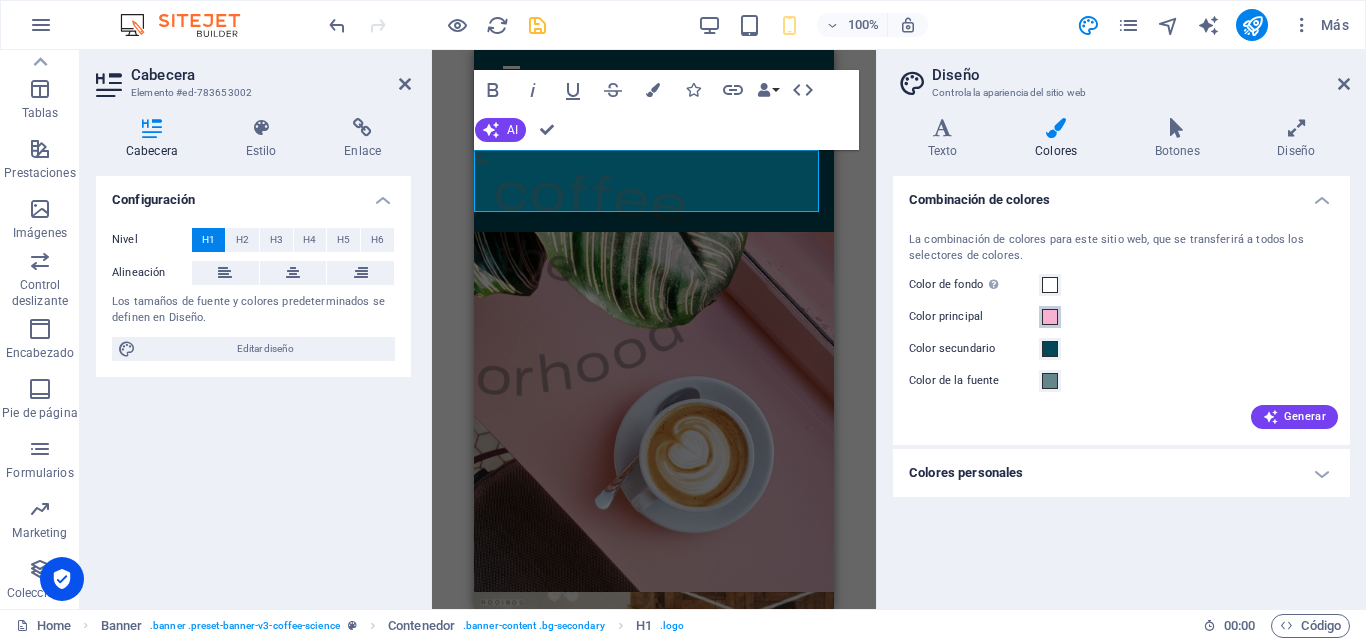 click at bounding box center [1050, 317] 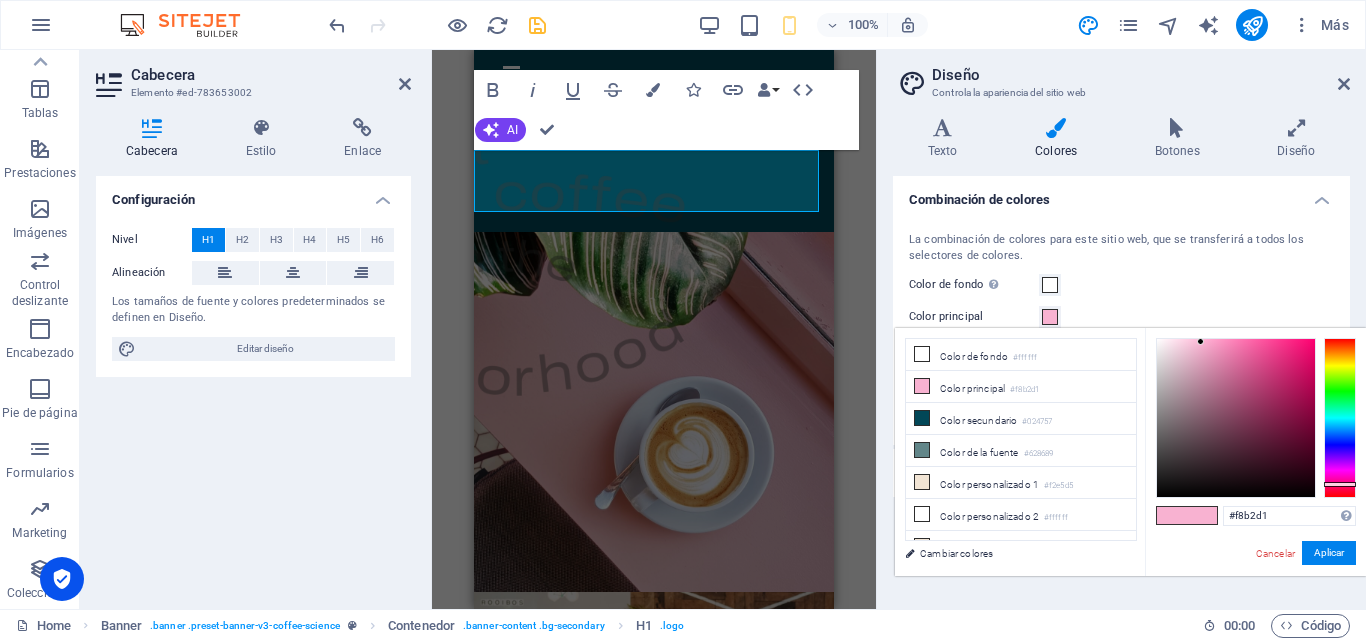click on "La combinación de colores para este sitio web, que se transferirá a todos los selectores de colores. Color de fondo Solo visible si no se encuentra cubierto por otros fondos. Color principal Color secundario Color de la fuente Generar" at bounding box center [1121, 328] 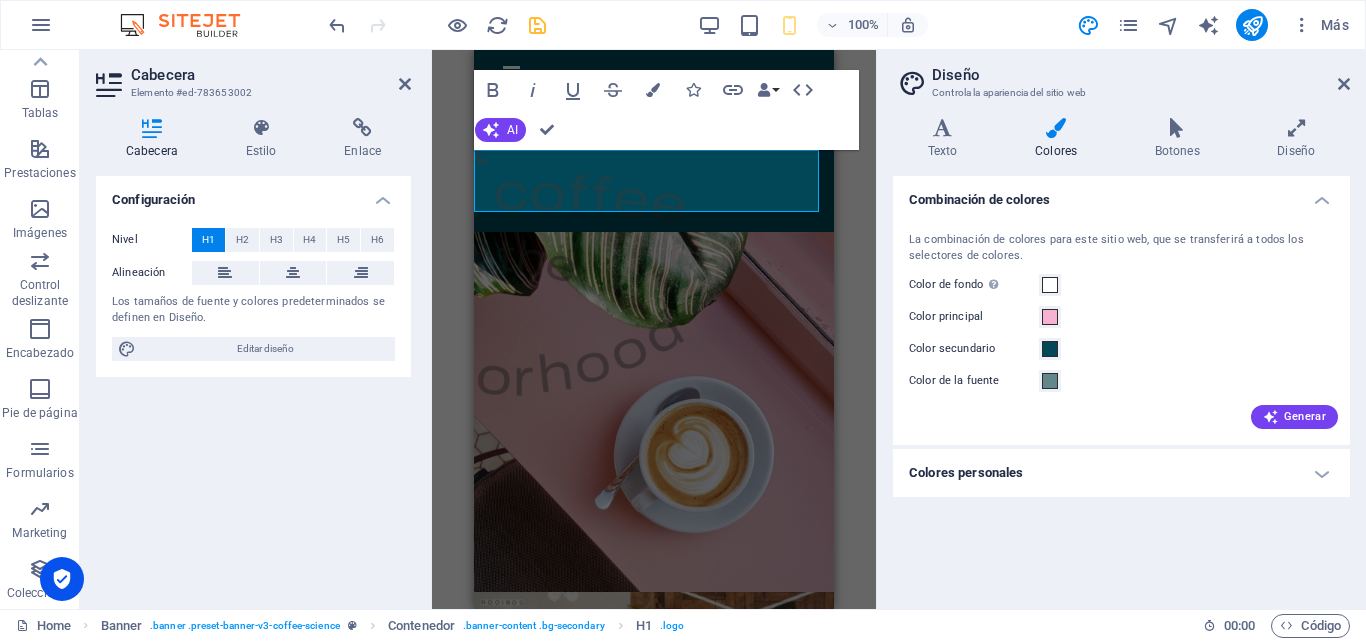 click on "Colores personales" at bounding box center (1121, 473) 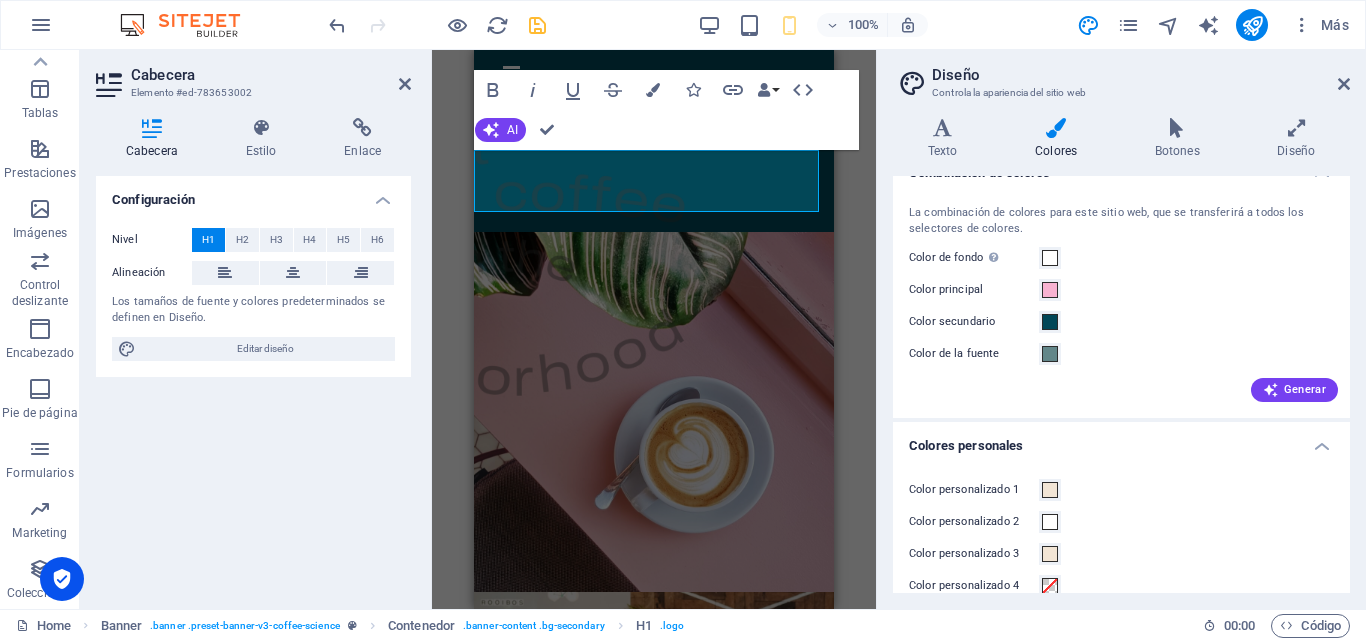 scroll, scrollTop: 0, scrollLeft: 0, axis: both 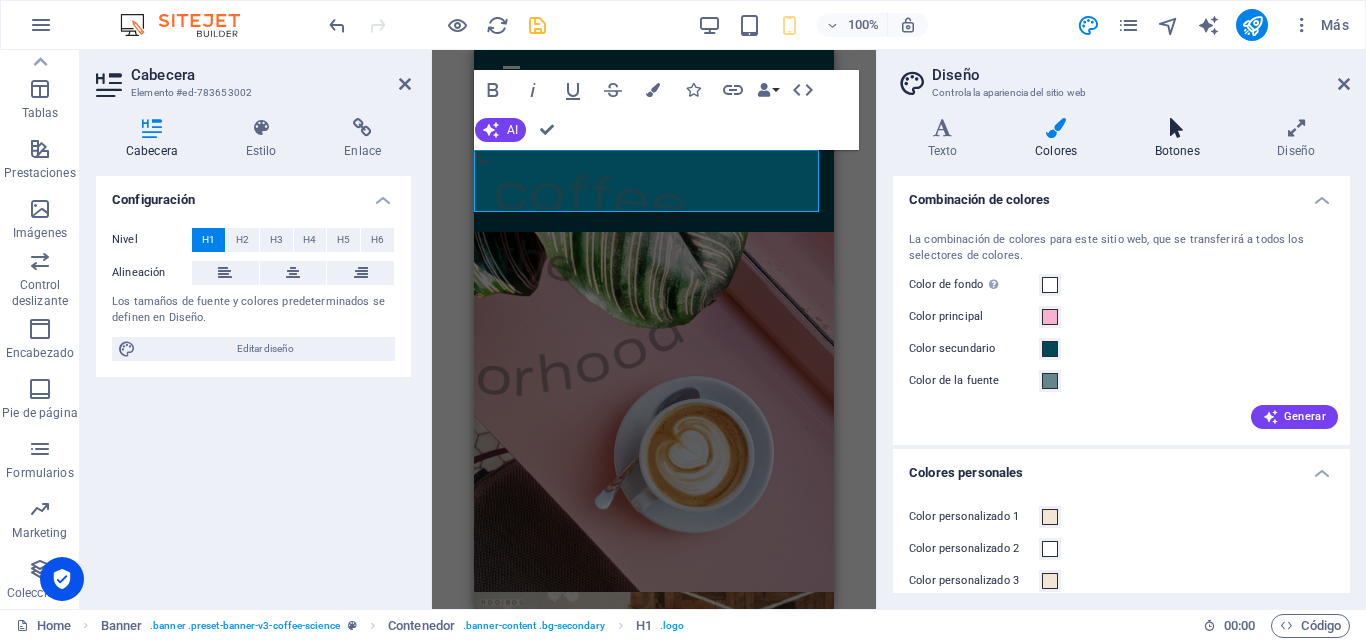 click on "Botones" at bounding box center (1181, 139) 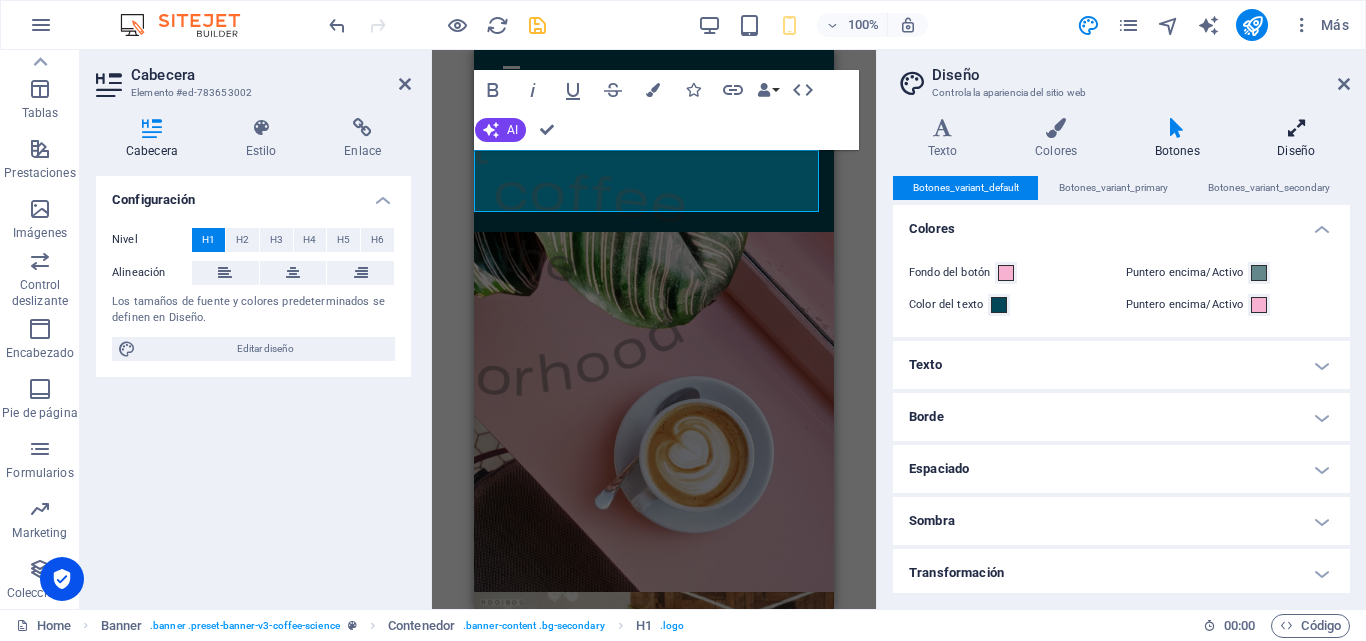 click at bounding box center (1296, 128) 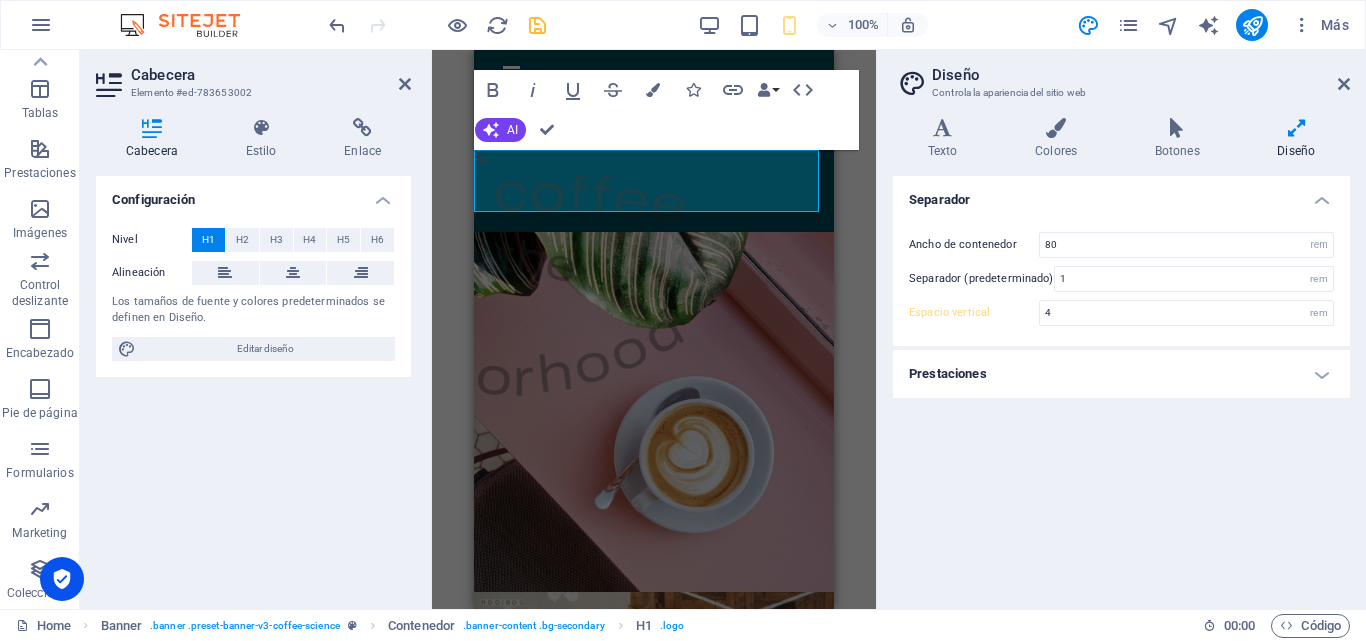 click on "Prestaciones" at bounding box center [1121, 374] 